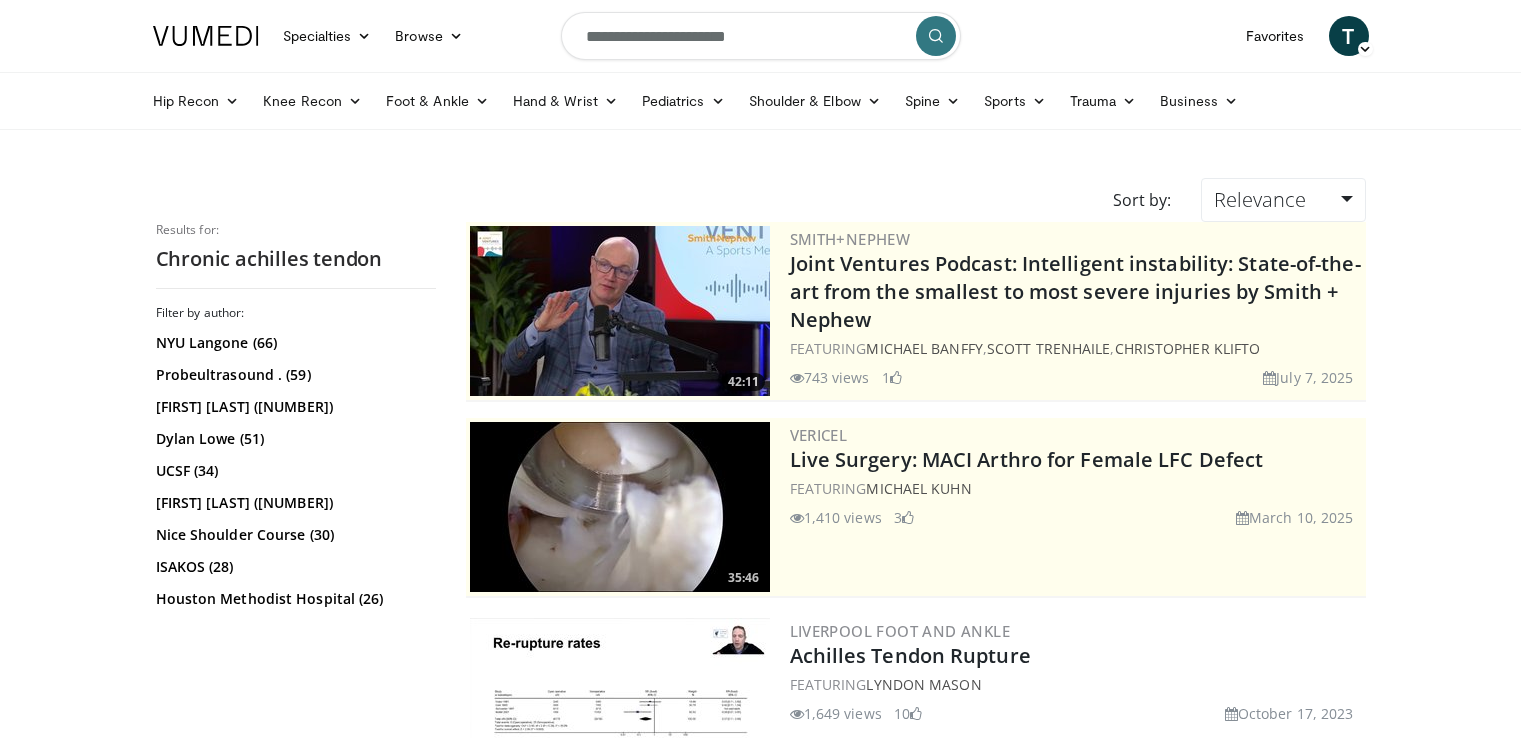 scroll, scrollTop: 0, scrollLeft: 0, axis: both 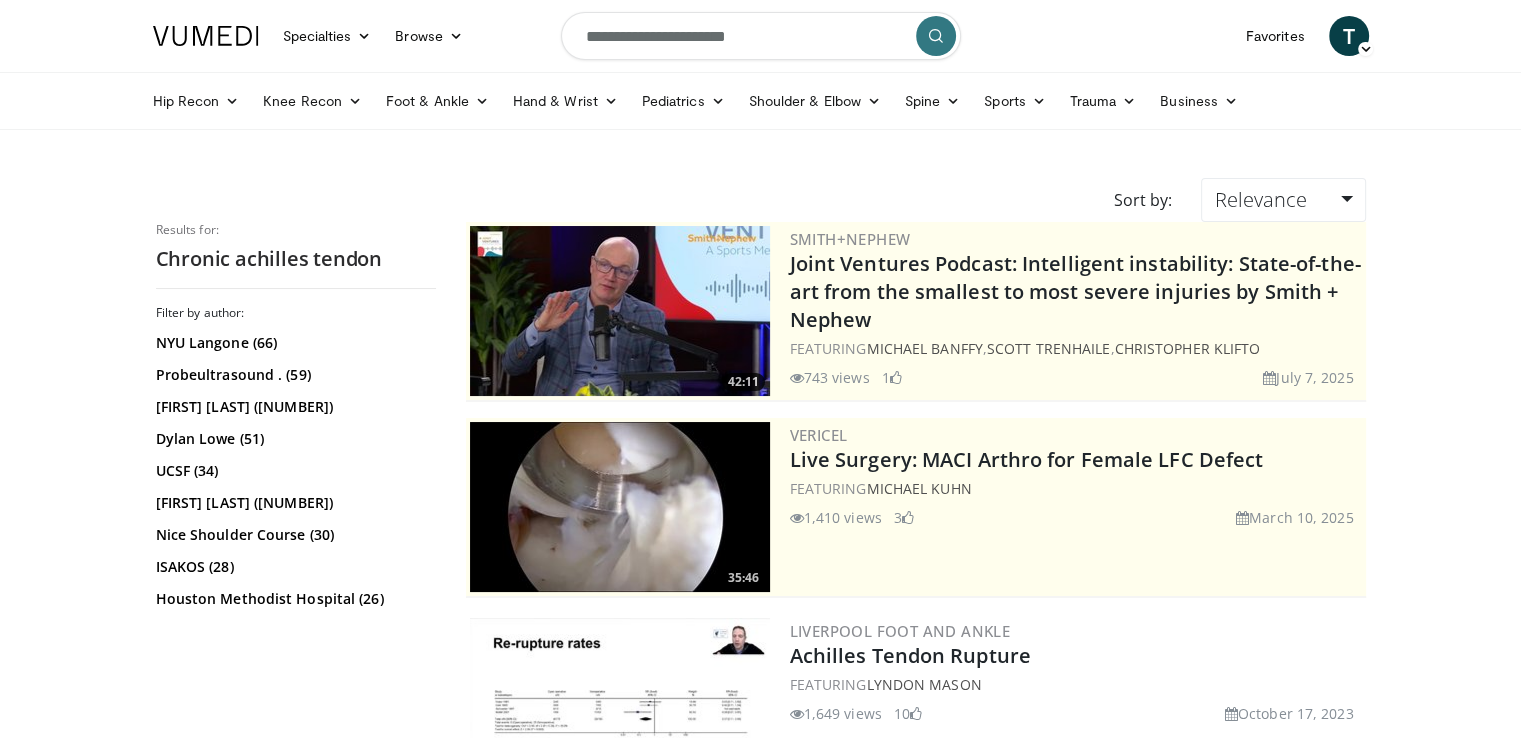 click on "**********" at bounding box center [761, 36] 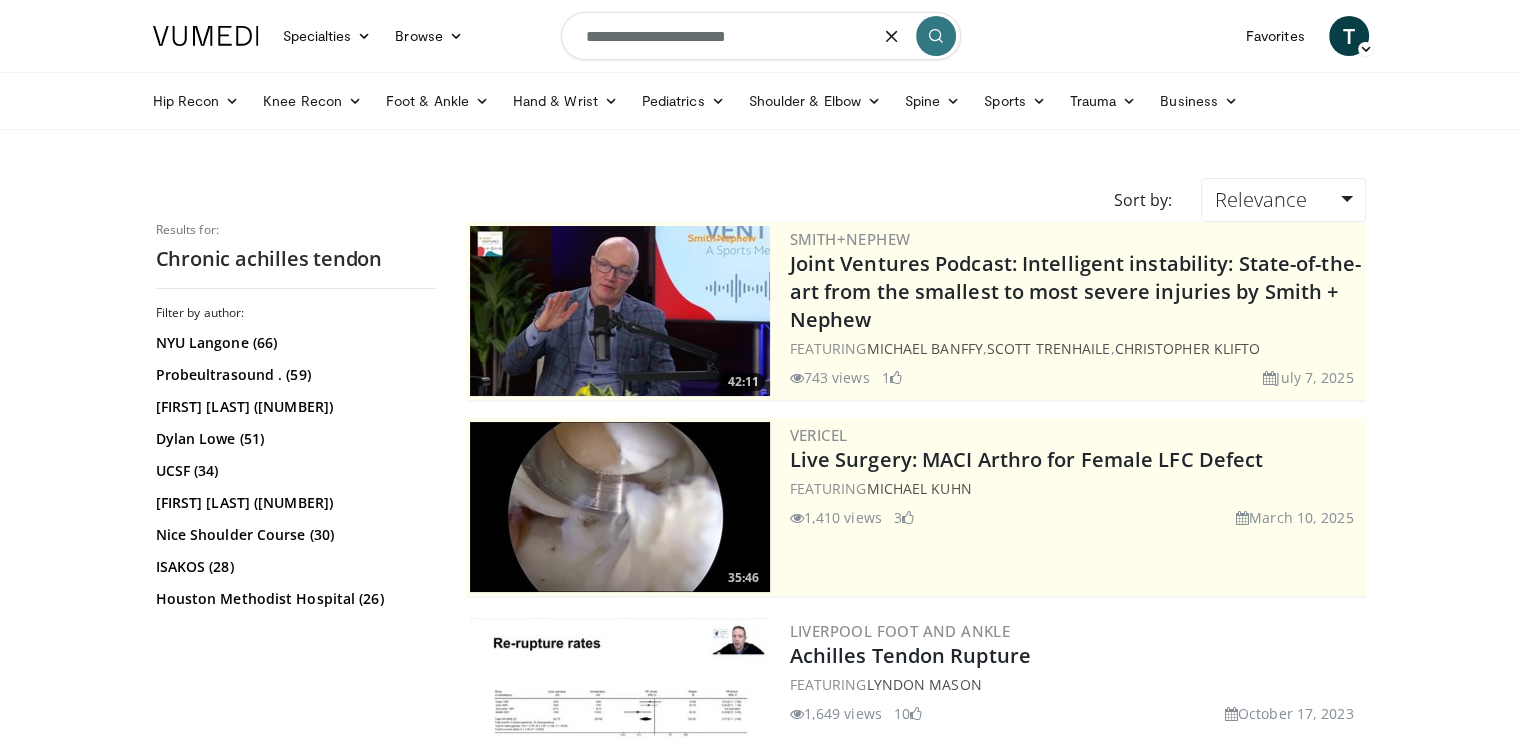 drag, startPoint x: 778, startPoint y: 37, endPoint x: 511, endPoint y: 19, distance: 267.60605 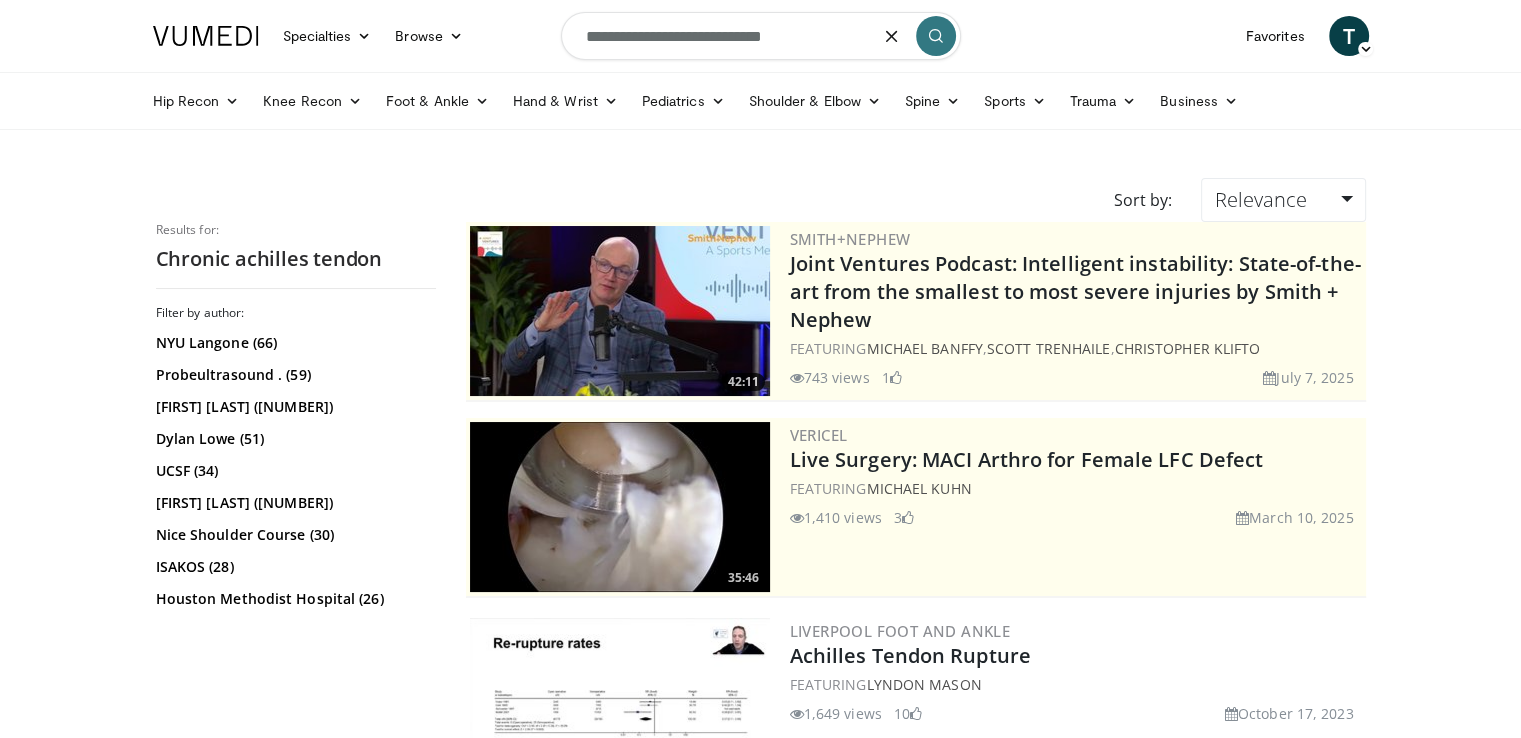 type on "**********" 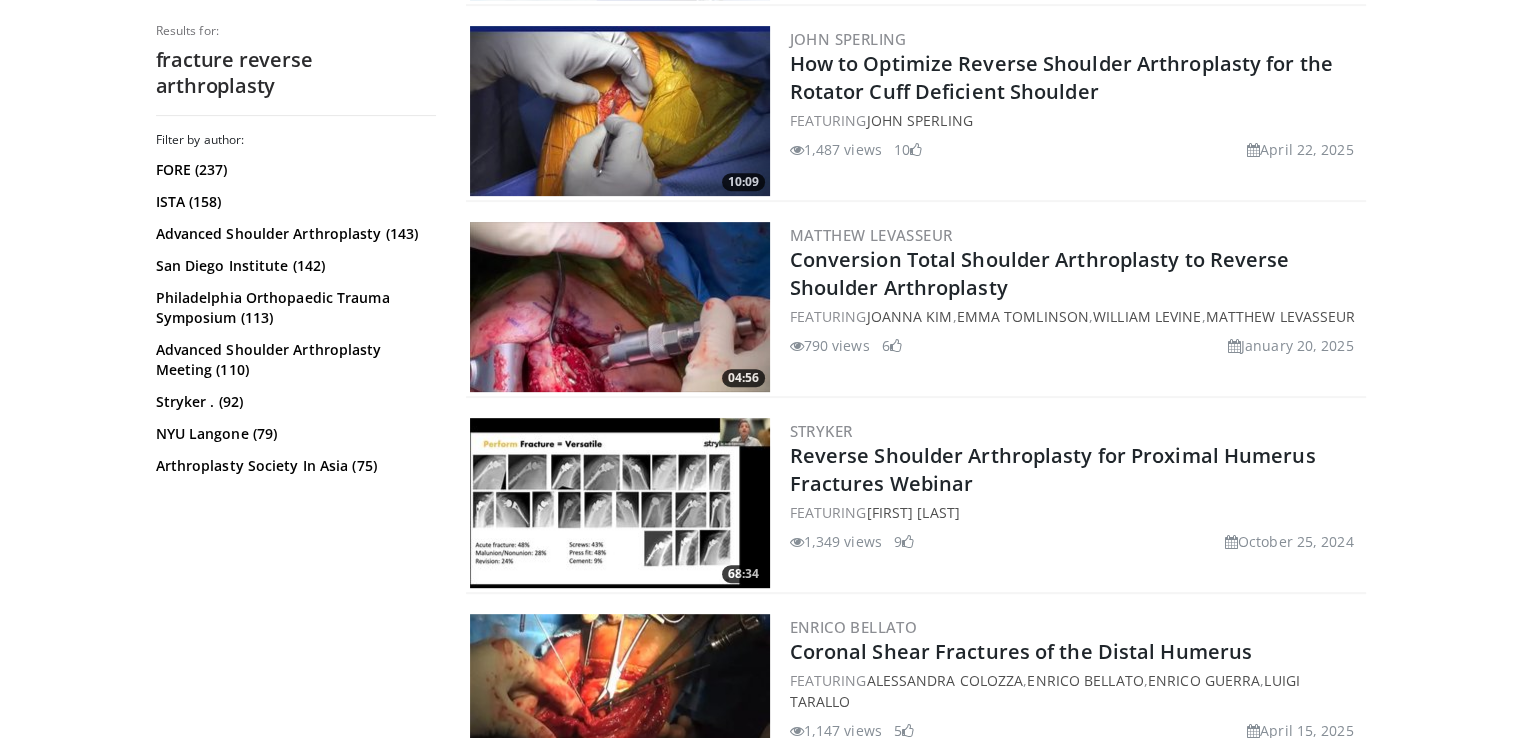 scroll, scrollTop: 800, scrollLeft: 0, axis: vertical 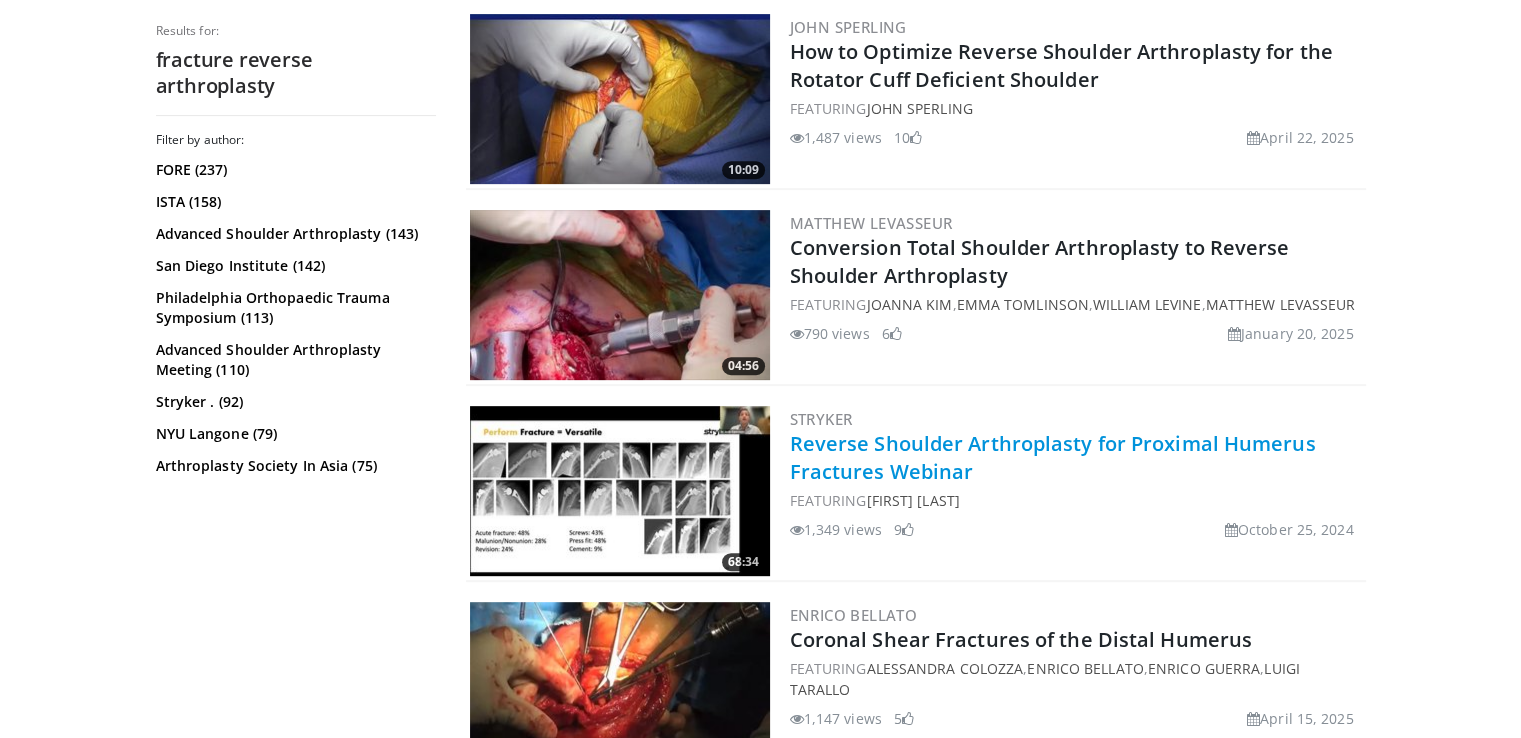 click on "Reverse Shoulder Arthroplasty for Proximal Humerus Fractures Webinar" at bounding box center [1053, 457] 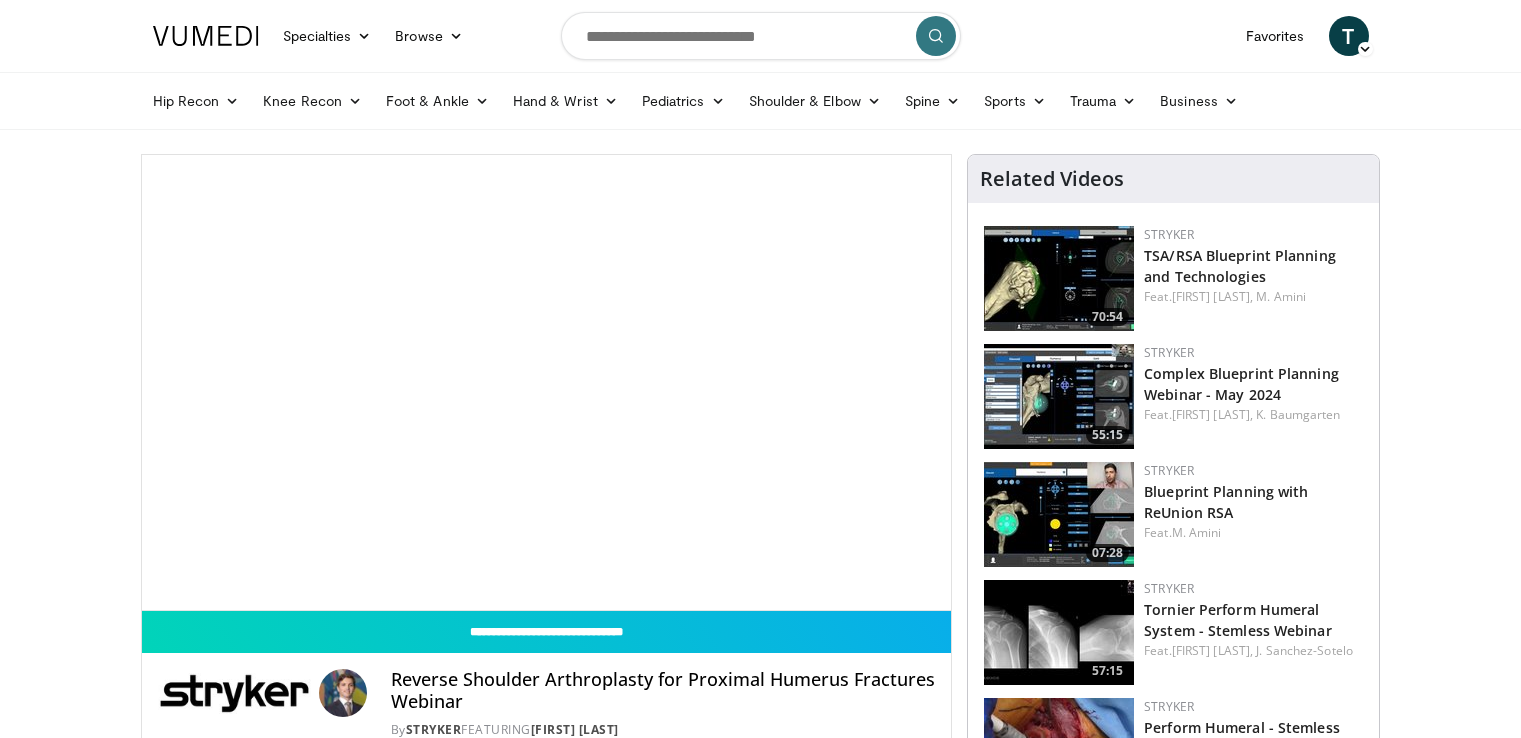scroll, scrollTop: 0, scrollLeft: 0, axis: both 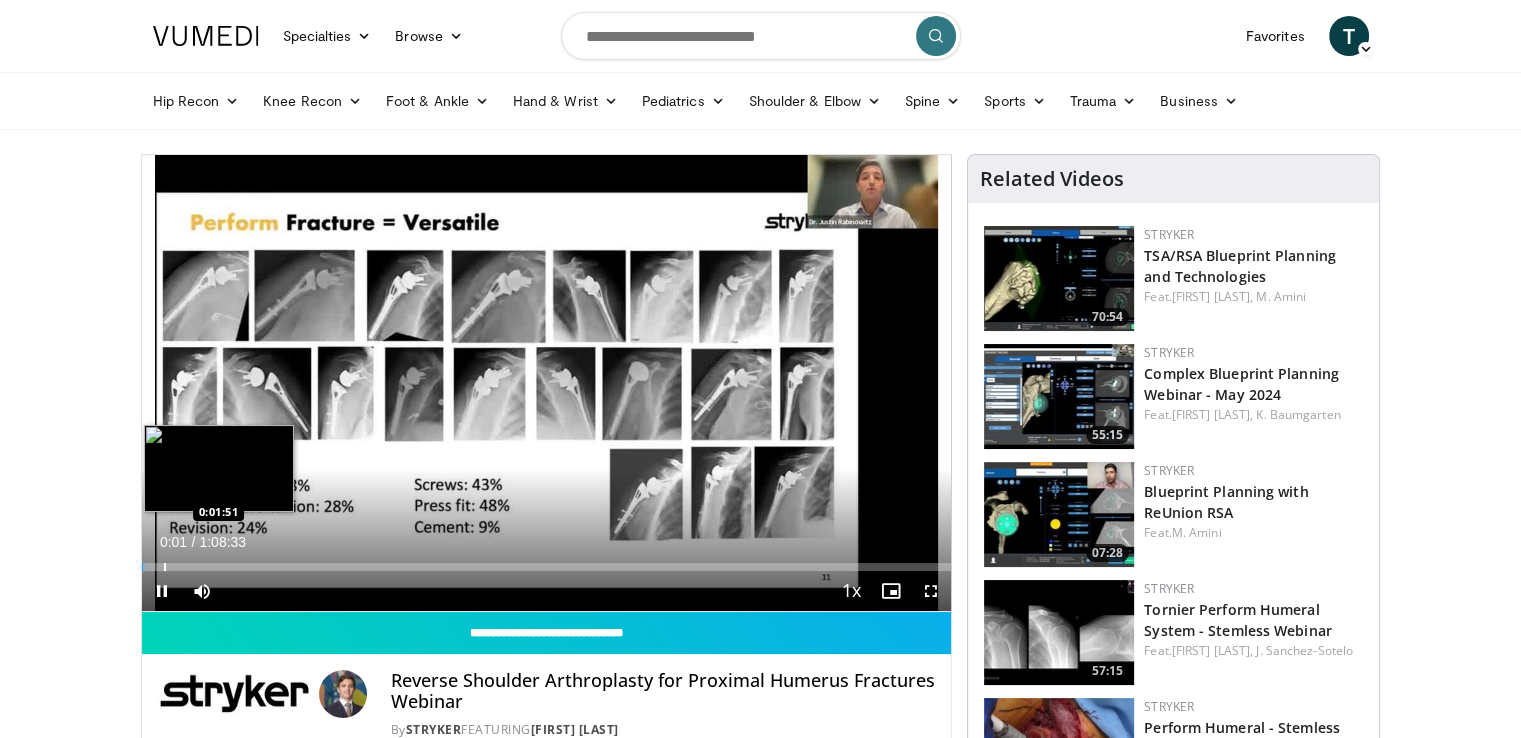 click at bounding box center [165, 567] 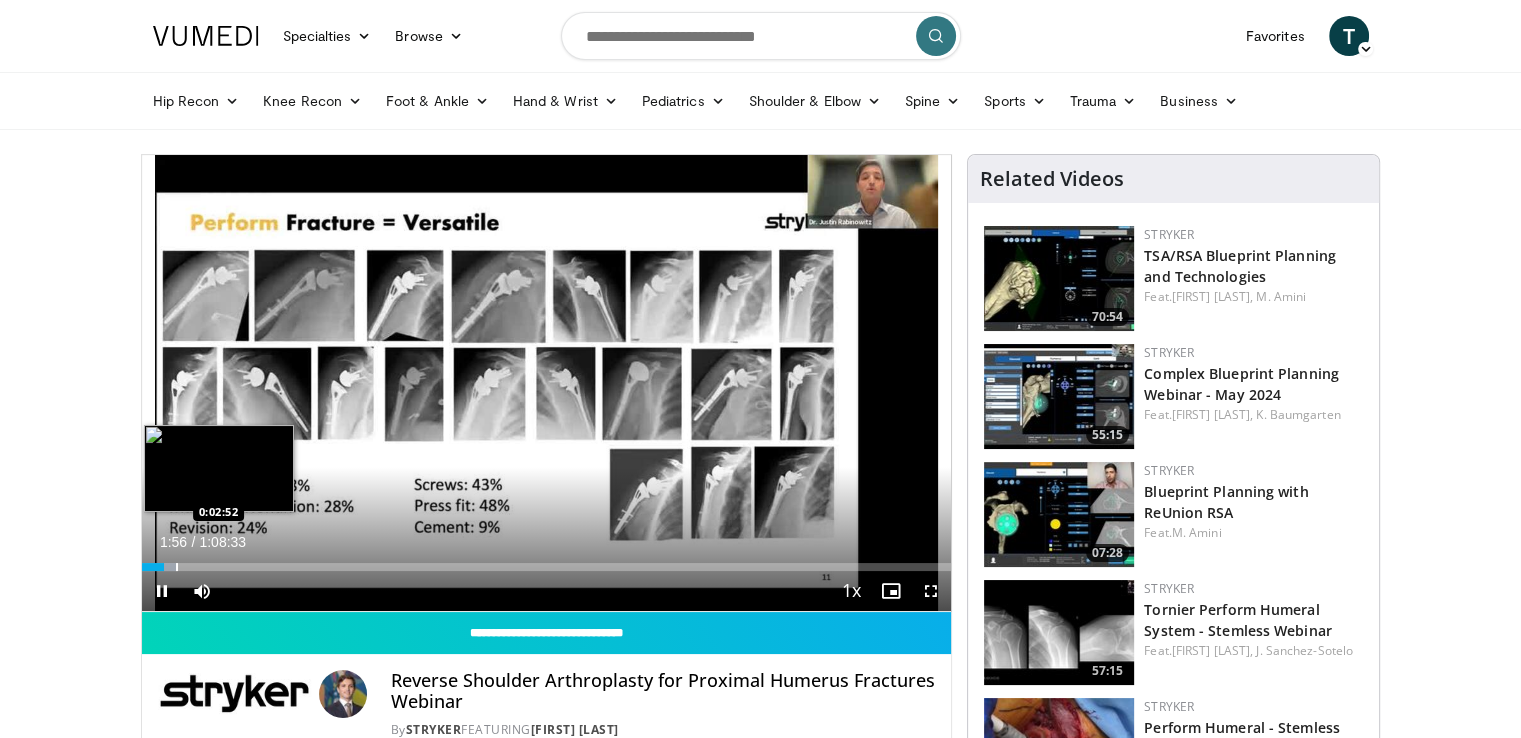 click at bounding box center [177, 567] 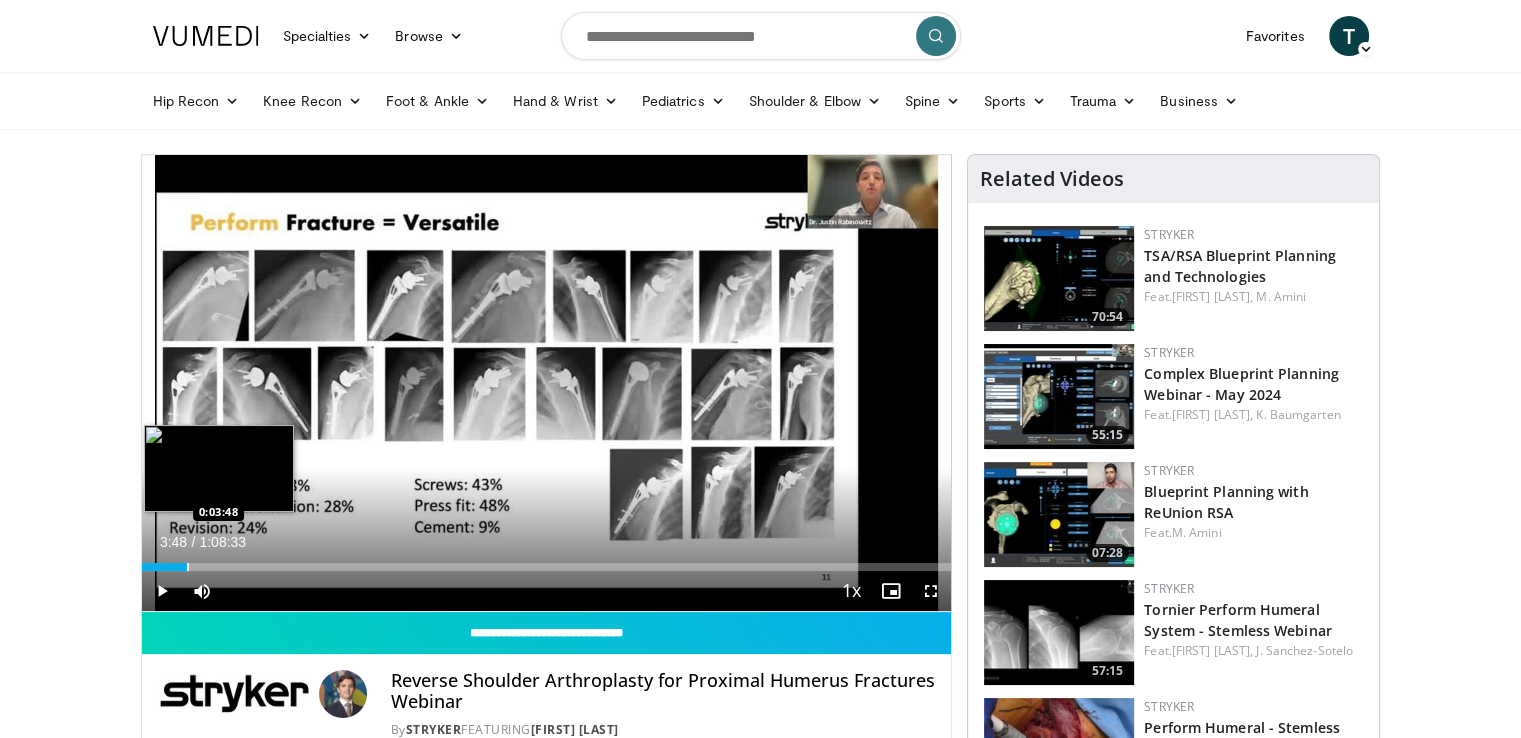 click at bounding box center (188, 567) 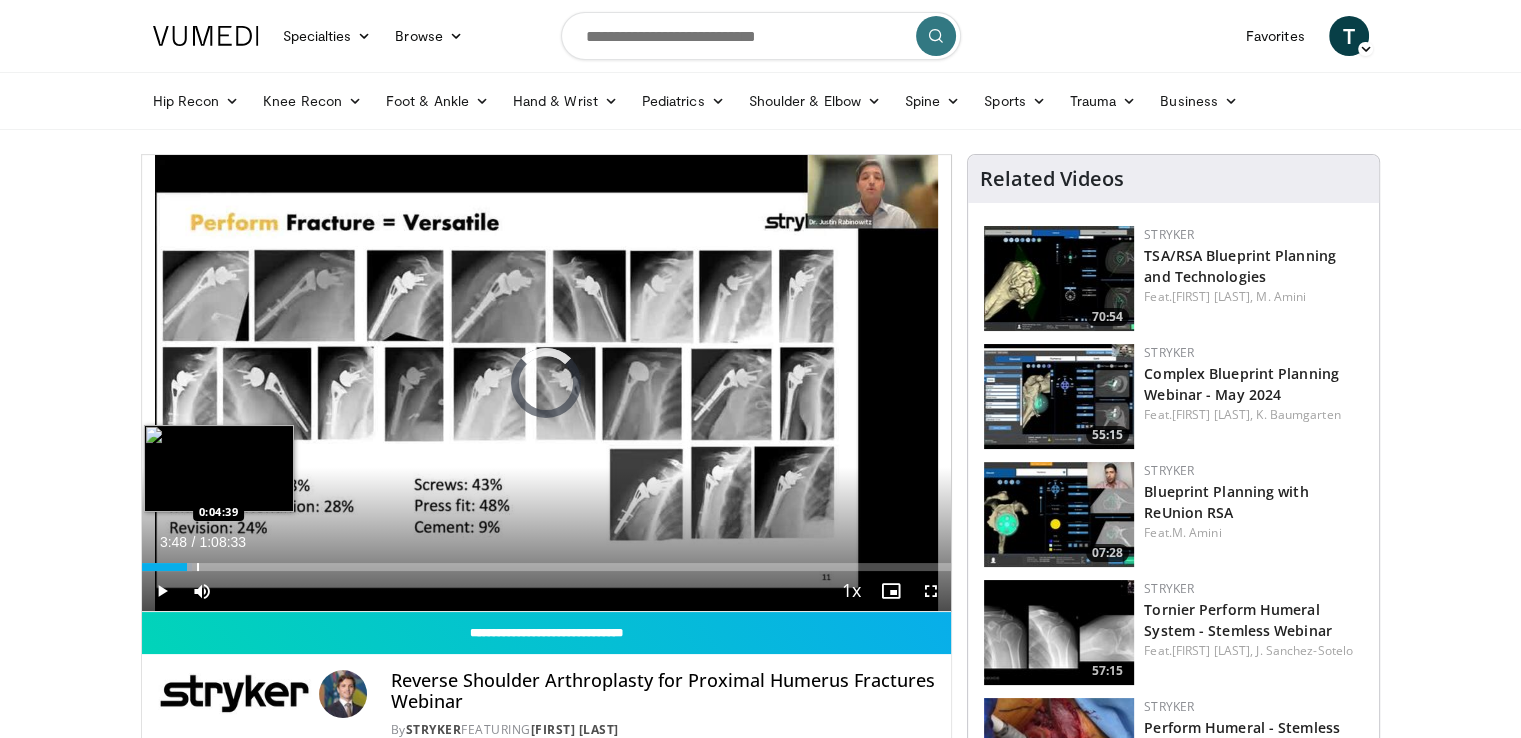click at bounding box center (198, 567) 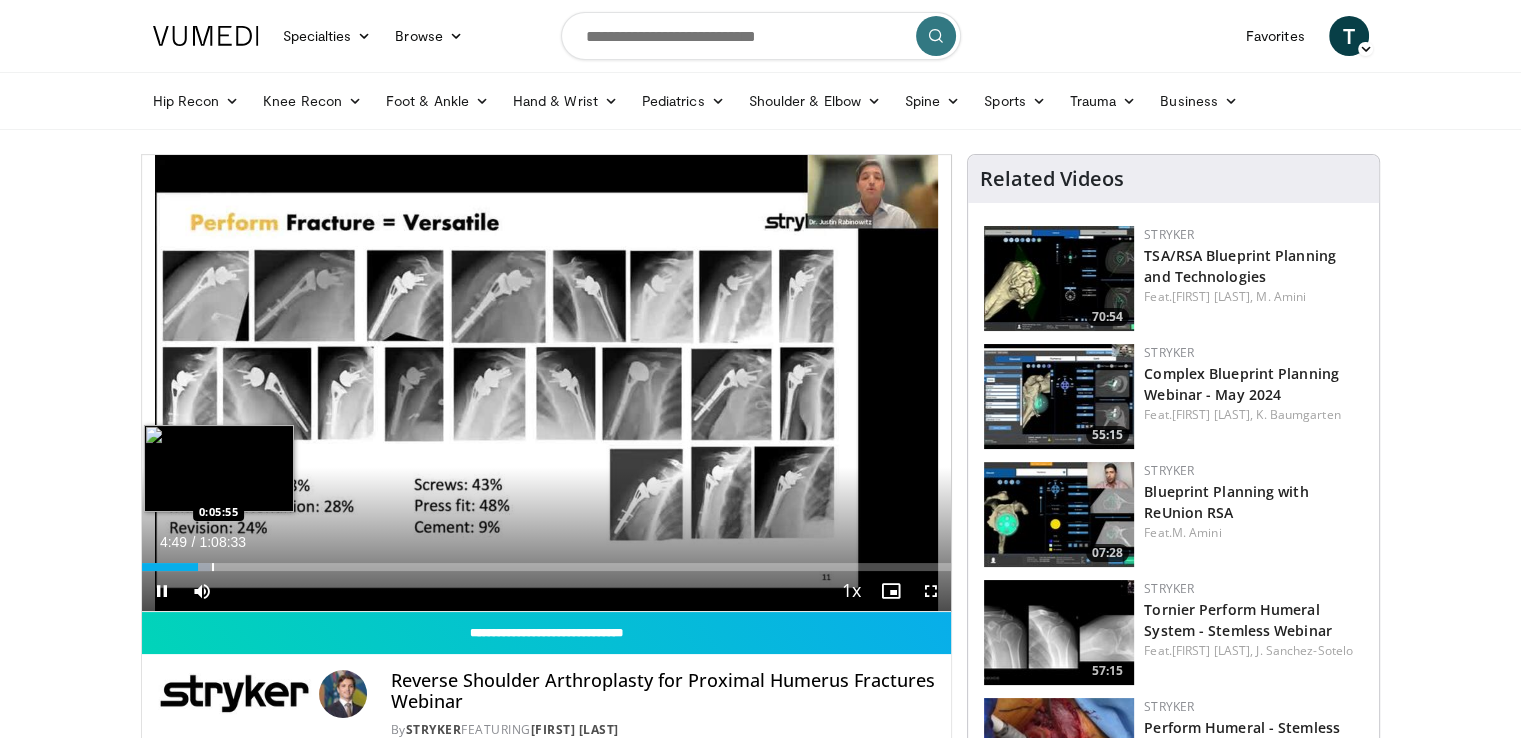 click at bounding box center [213, 567] 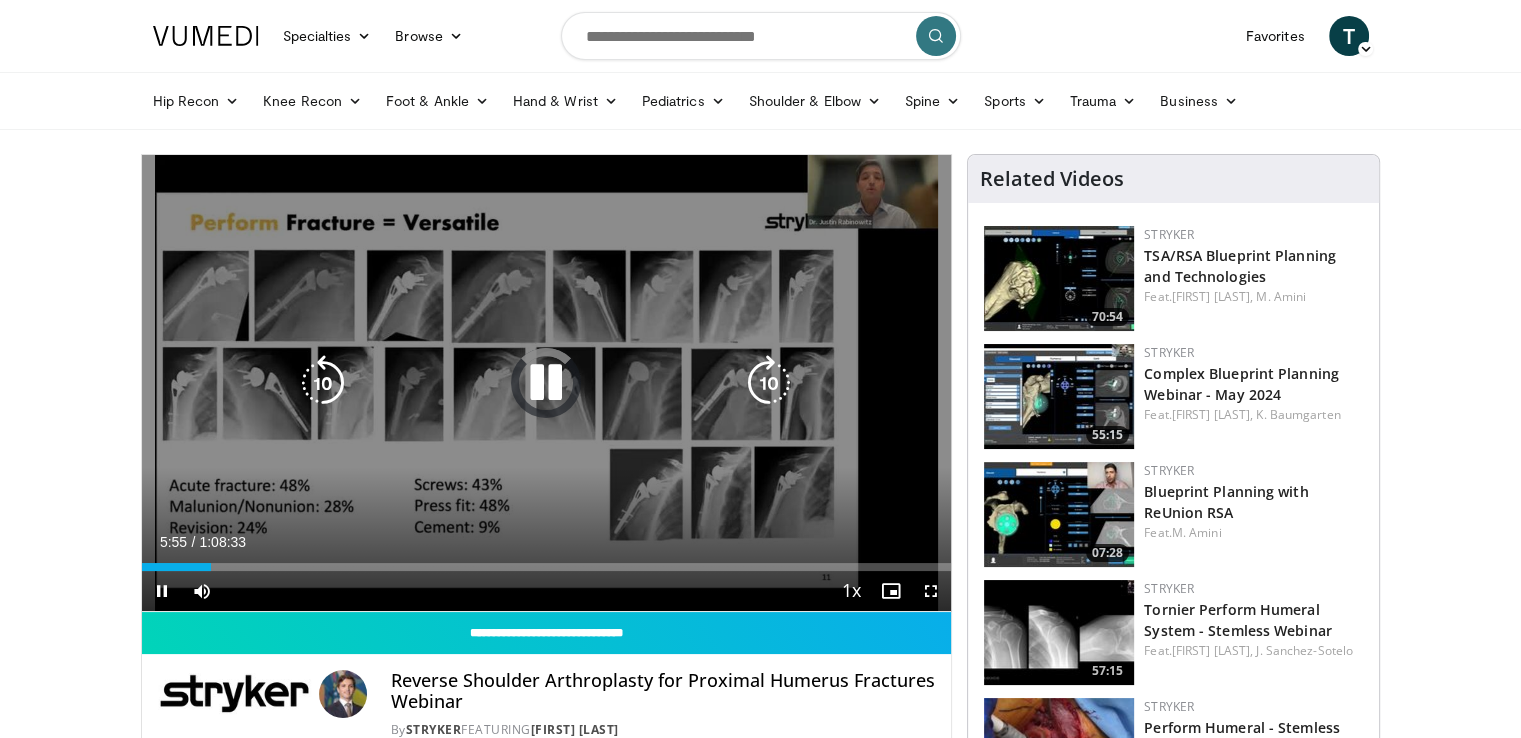 click on "Loaded :  0.00% 0:05:55 0:06:10" at bounding box center [547, 567] 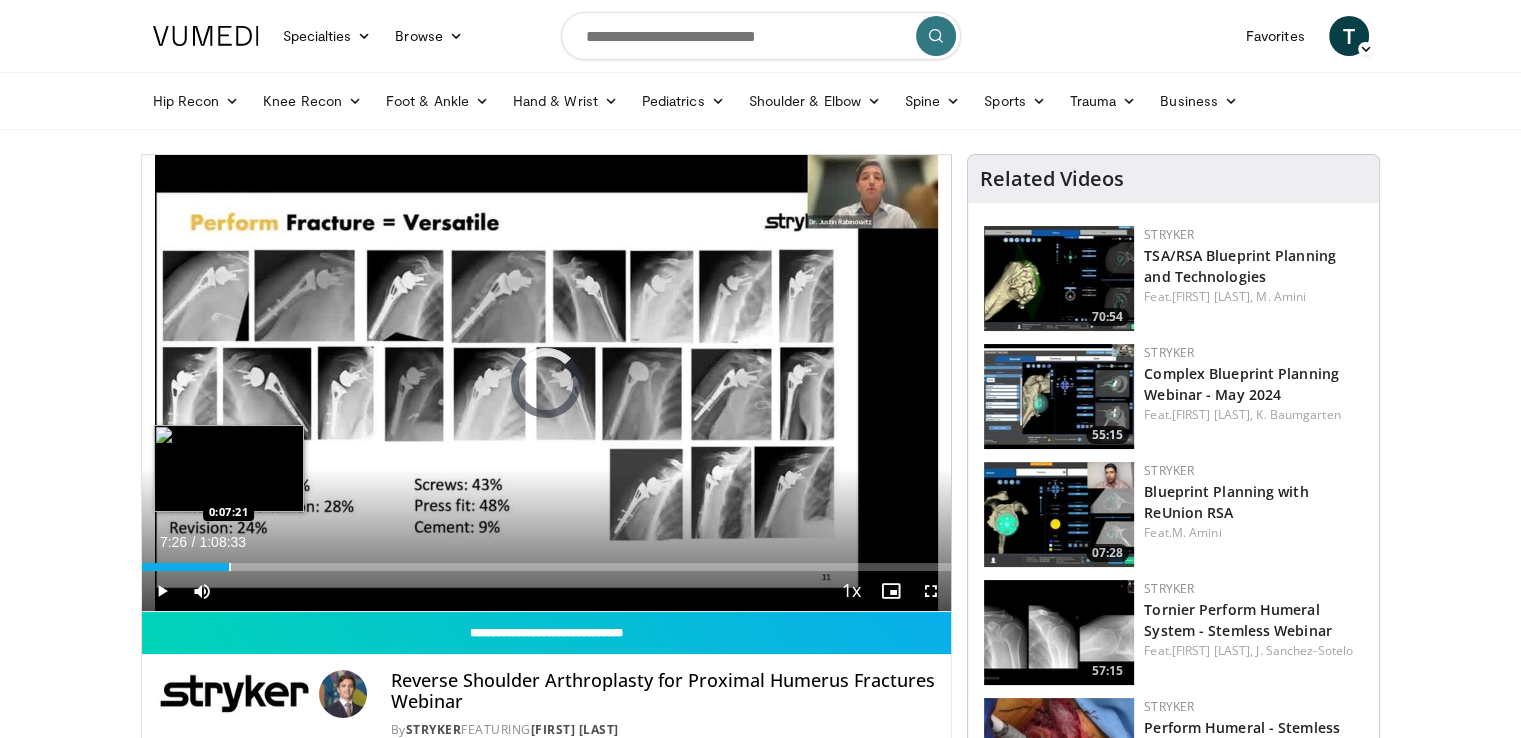 click at bounding box center (230, 567) 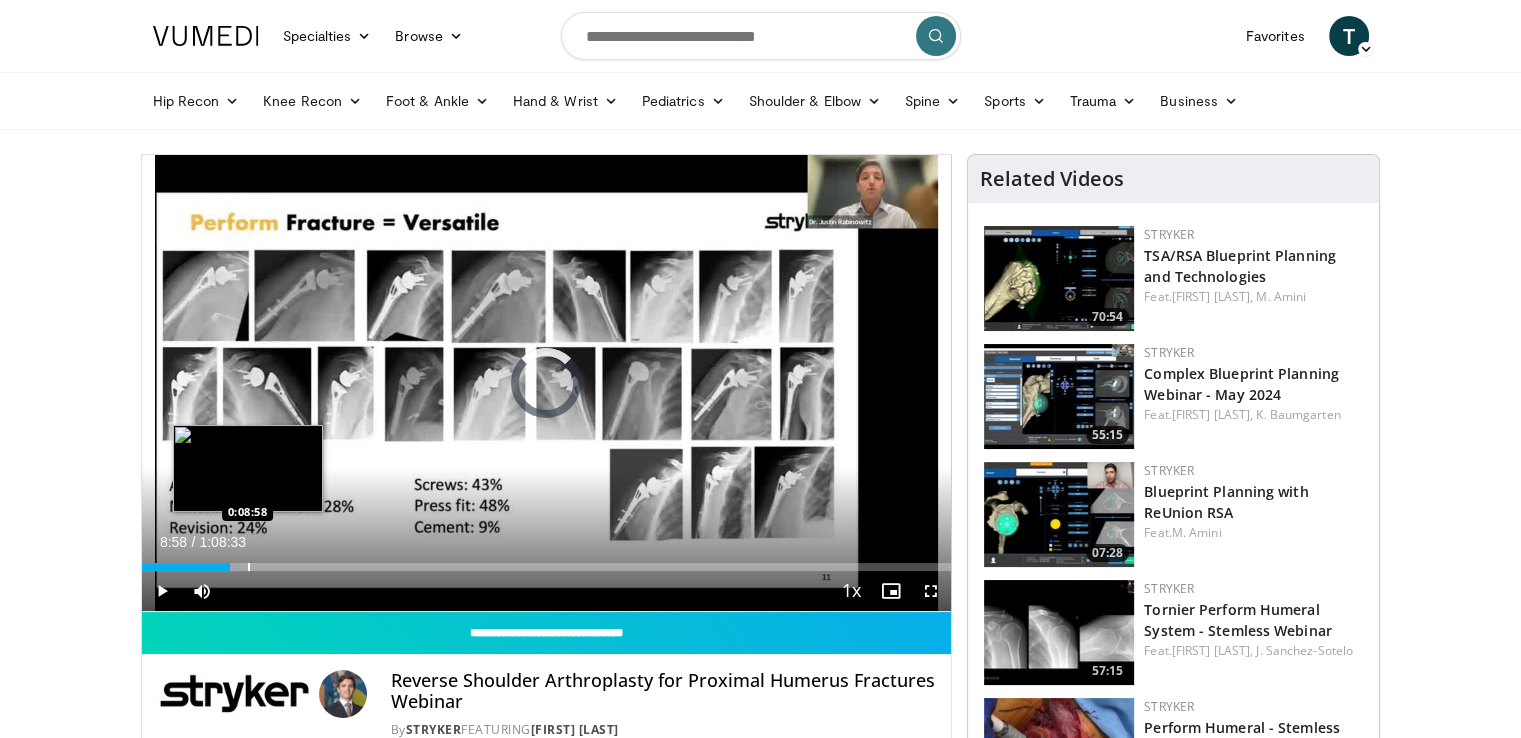 click on "Loaded :  12.40% 0:07:30 0:08:58" at bounding box center (547, 561) 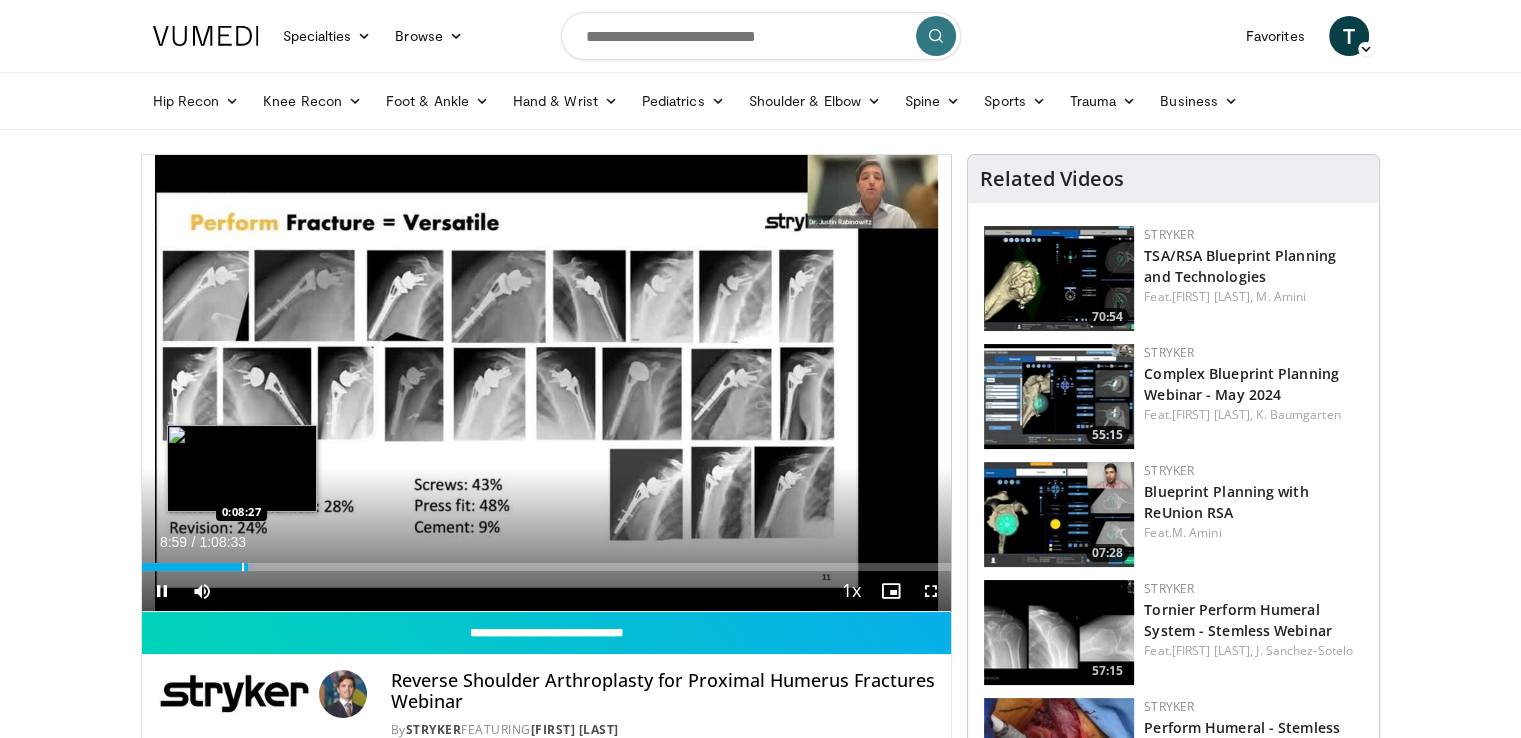 click at bounding box center [243, 567] 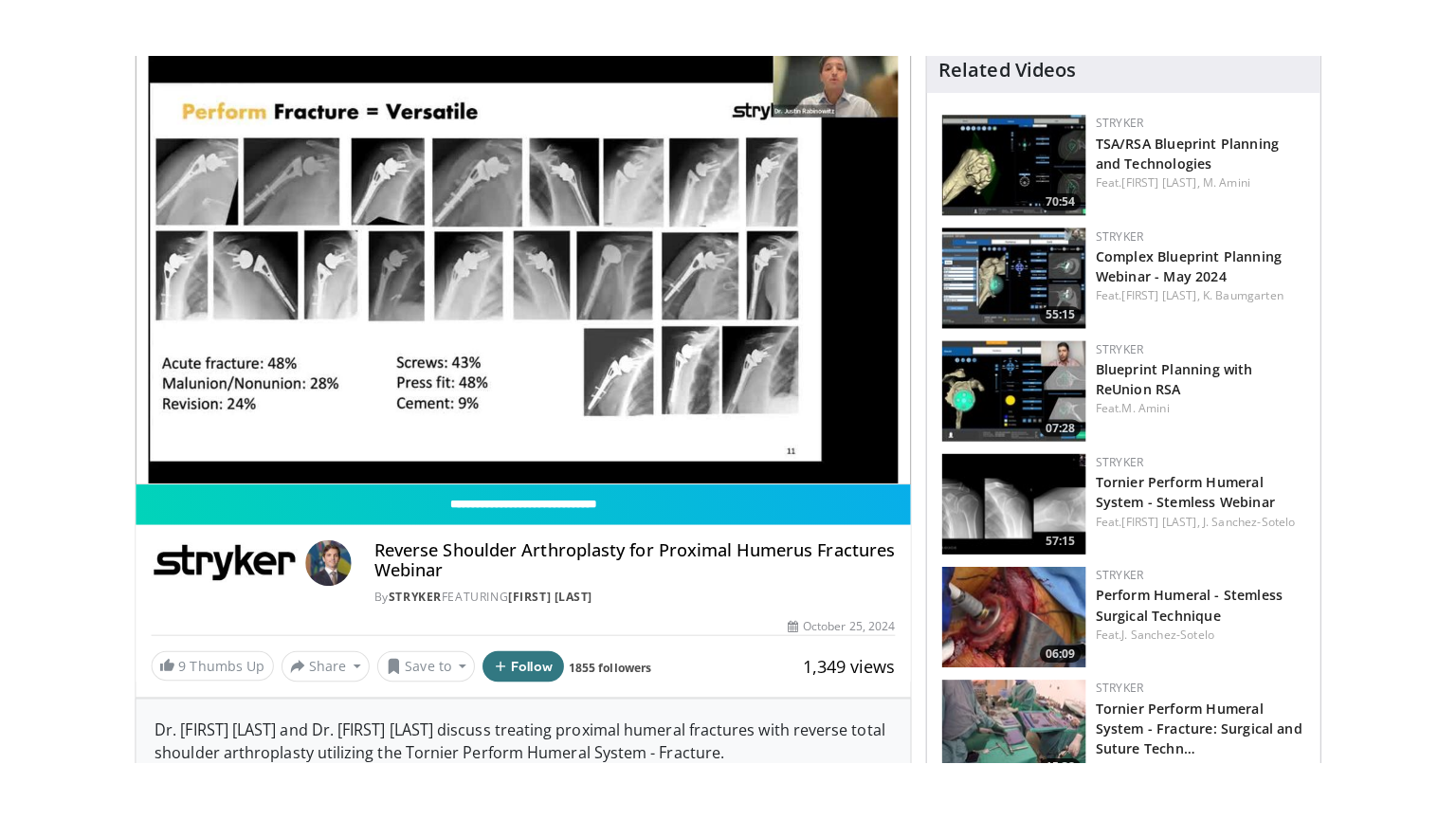 scroll, scrollTop: 190, scrollLeft: 0, axis: vertical 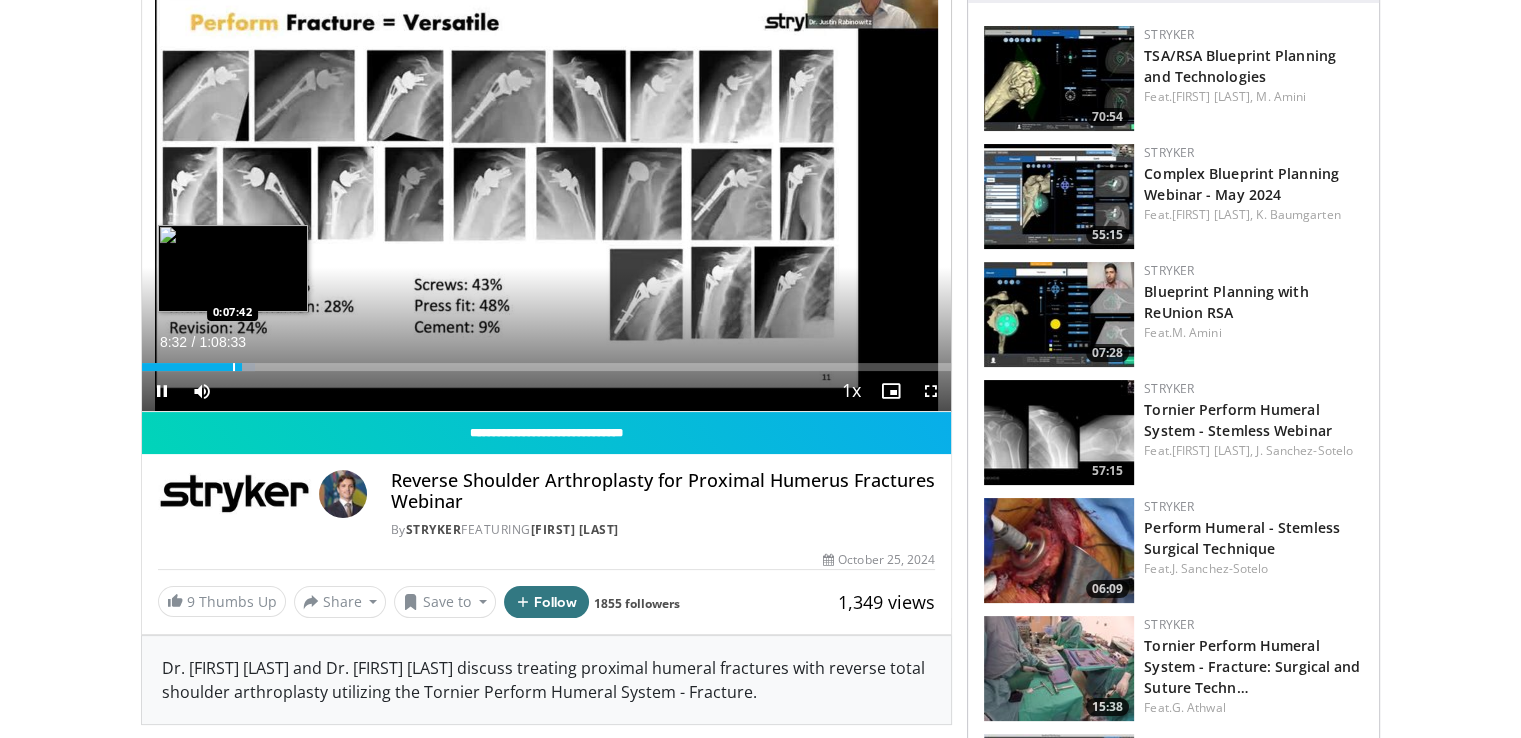 click at bounding box center [234, 367] 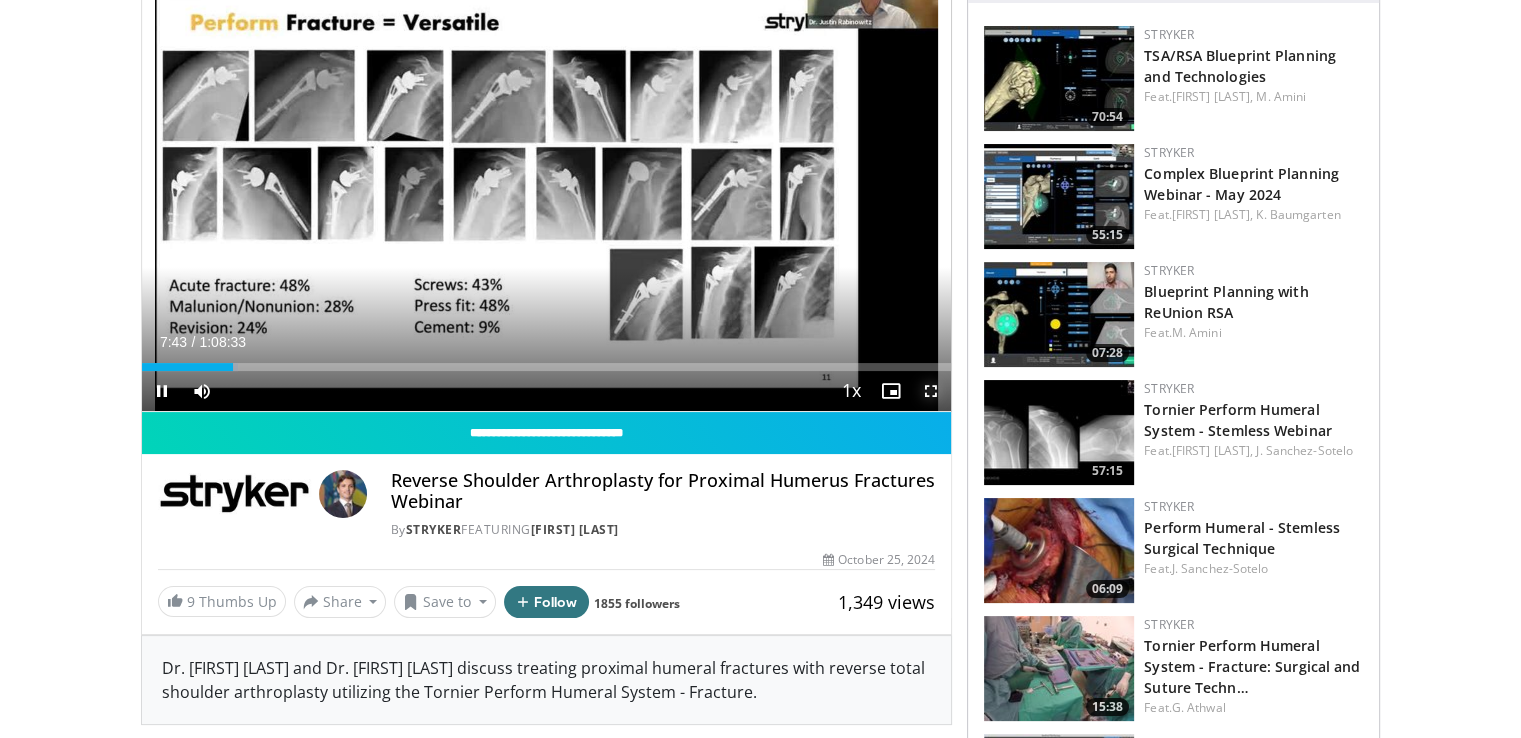 click at bounding box center [931, 391] 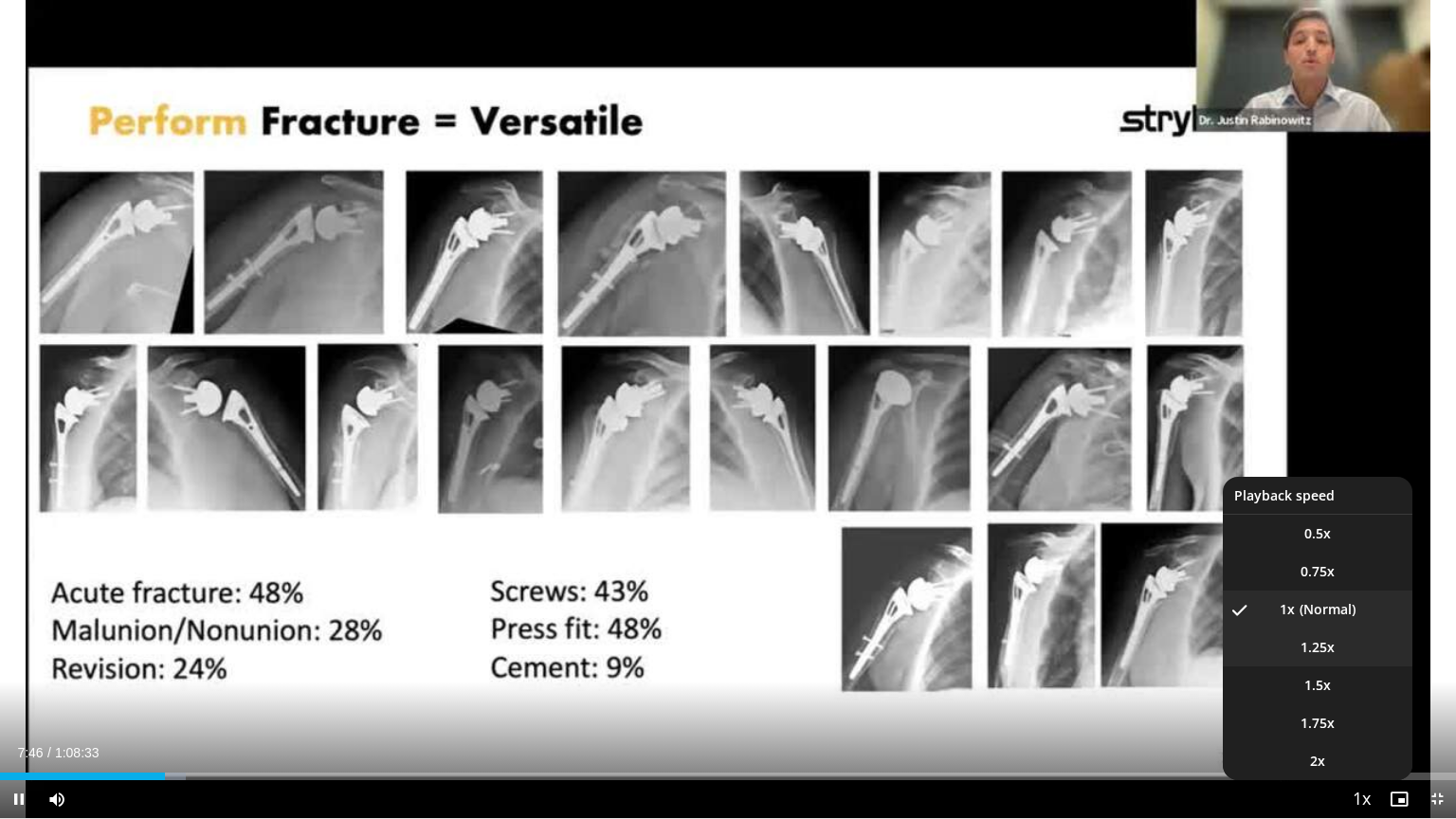 click on "1.25x" at bounding box center (1318, 647) 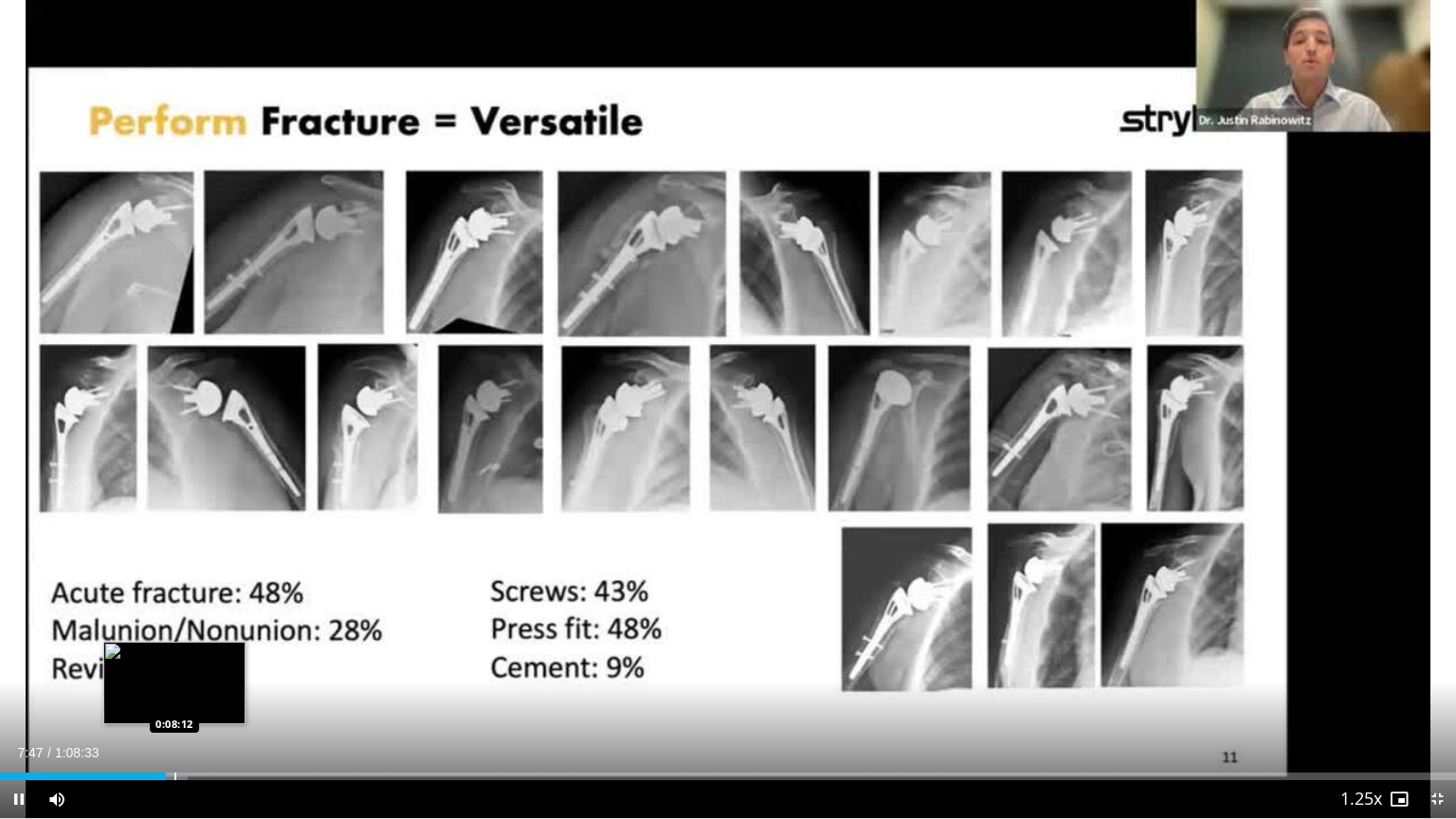 click at bounding box center [175, 776] 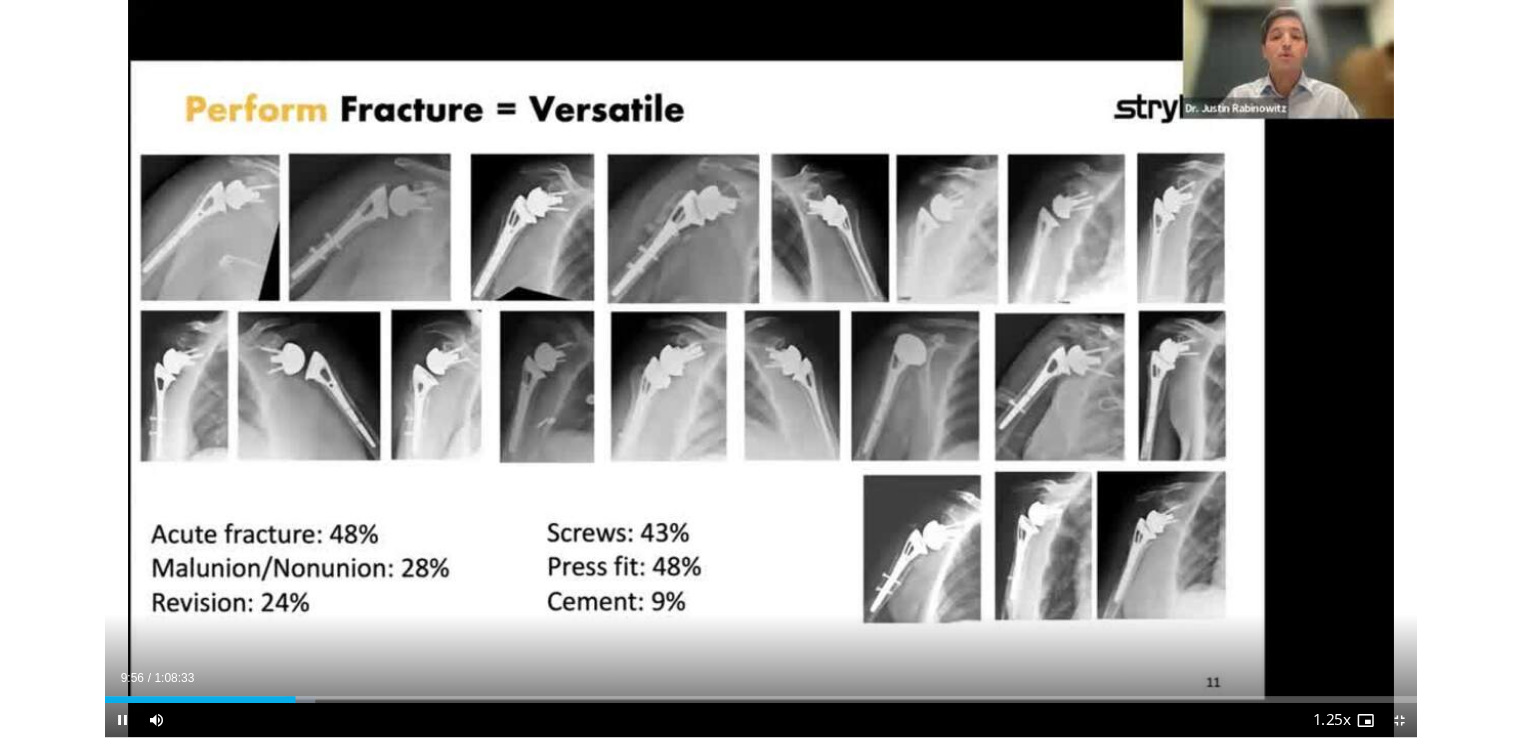scroll, scrollTop: 656, scrollLeft: 0, axis: vertical 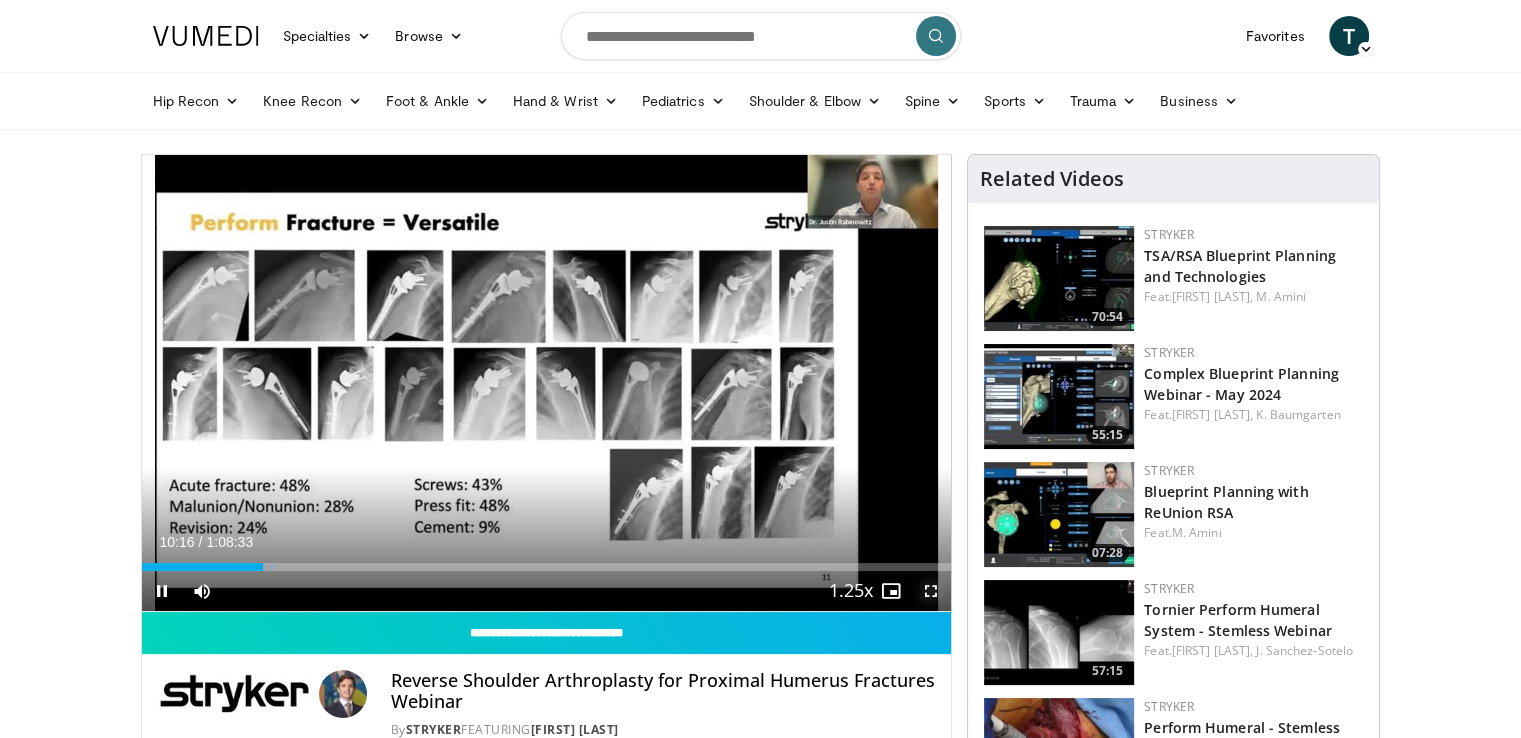 click at bounding box center [931, 591] 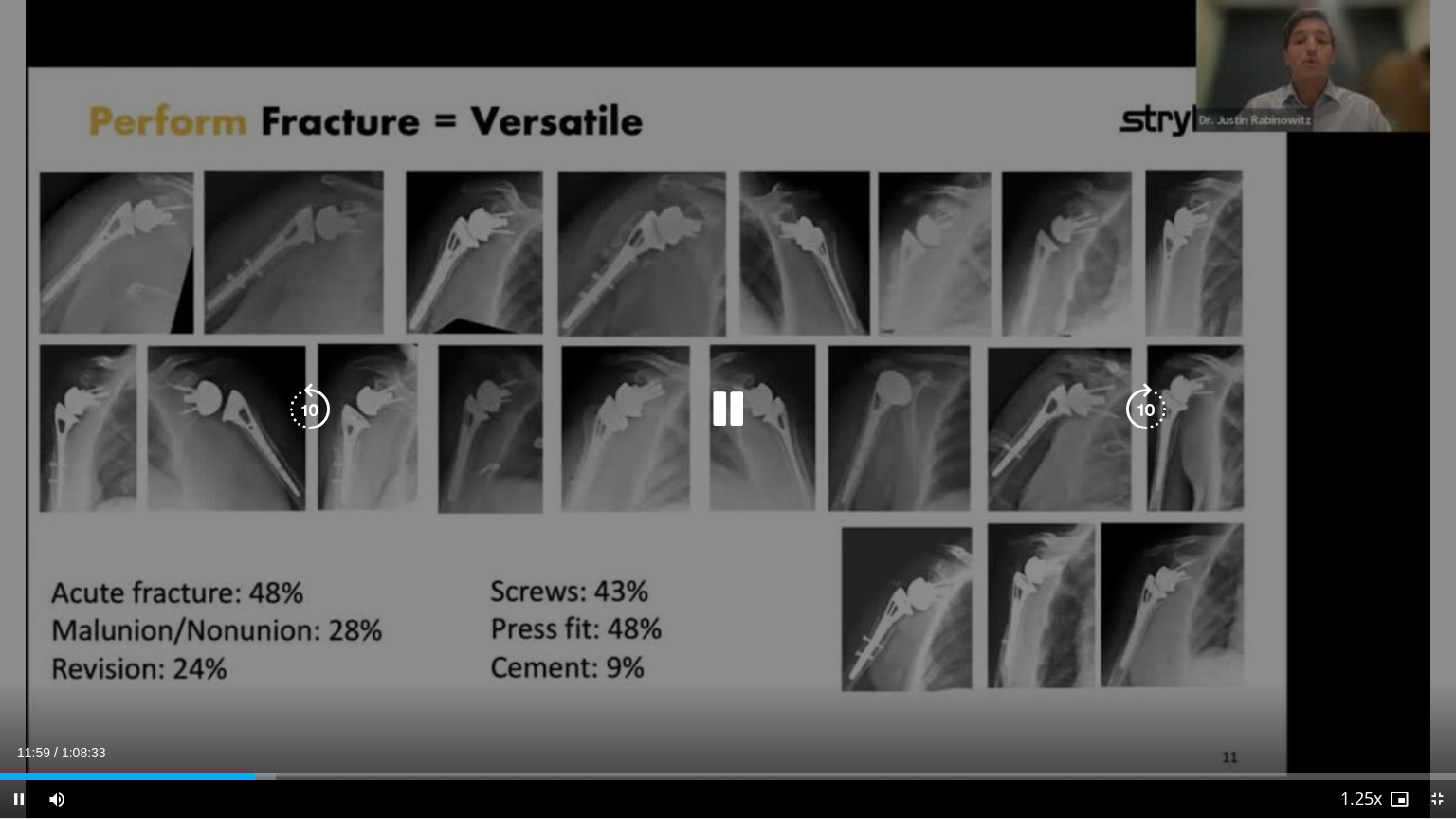 click at bounding box center (728, 410) 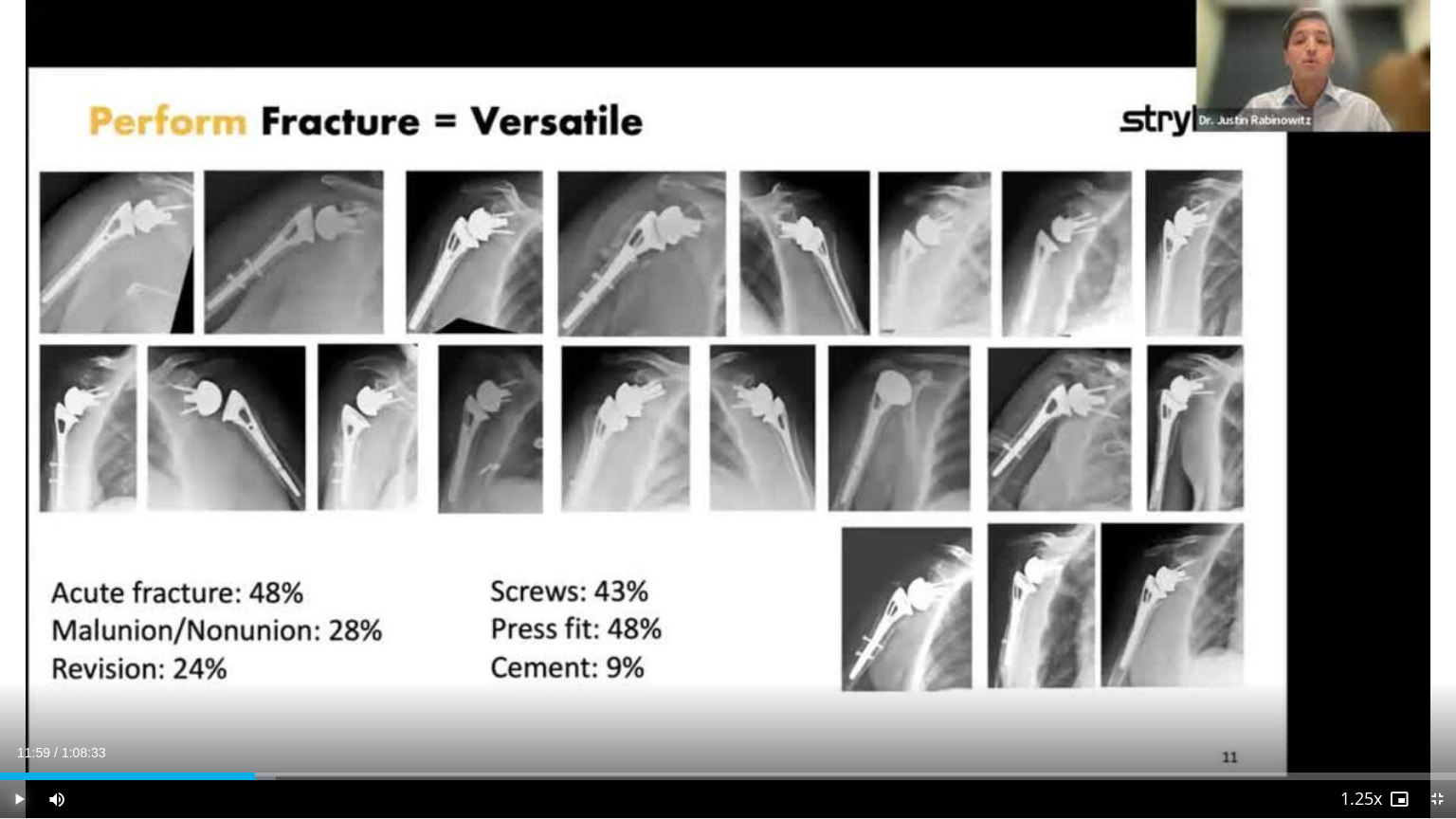 click at bounding box center (19, 799) 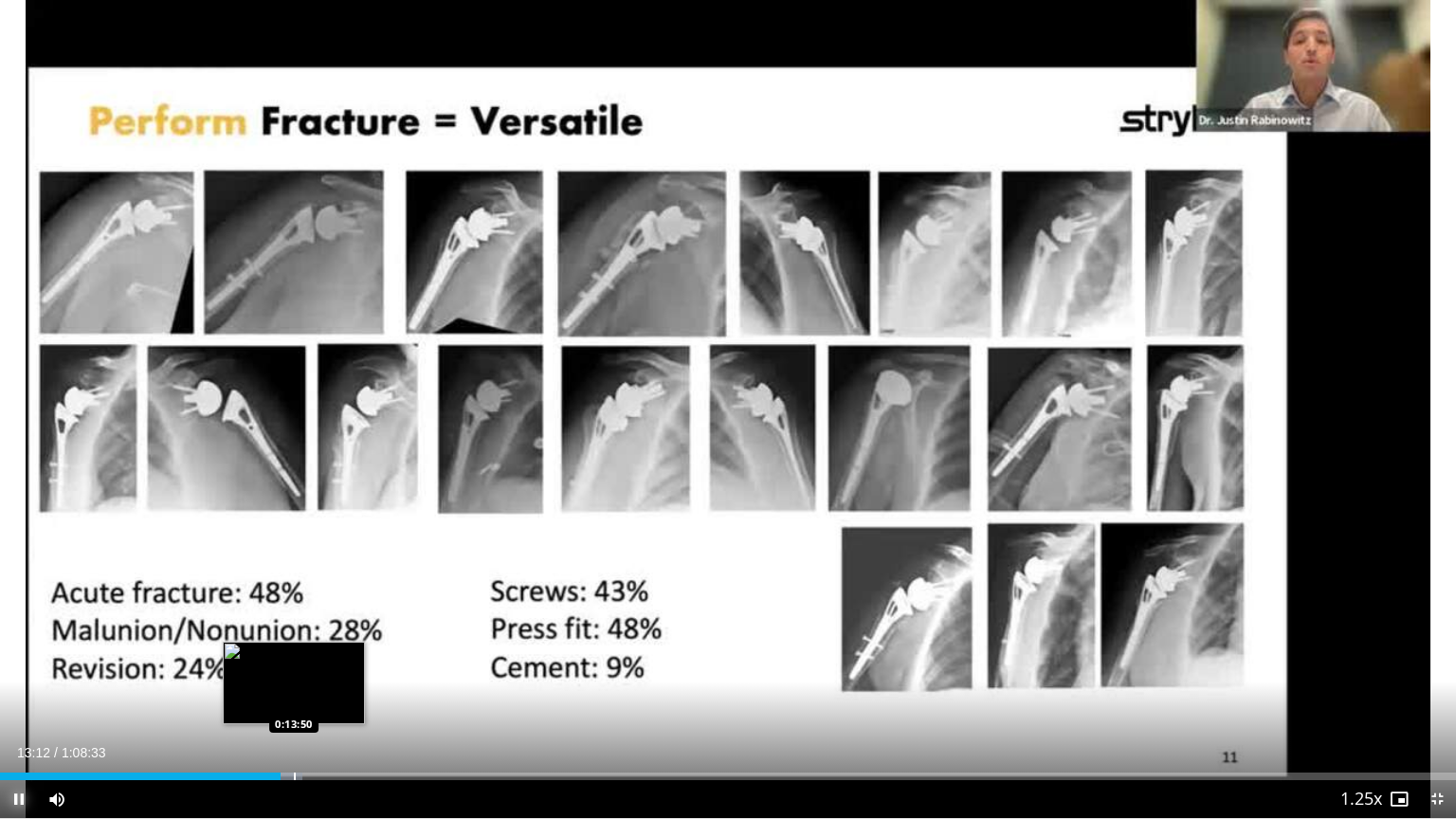 click at bounding box center [295, 776] 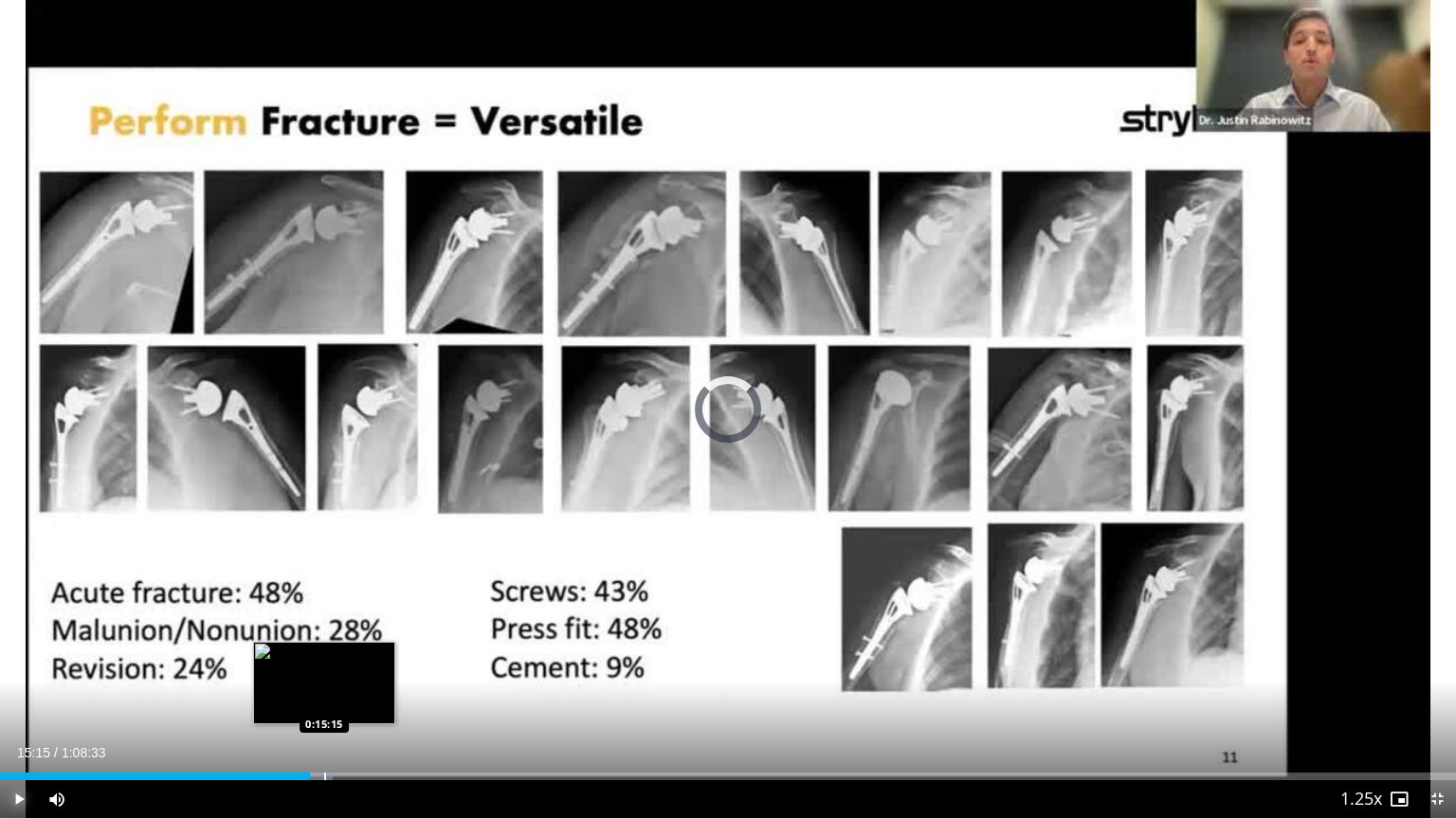 click at bounding box center [325, 776] 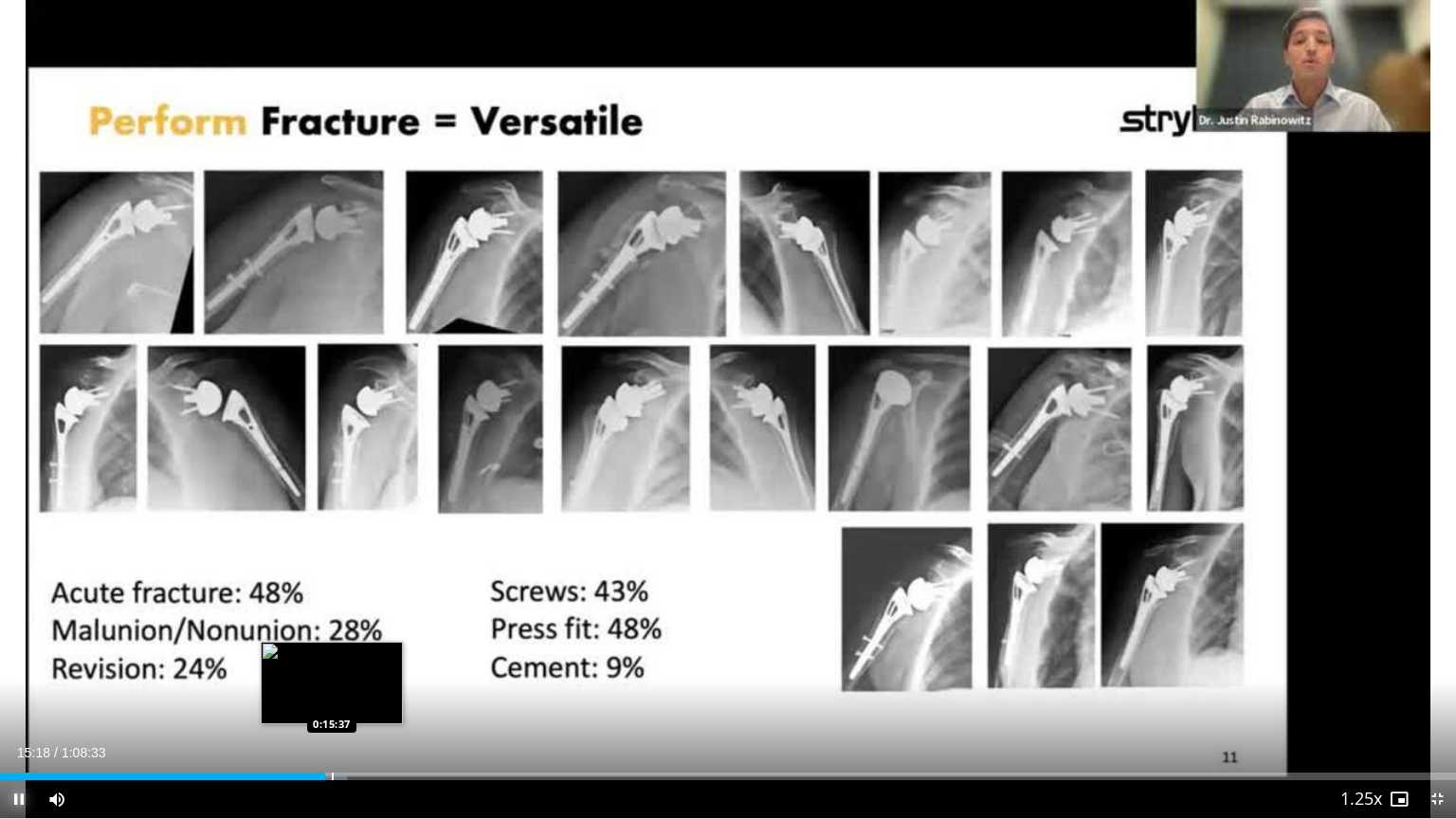 click at bounding box center (333, 776) 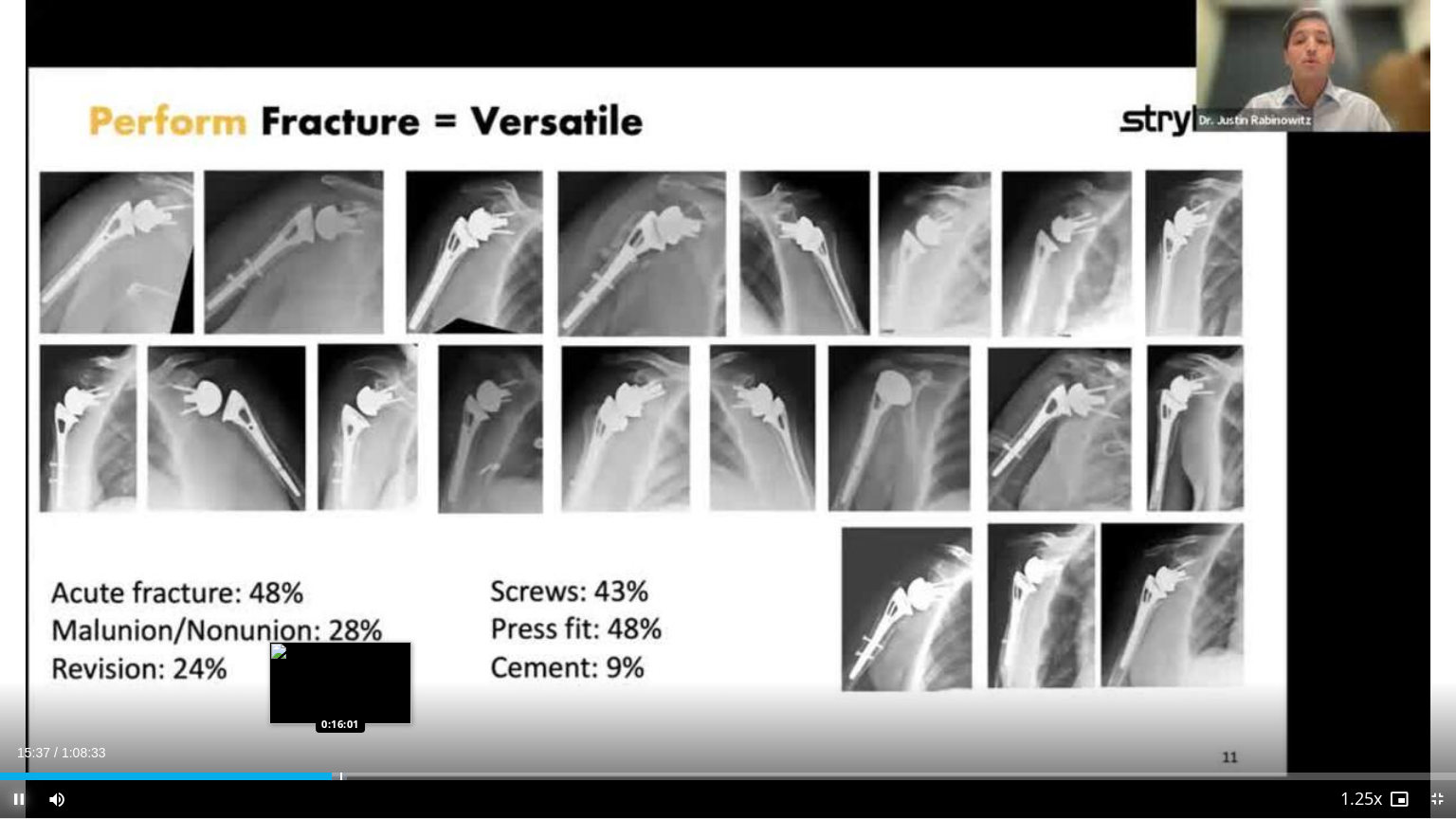 click at bounding box center (341, 776) 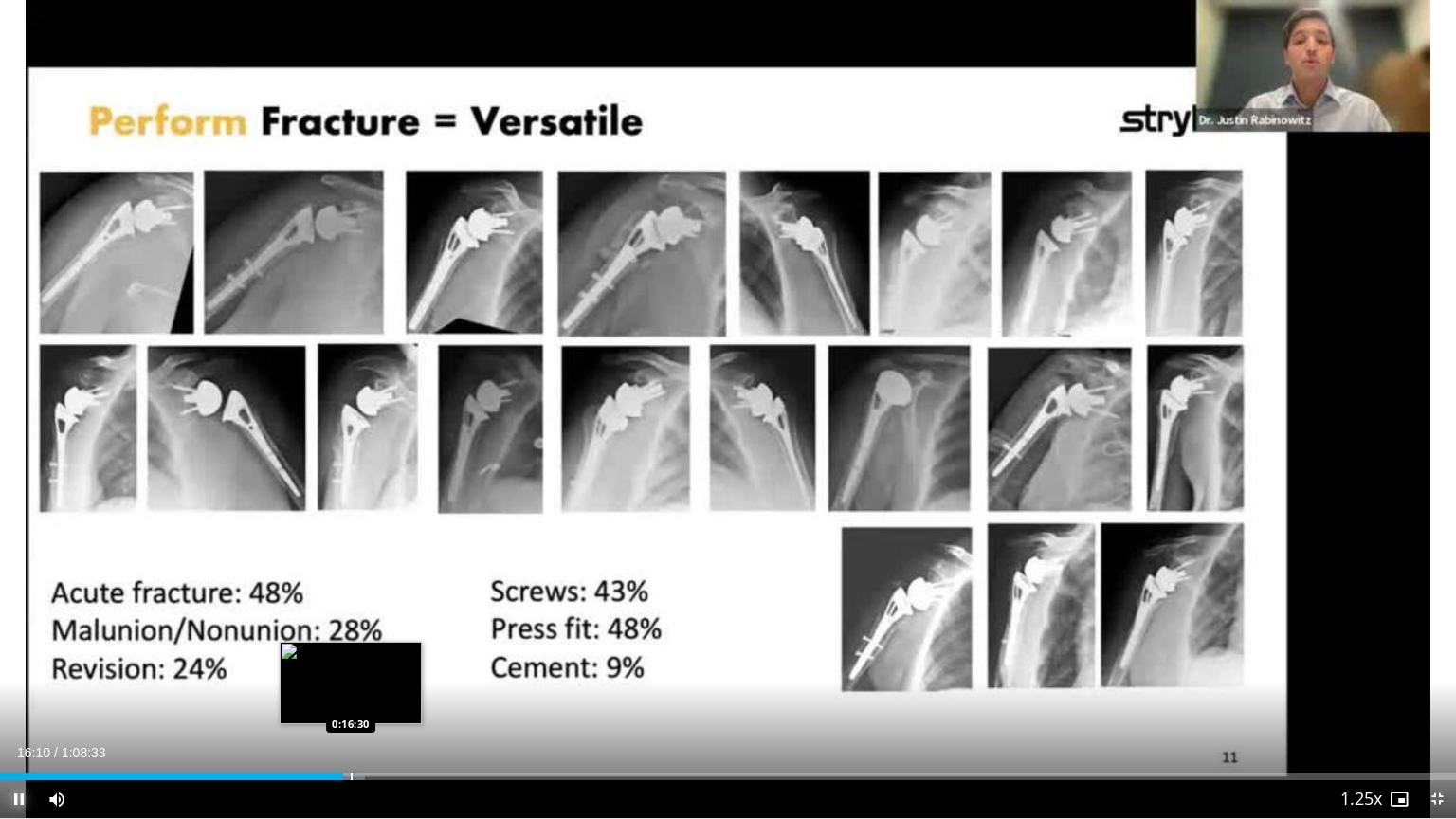 click at bounding box center [352, 776] 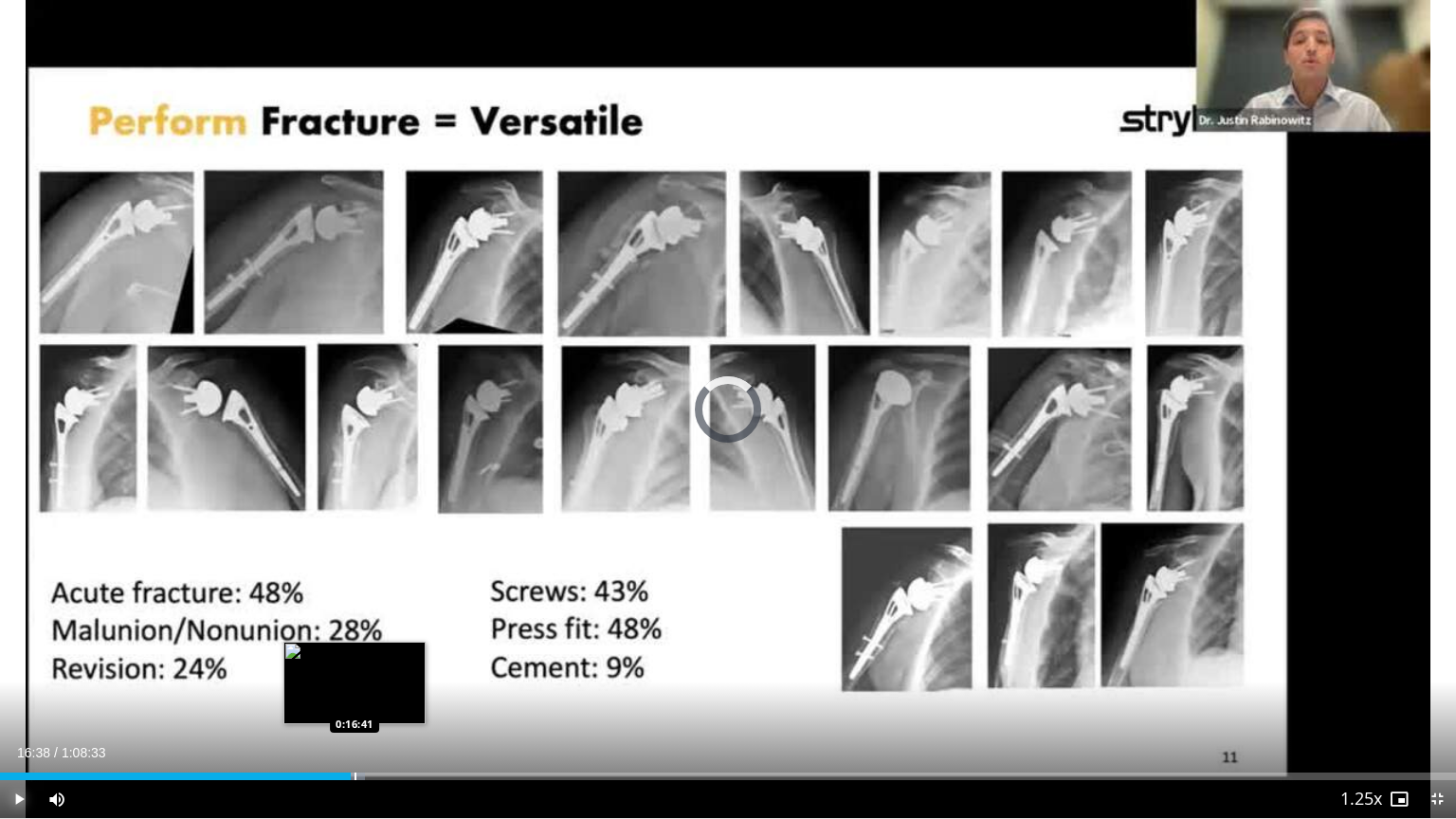 click at bounding box center [355, 776] 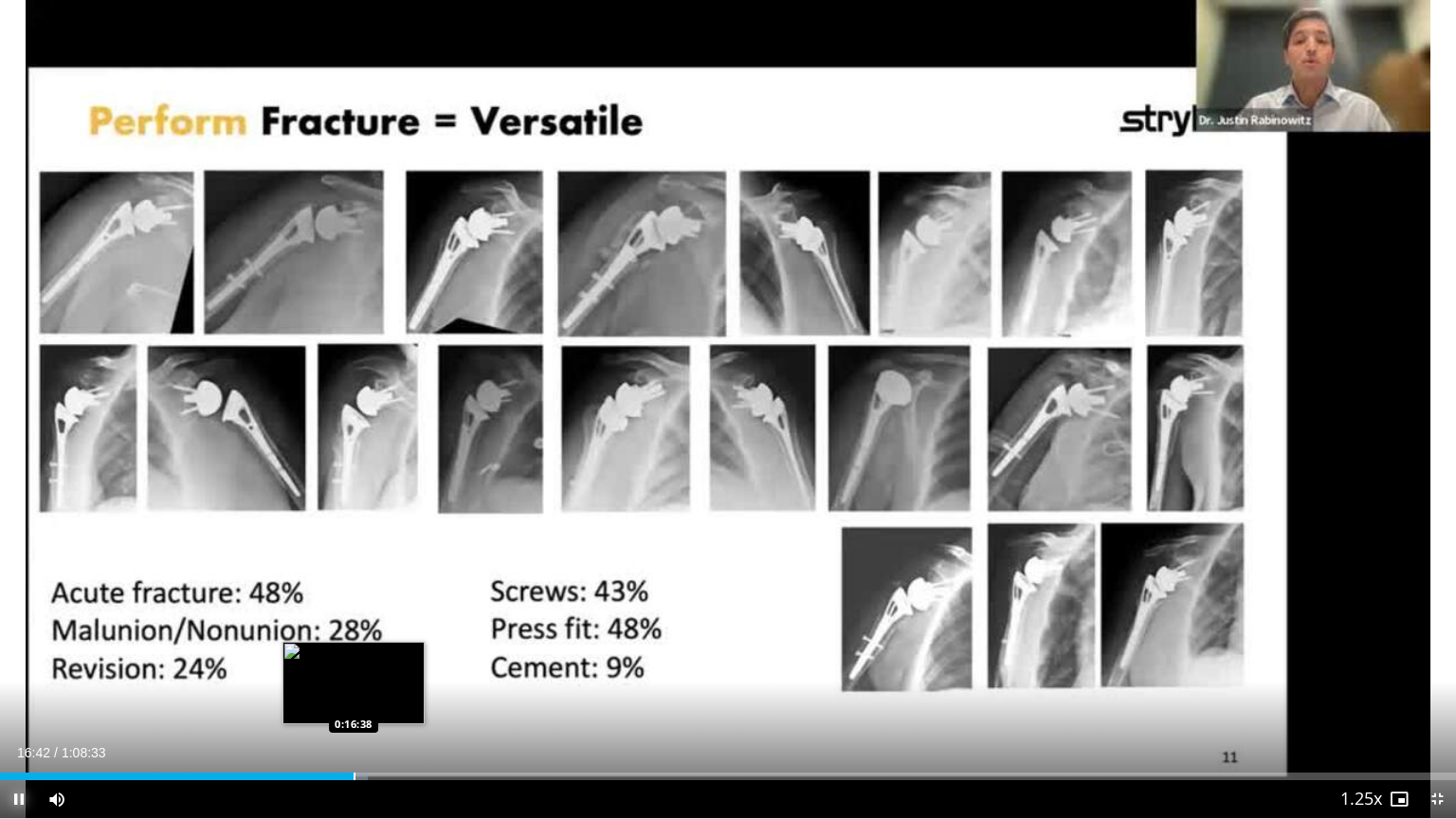 click at bounding box center [355, 776] 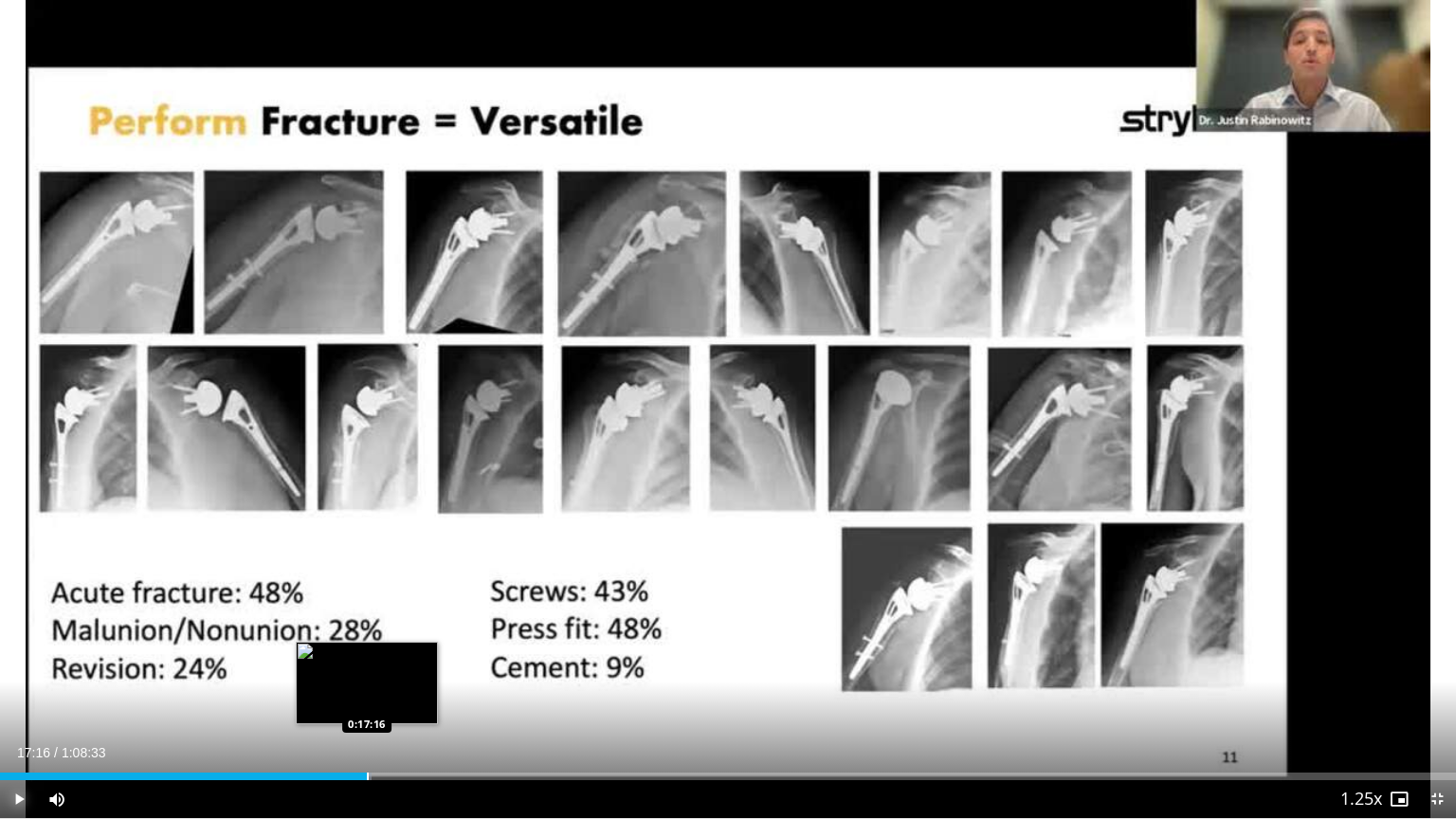 click on "Loaded :  25.53% 0:17:16 0:17:16" at bounding box center [728, 771] 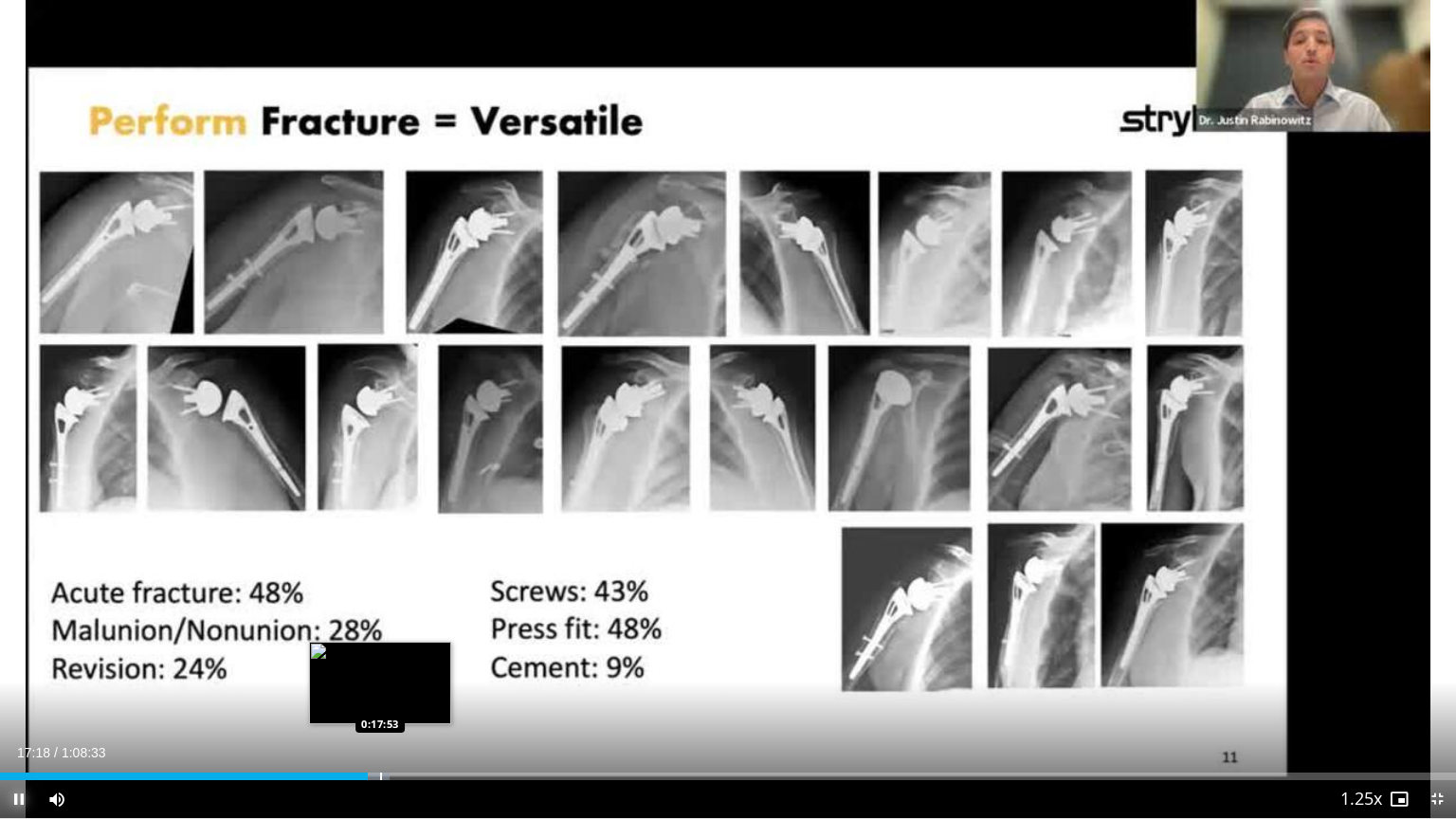 click at bounding box center (373, 776) 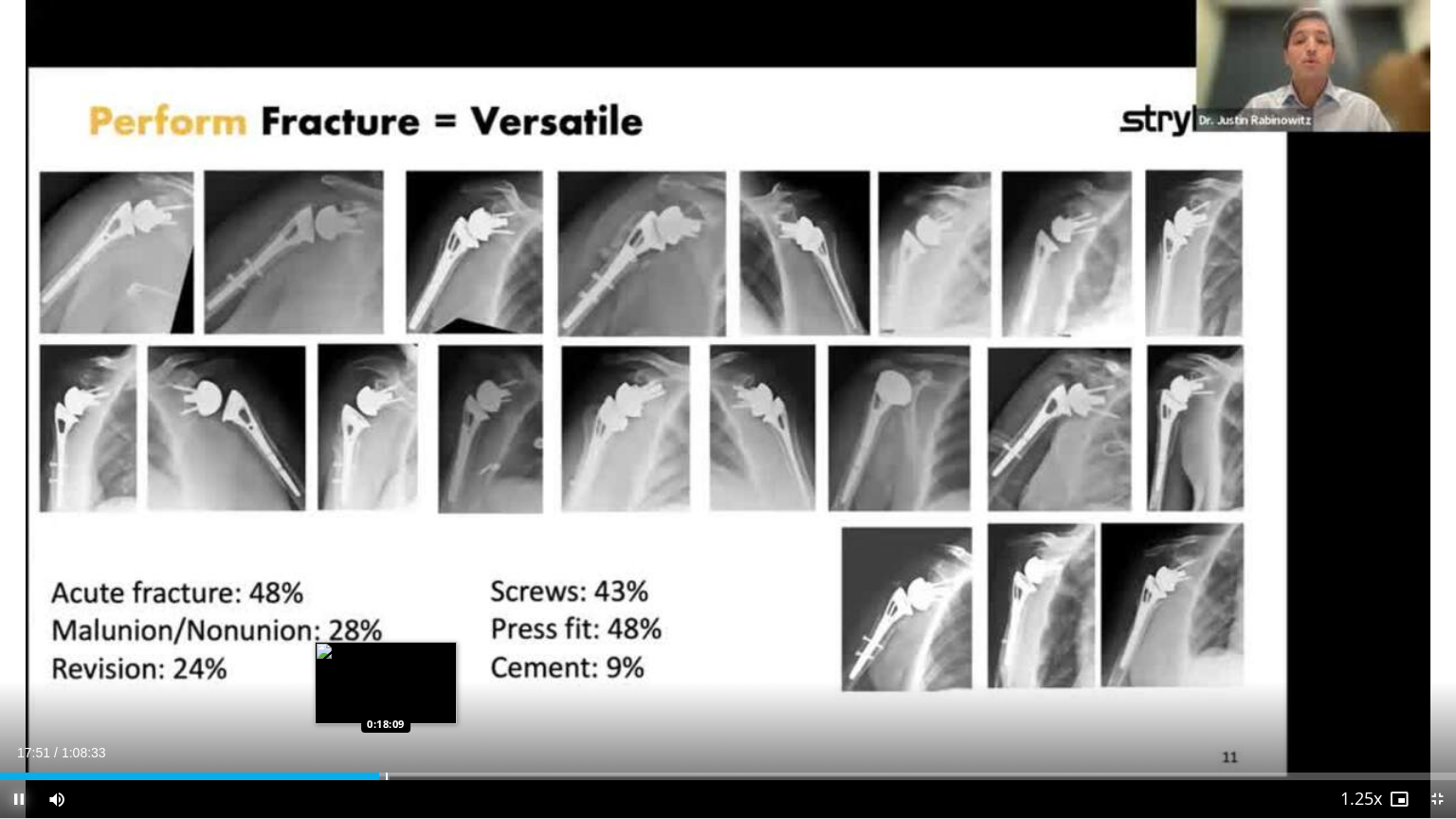 click at bounding box center (387, 776) 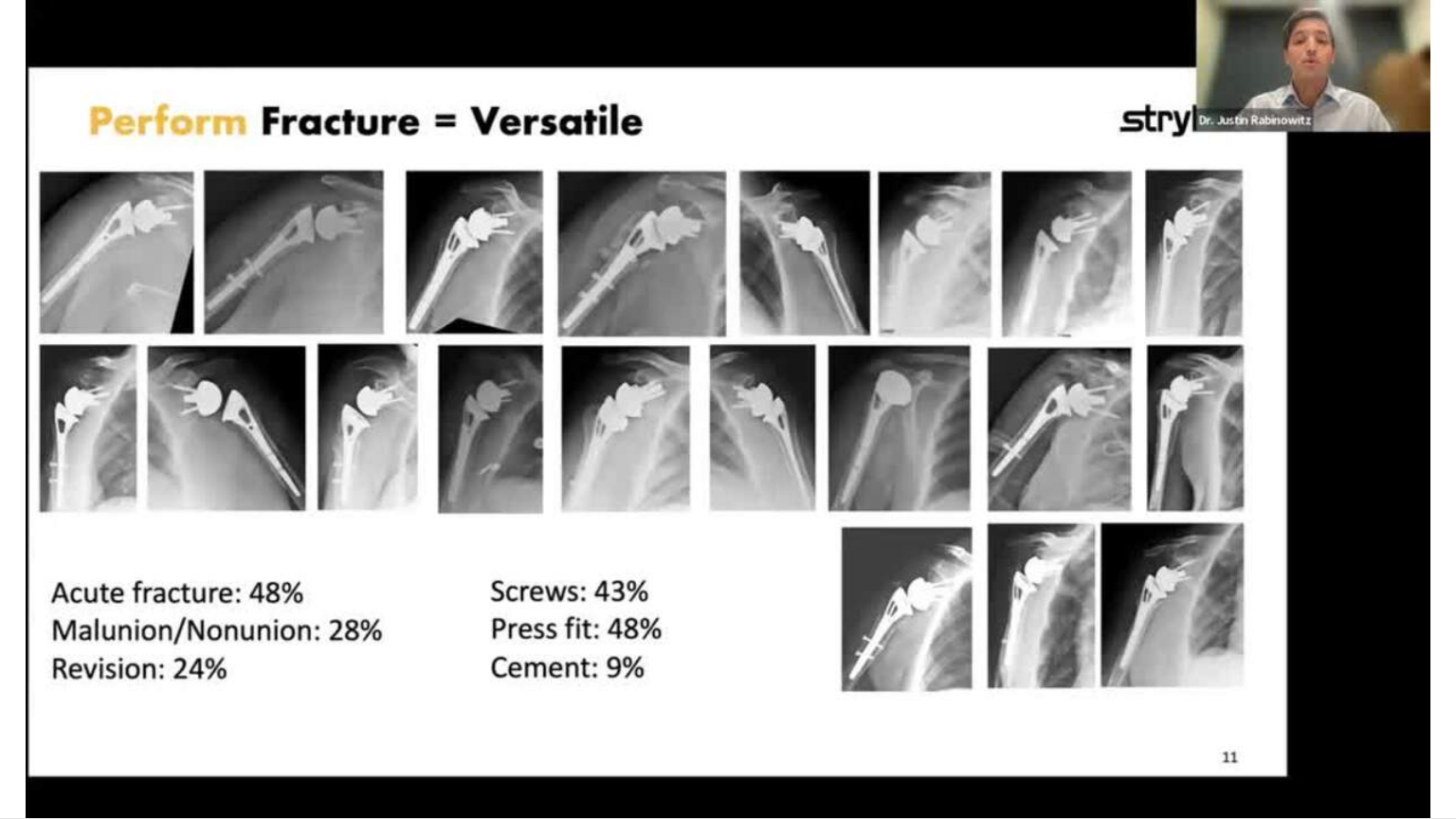 click on "**********" at bounding box center [728, 410] 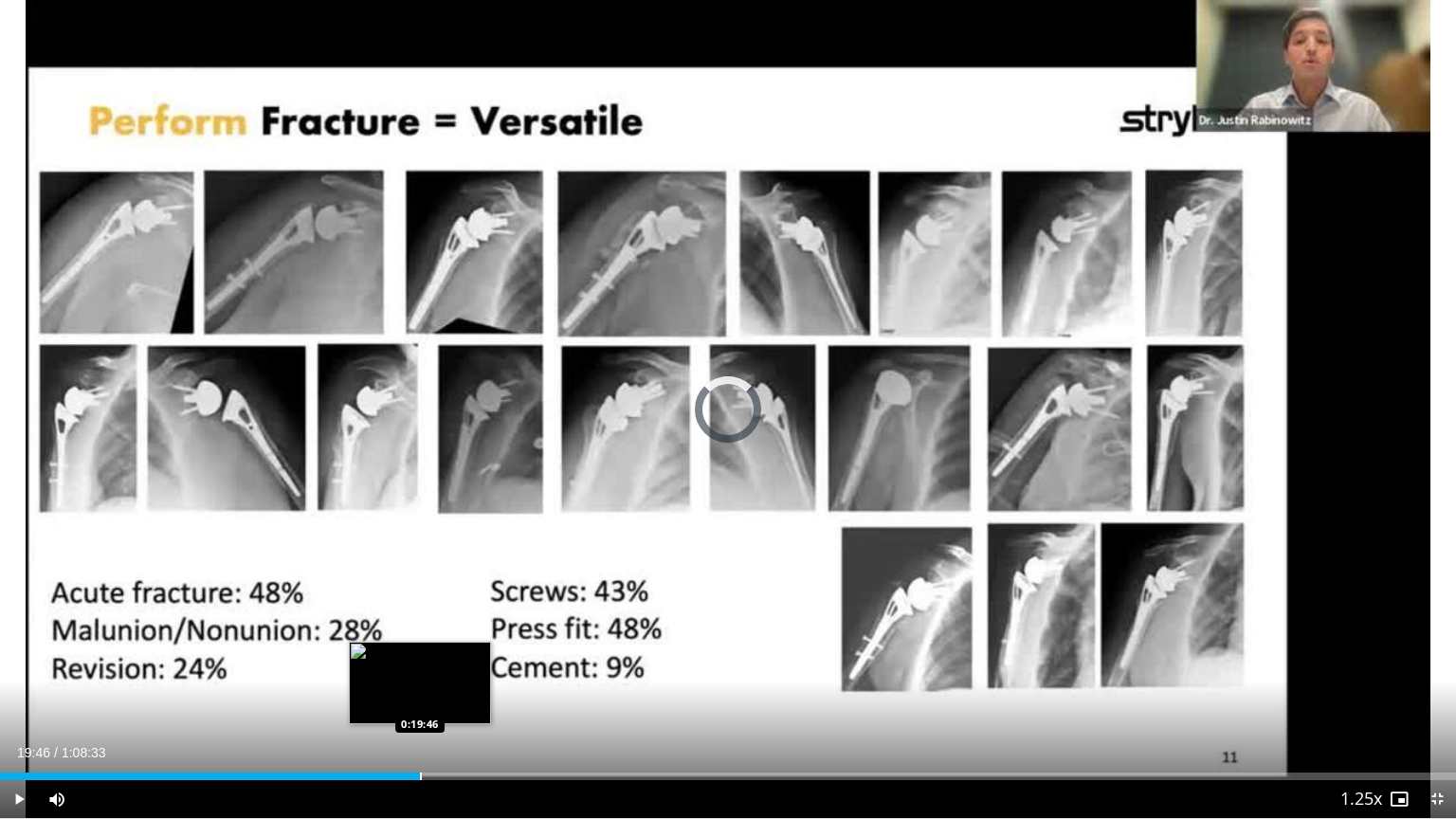 click on "Loaded :  27.96% 0:19:46 0:19:46" at bounding box center (728, 771) 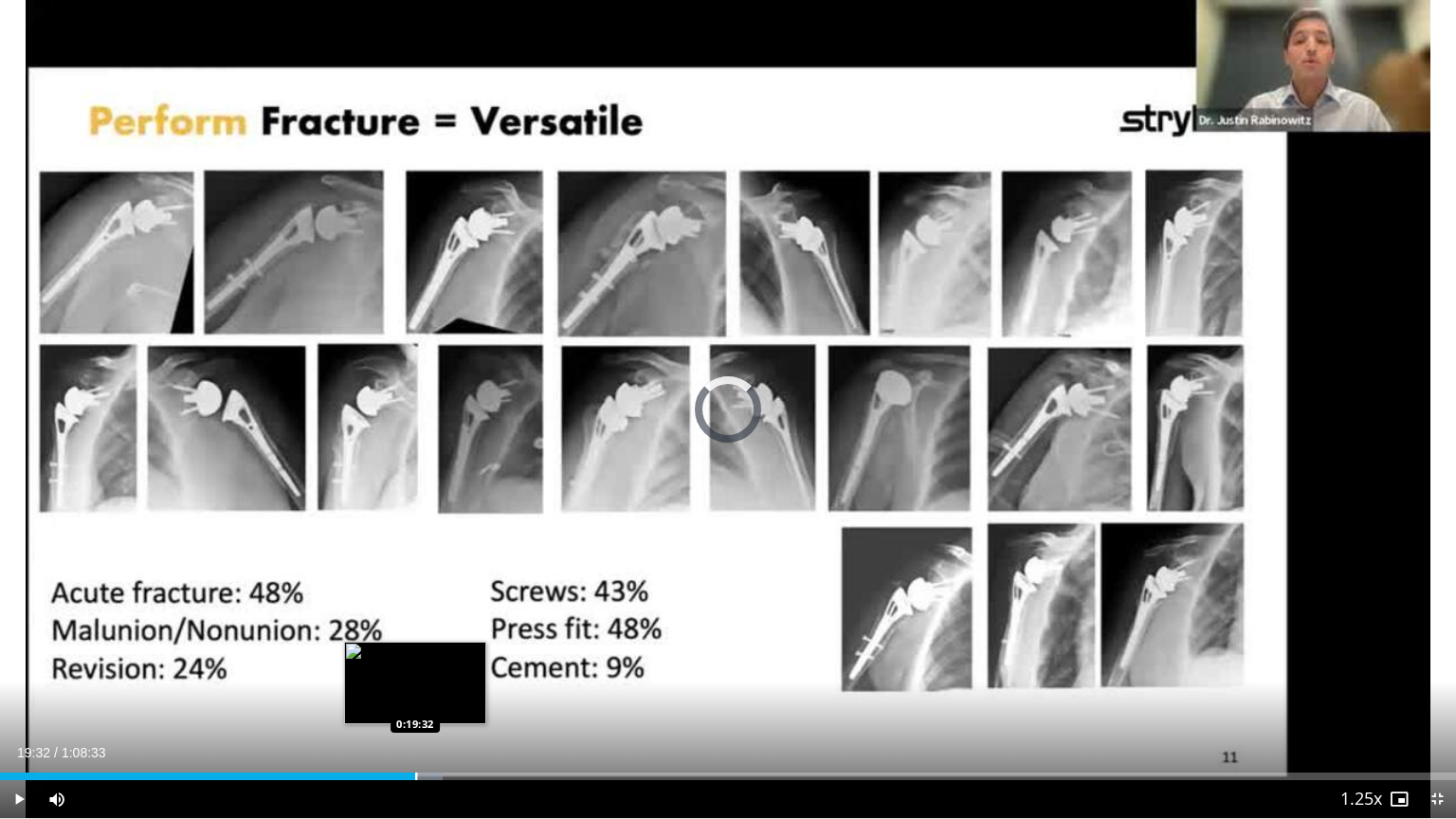 click at bounding box center (416, 776) 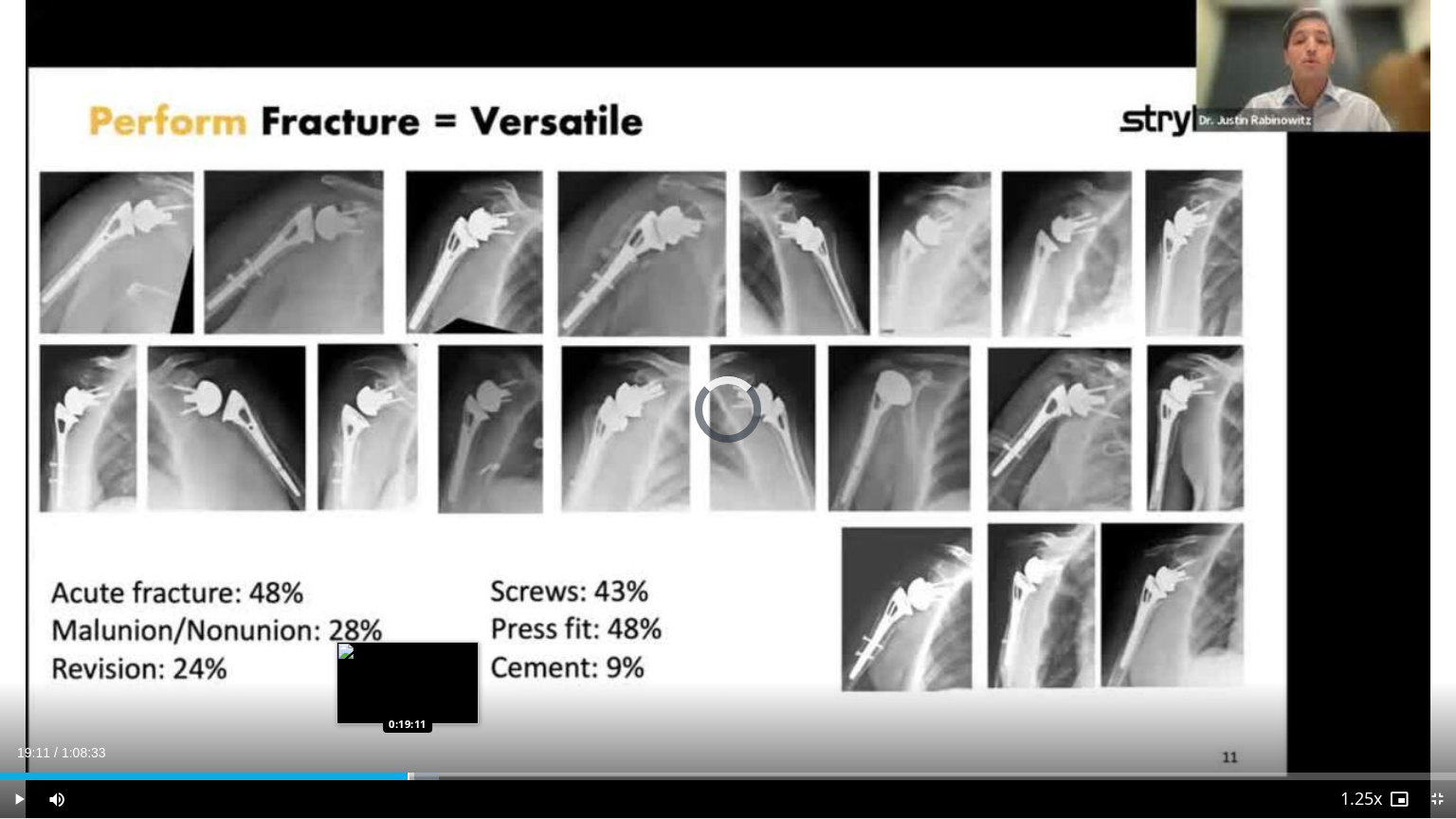 click at bounding box center [409, 776] 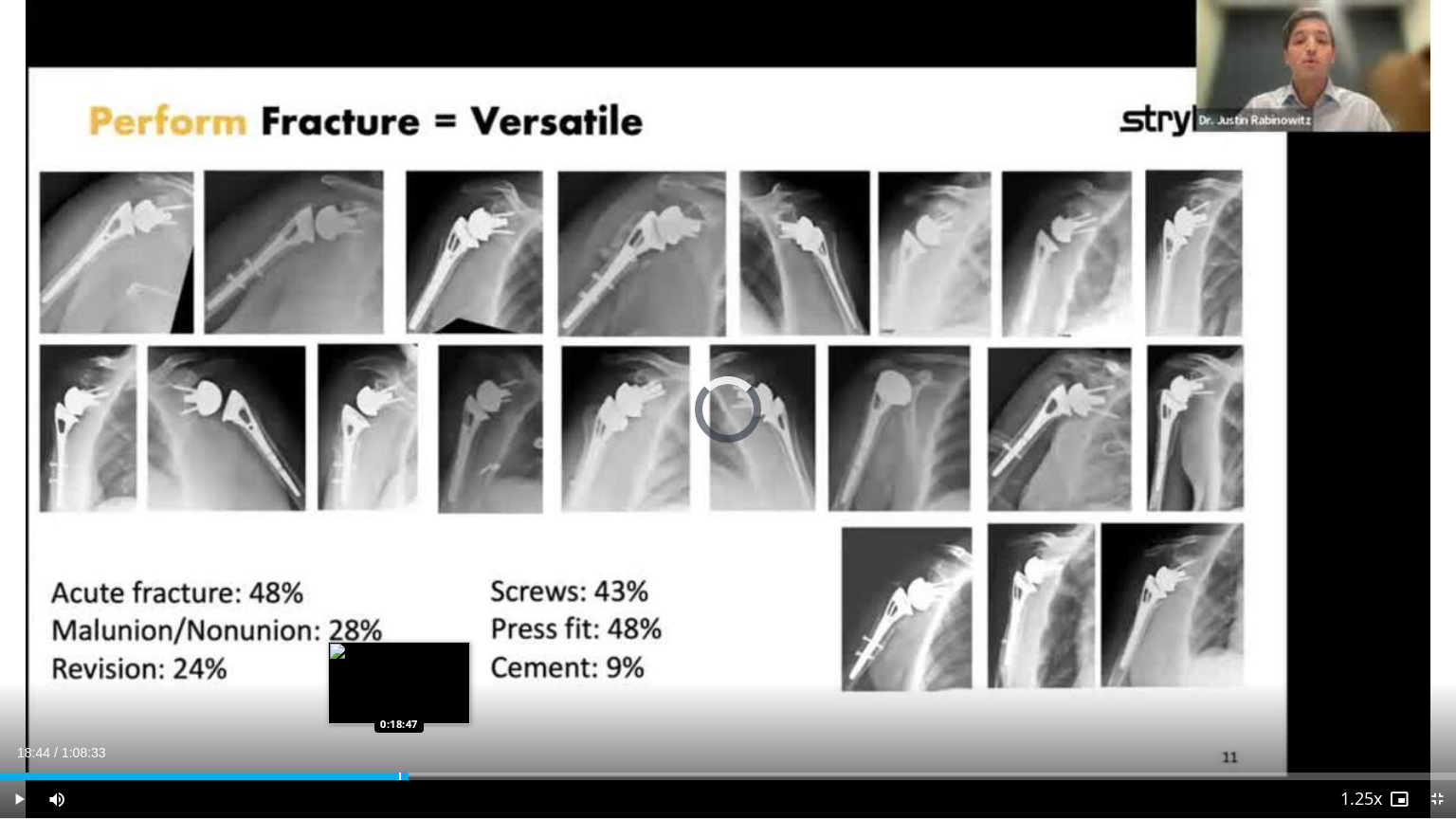 click on "Loaded :  0.00% 0:19:15 0:18:47" at bounding box center (728, 776) 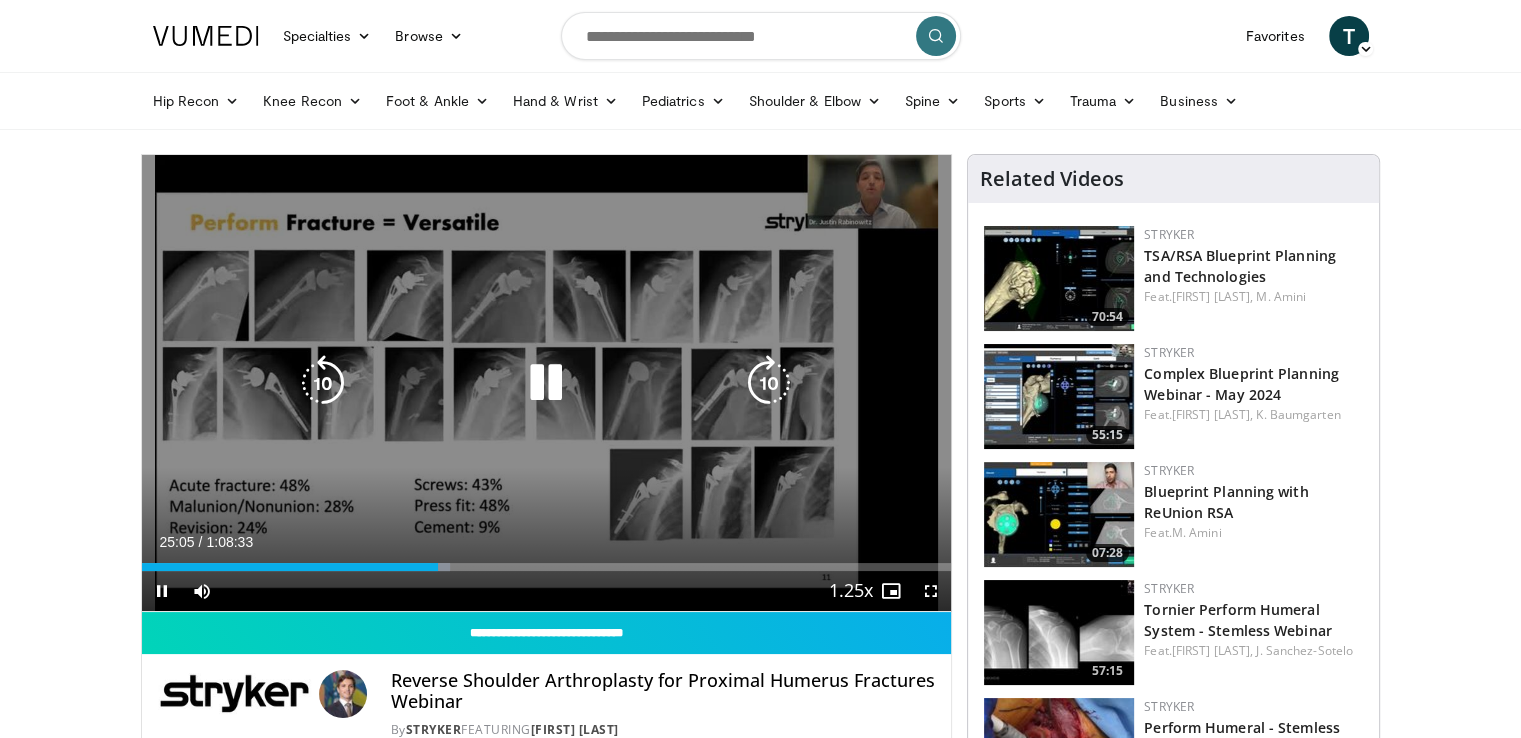 click at bounding box center [769, 383] 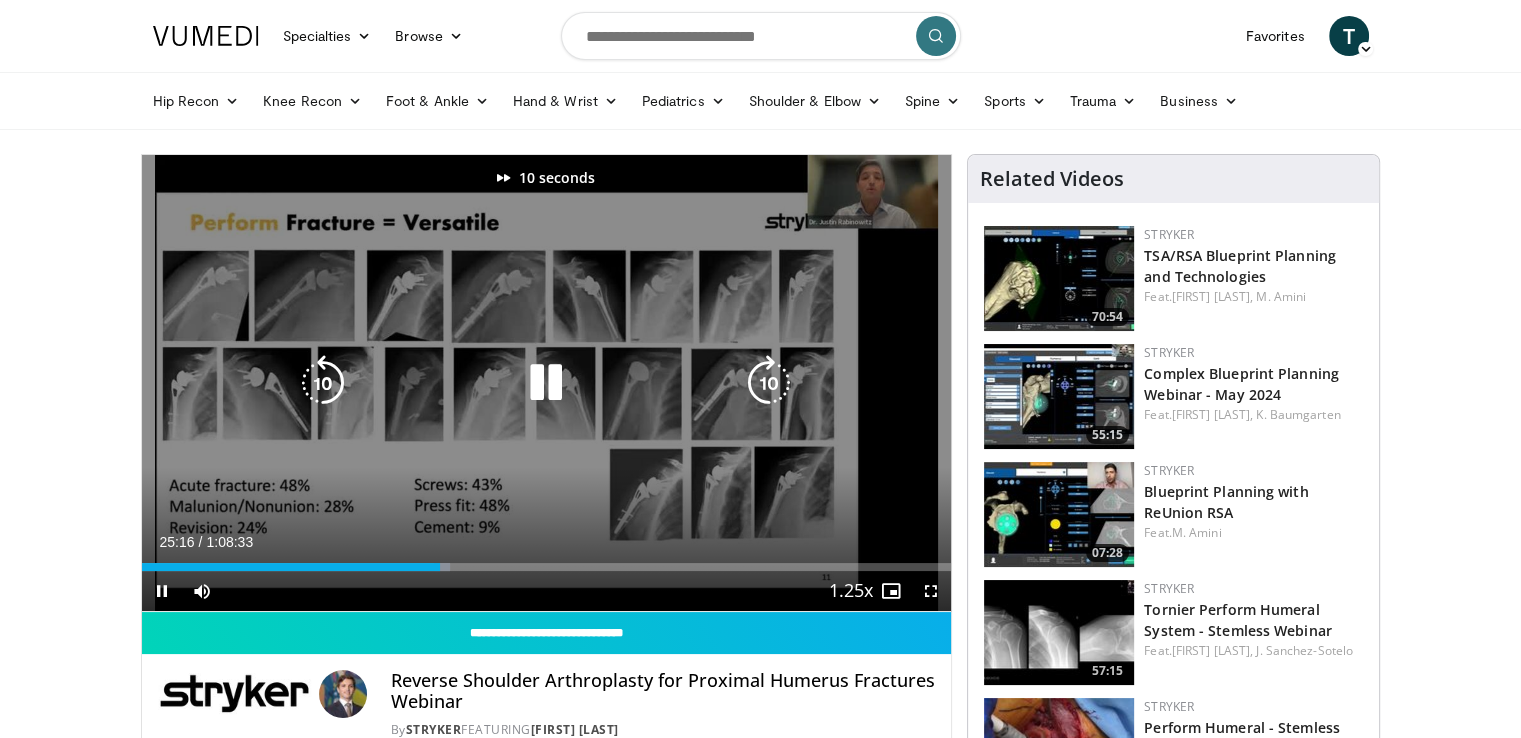 click at bounding box center [769, 383] 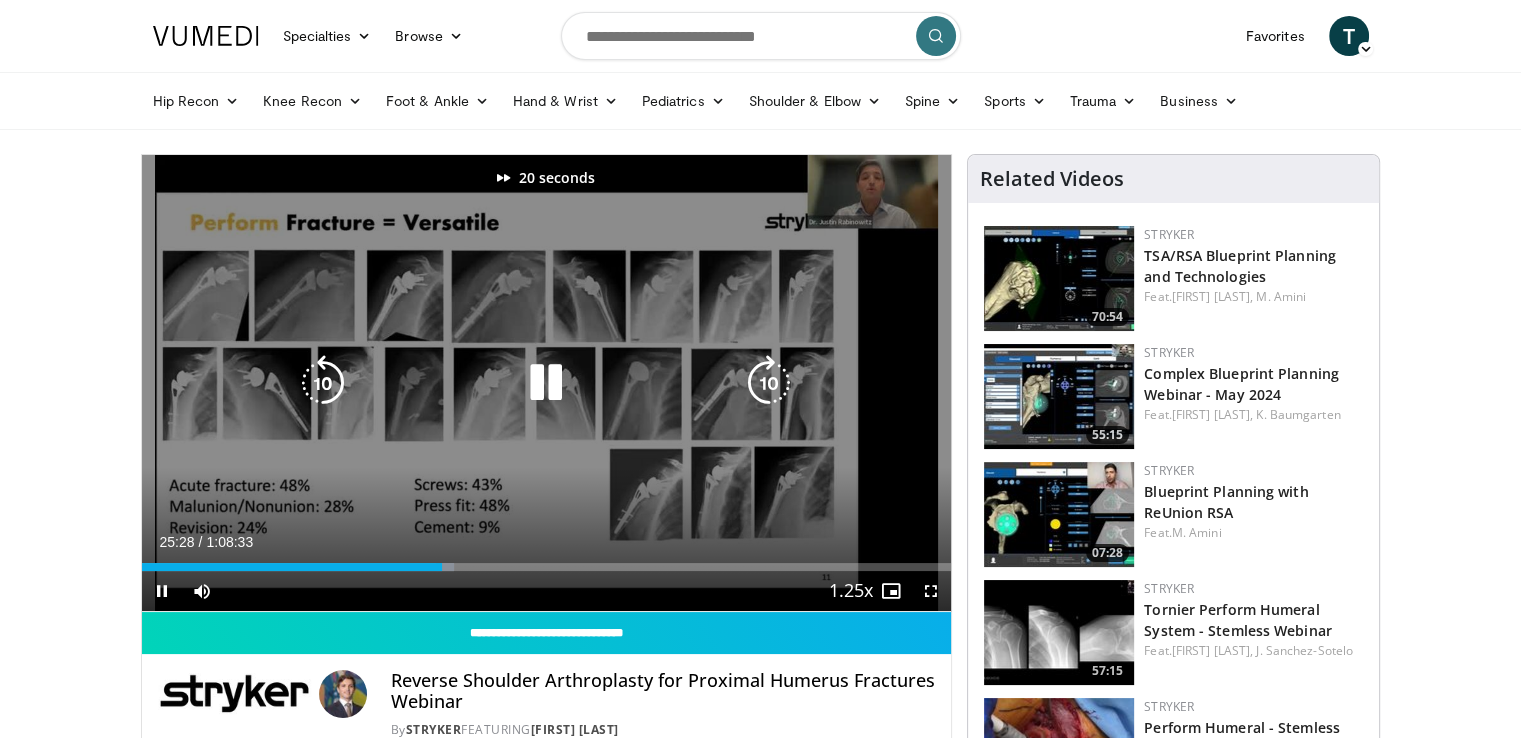 click at bounding box center (769, 383) 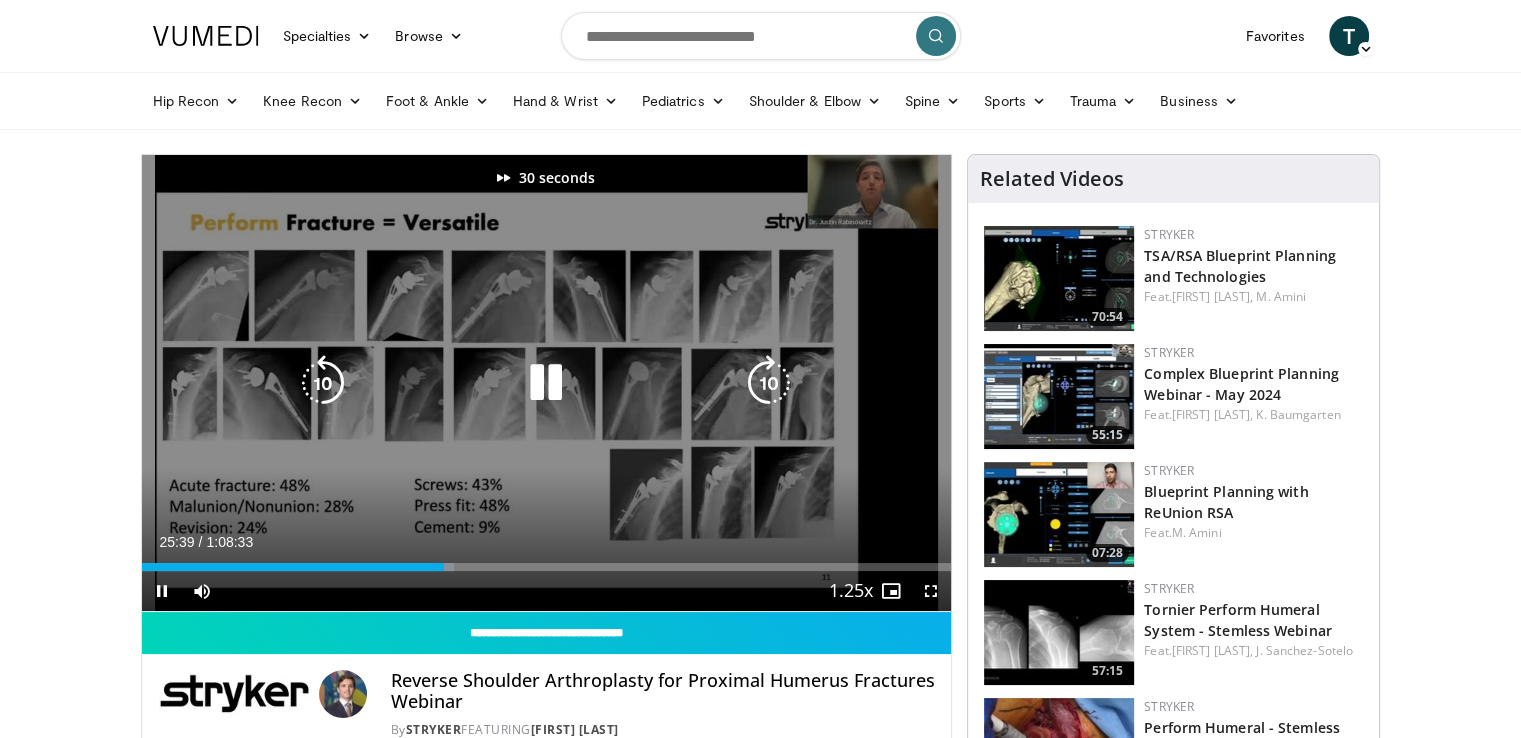 click at bounding box center [769, 383] 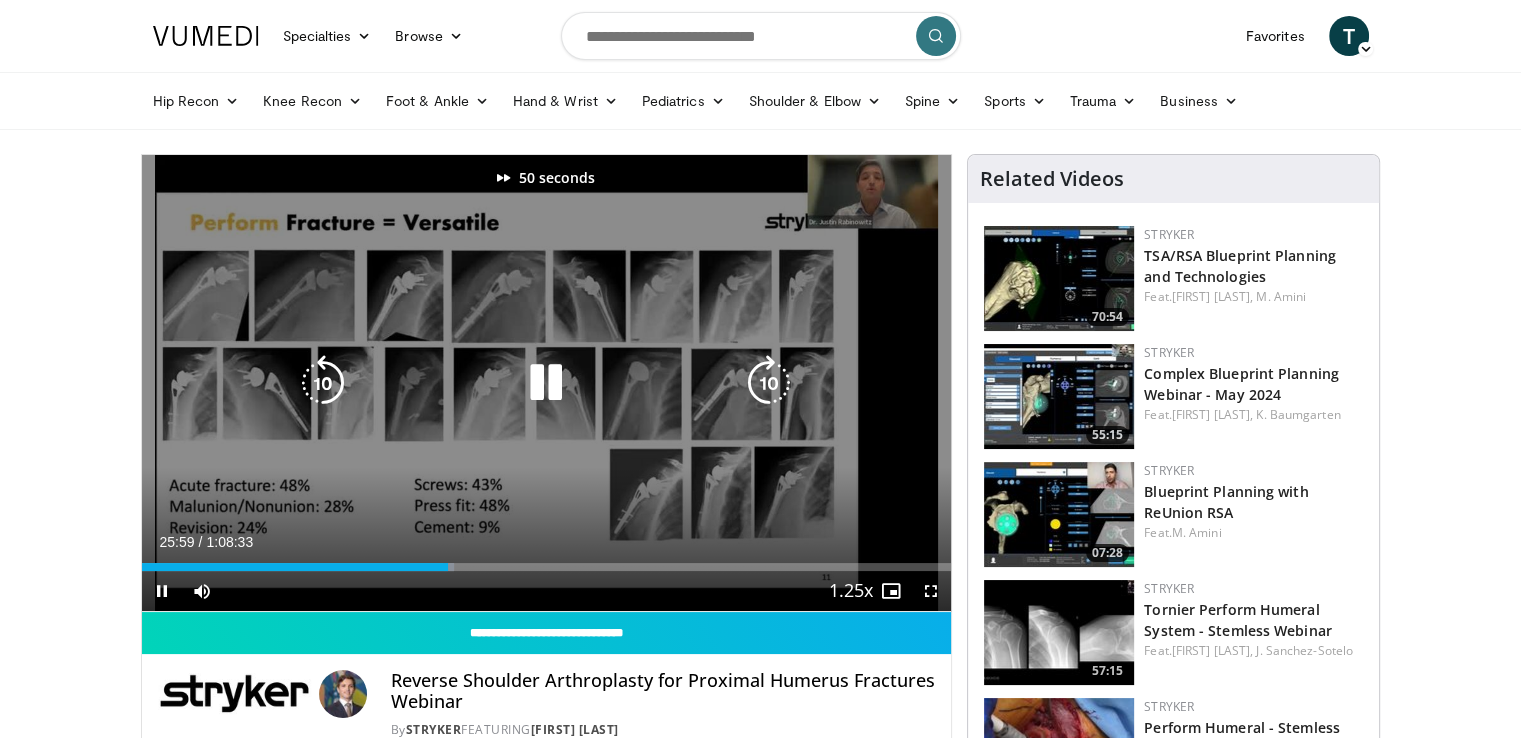 click at bounding box center [769, 383] 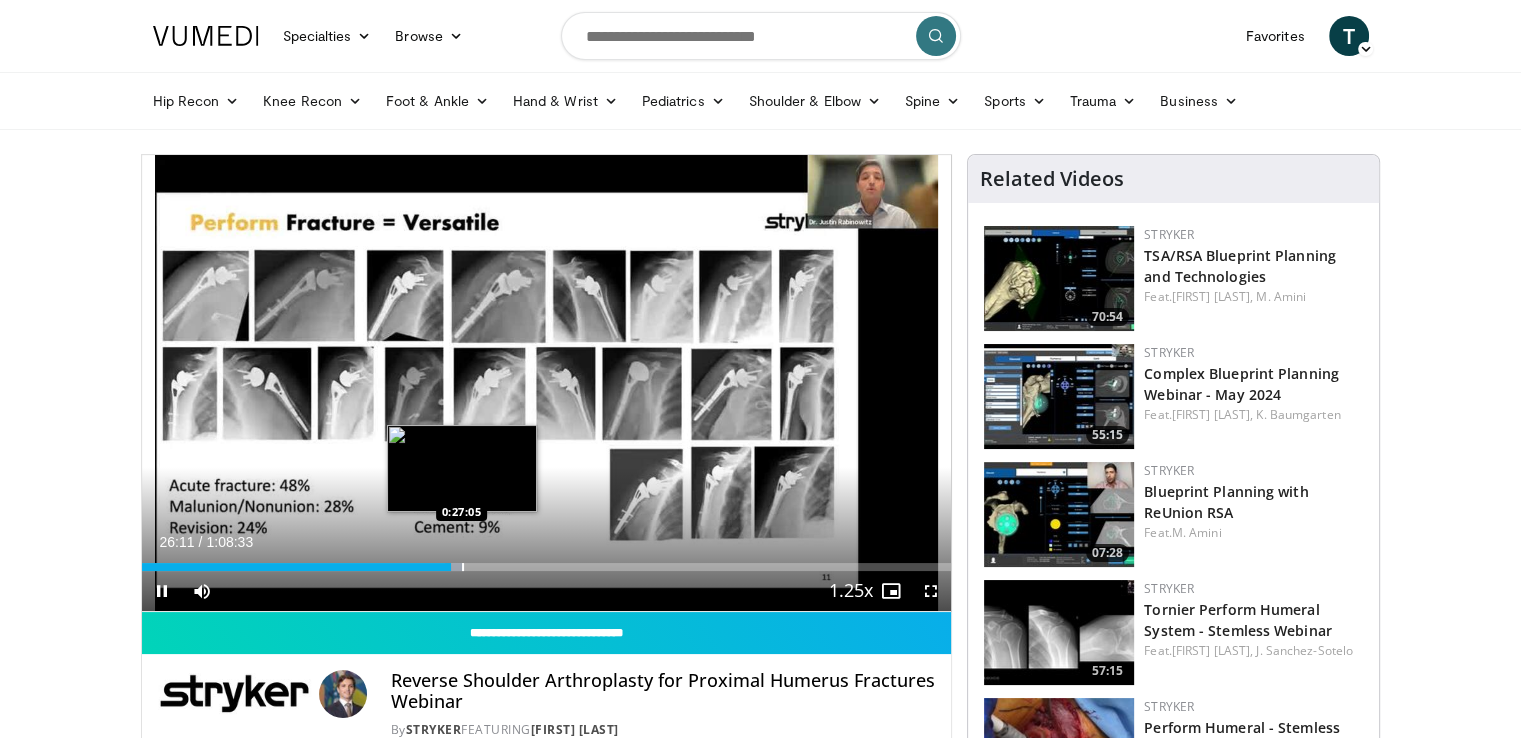 click at bounding box center (463, 567) 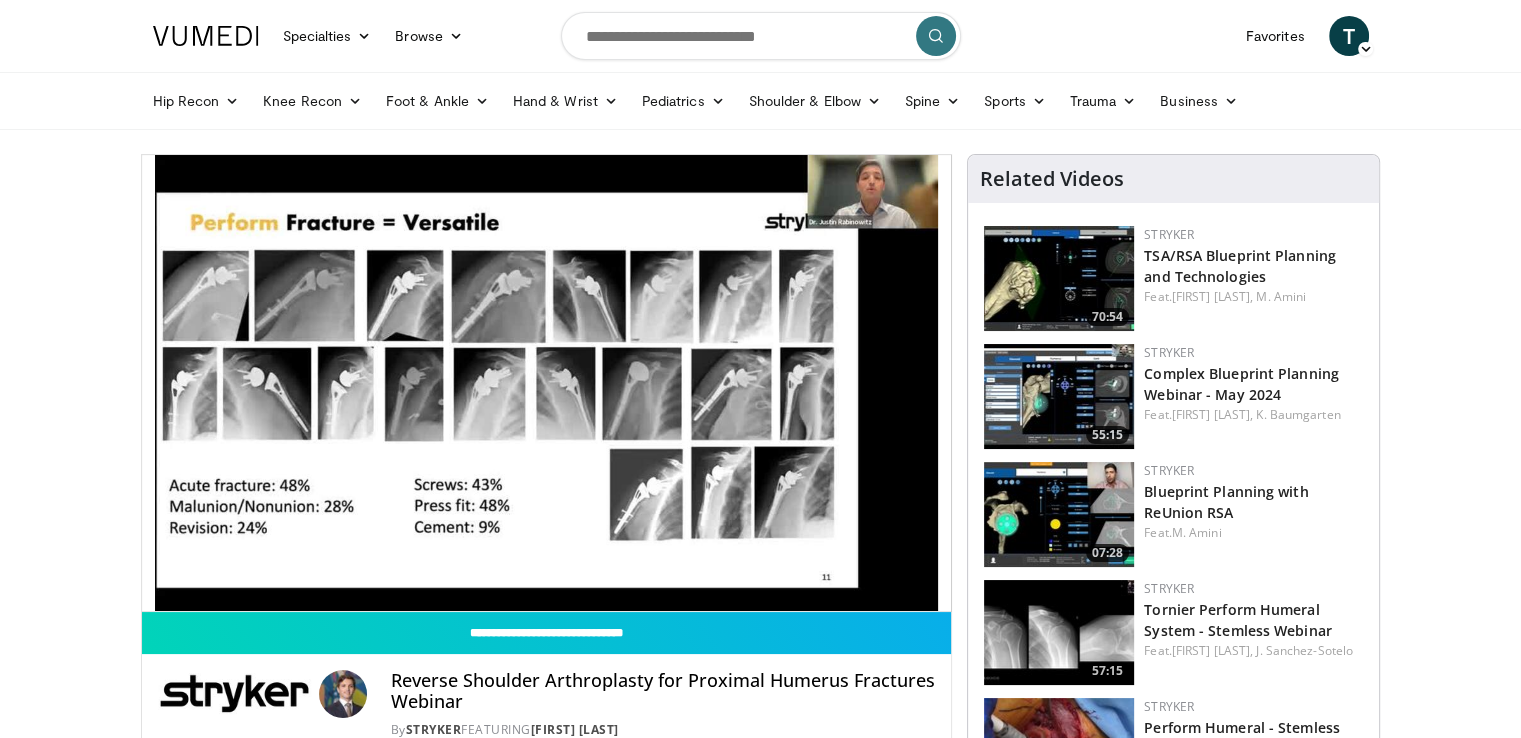 type 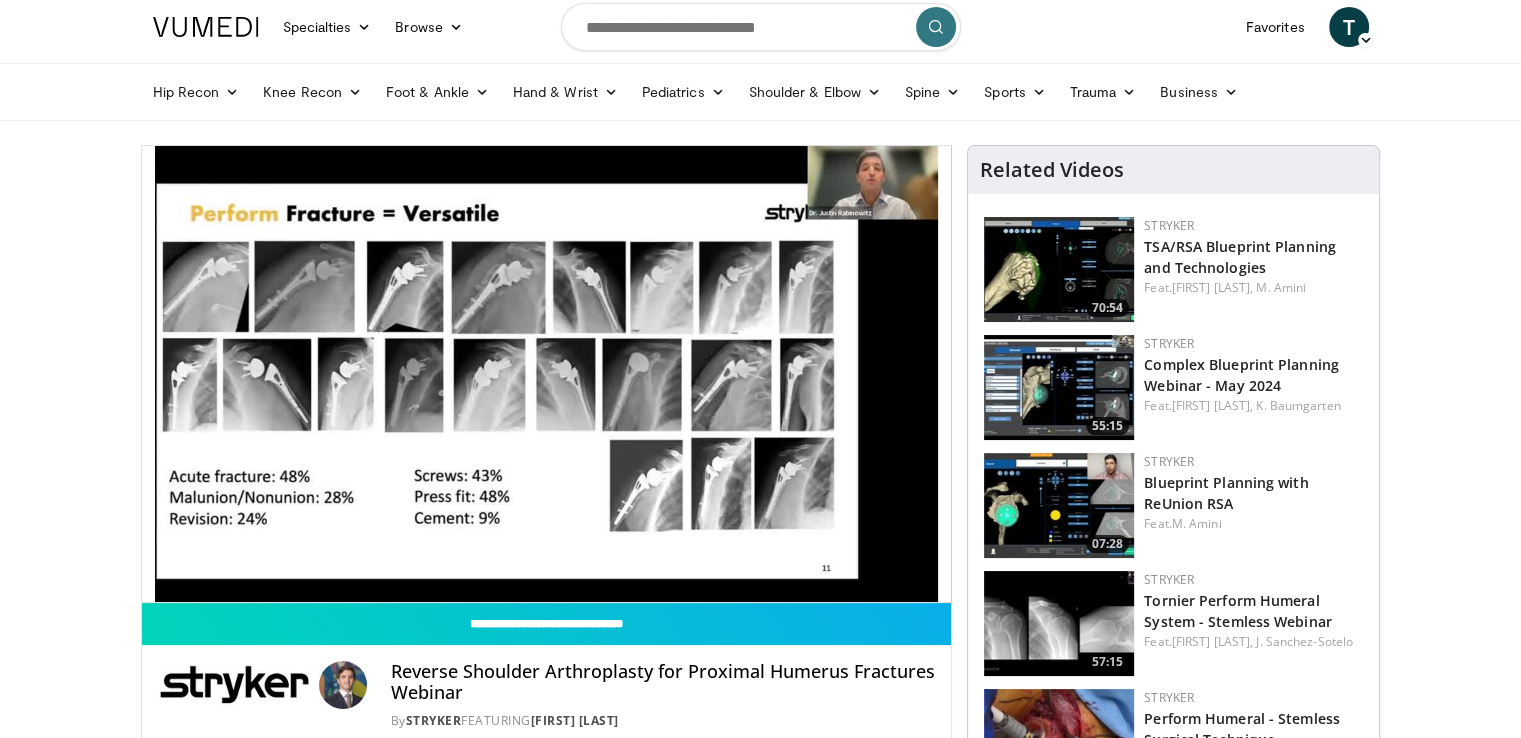 scroll, scrollTop: 0, scrollLeft: 0, axis: both 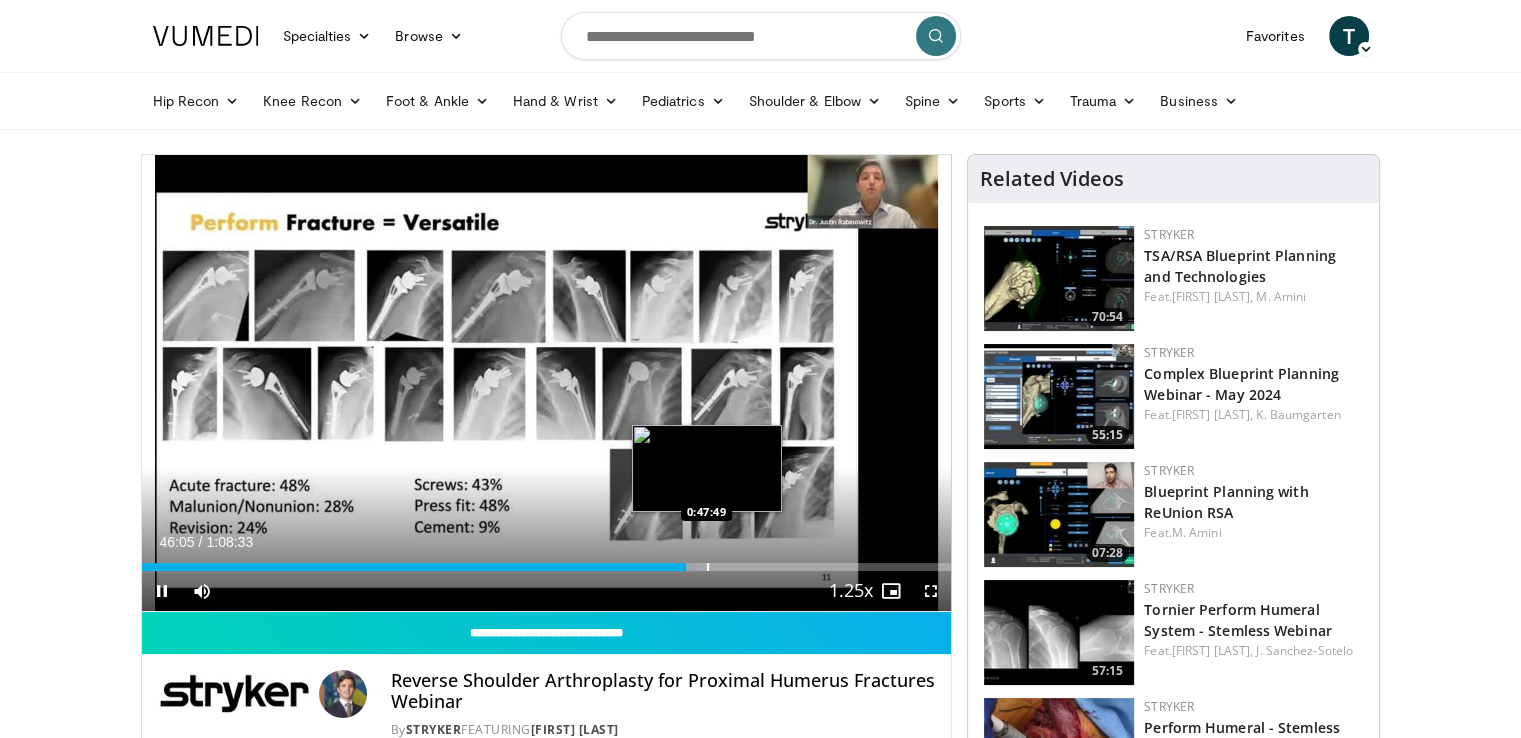 click at bounding box center [708, 567] 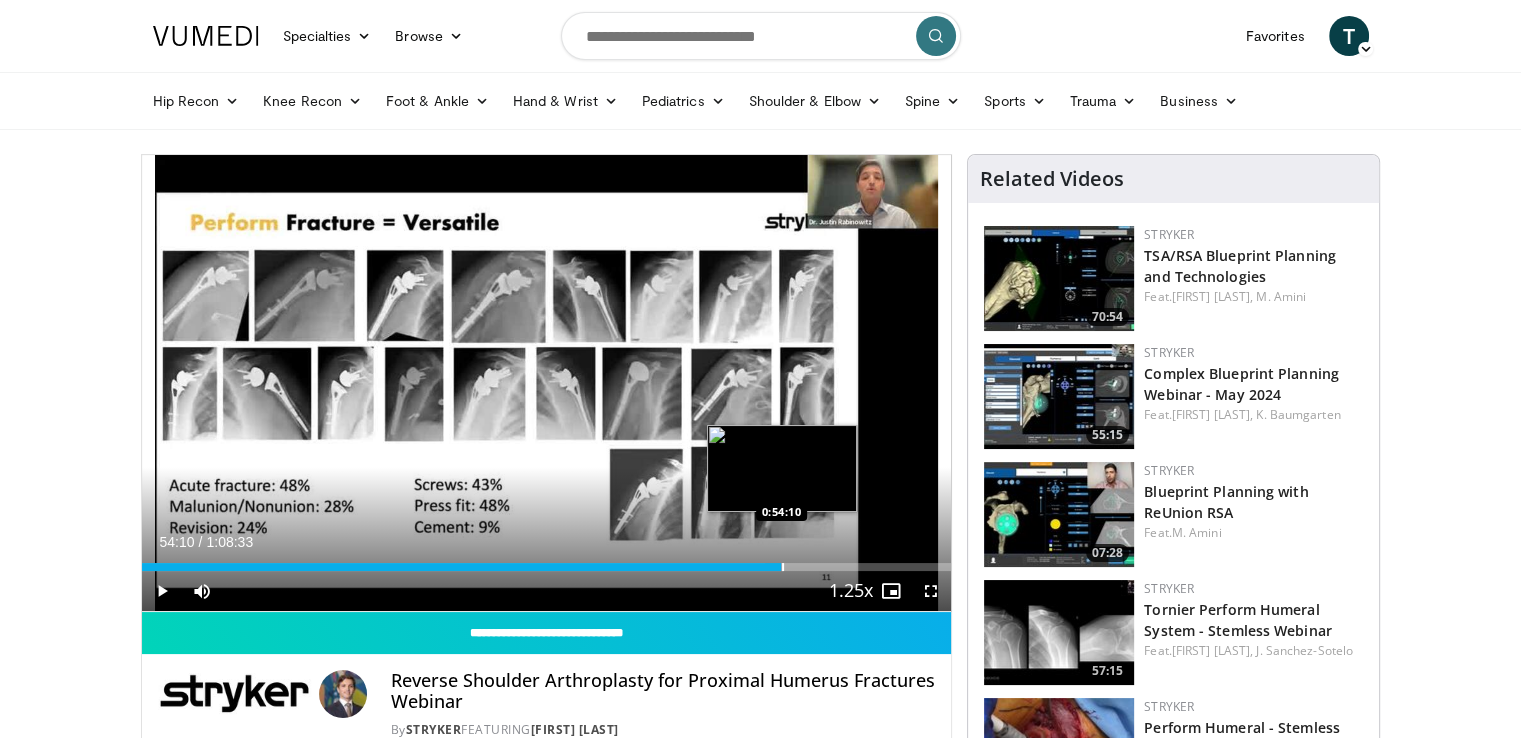 click at bounding box center (783, 567) 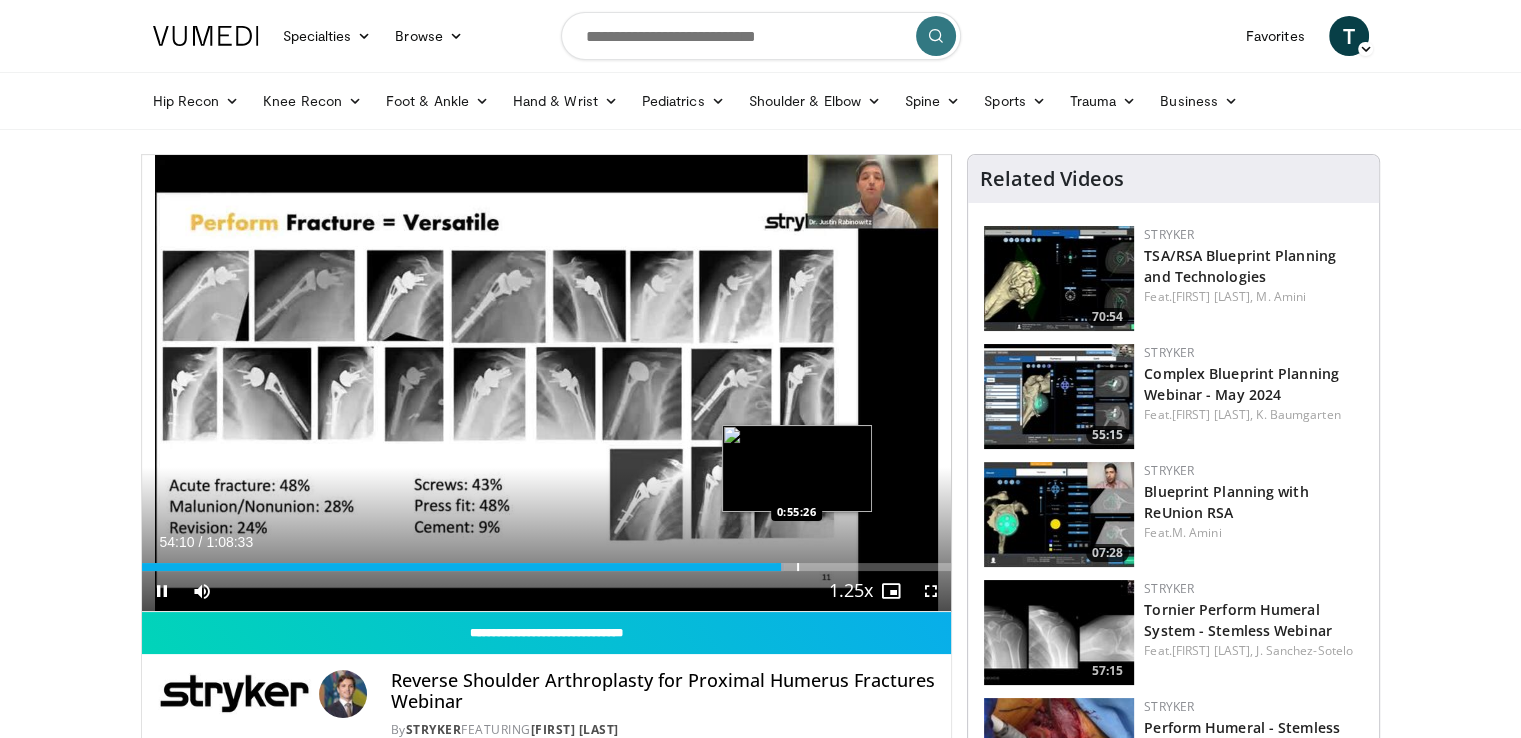 click on "Loaded :  79.34% 0:54:10 0:55:26" at bounding box center (547, 567) 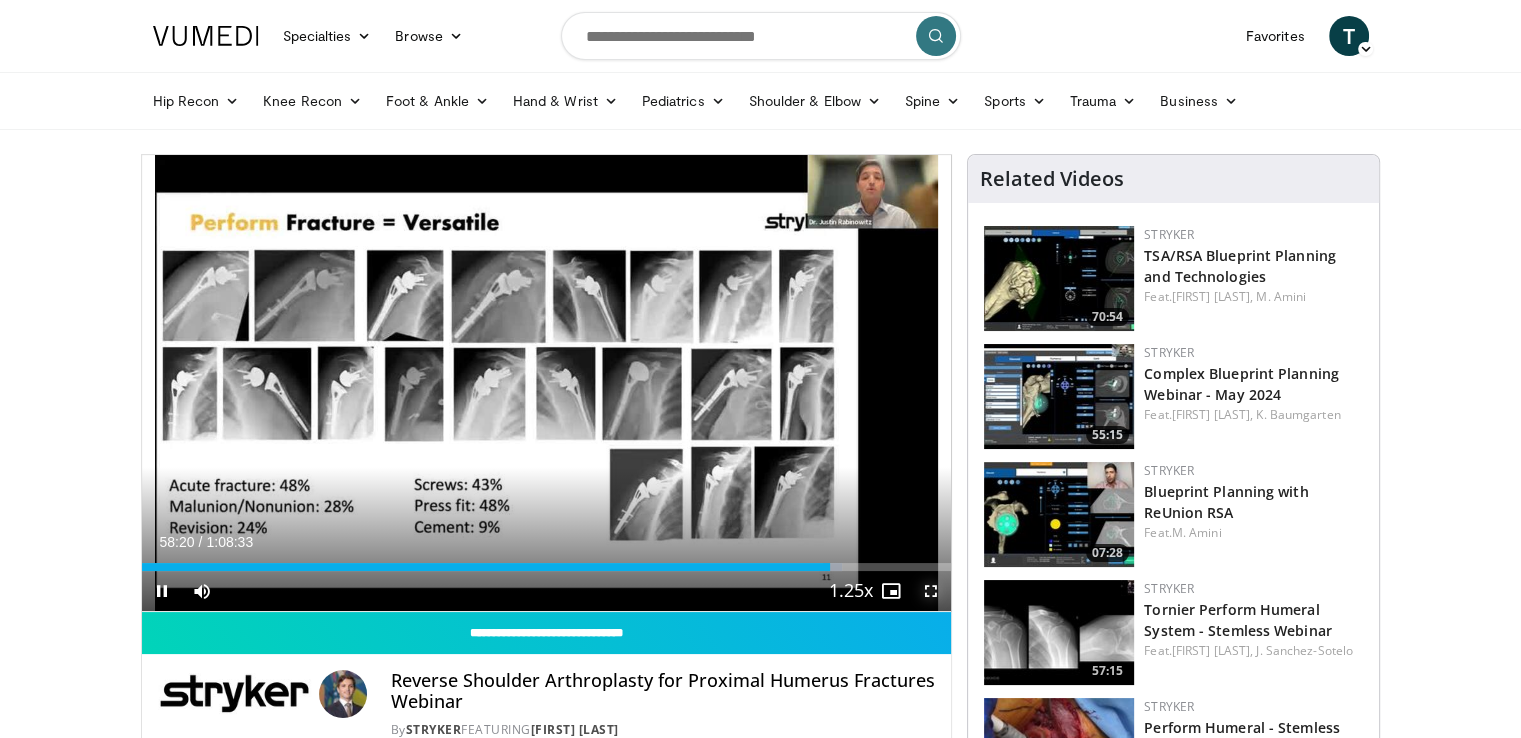click at bounding box center [931, 591] 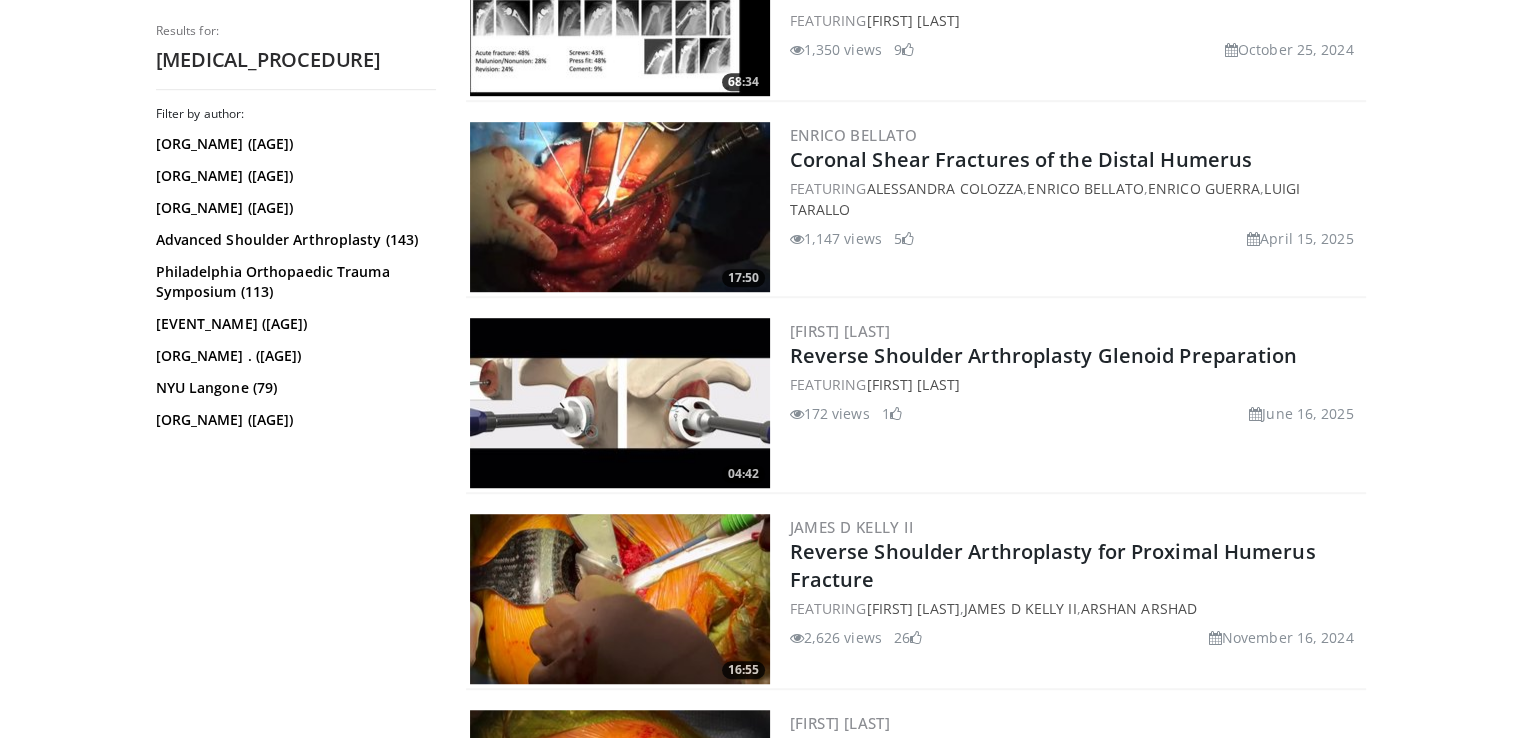 scroll, scrollTop: 1500, scrollLeft: 0, axis: vertical 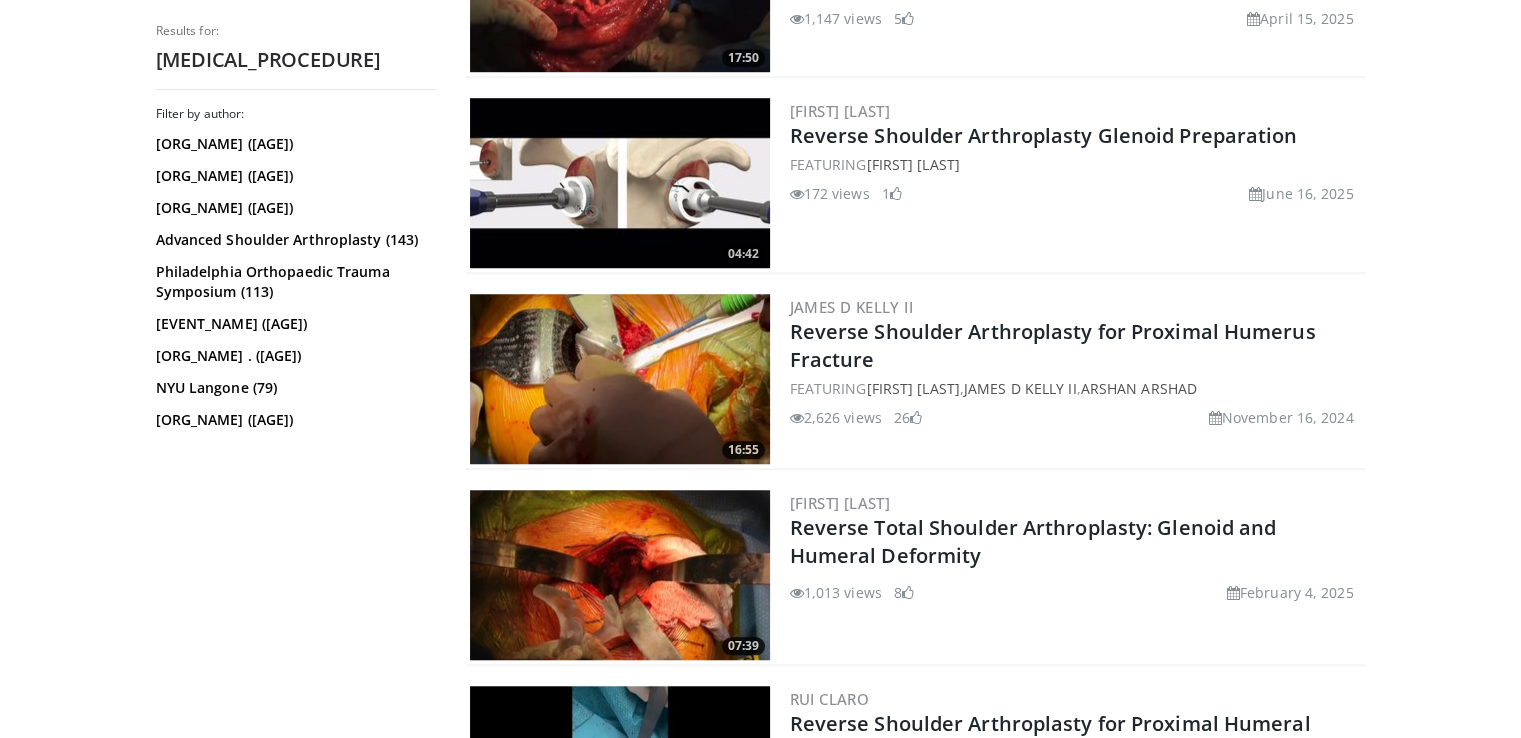 click on "Reverse Shoulder Arthroplasty for Proximal Humerus Fracture" at bounding box center [1053, 345] 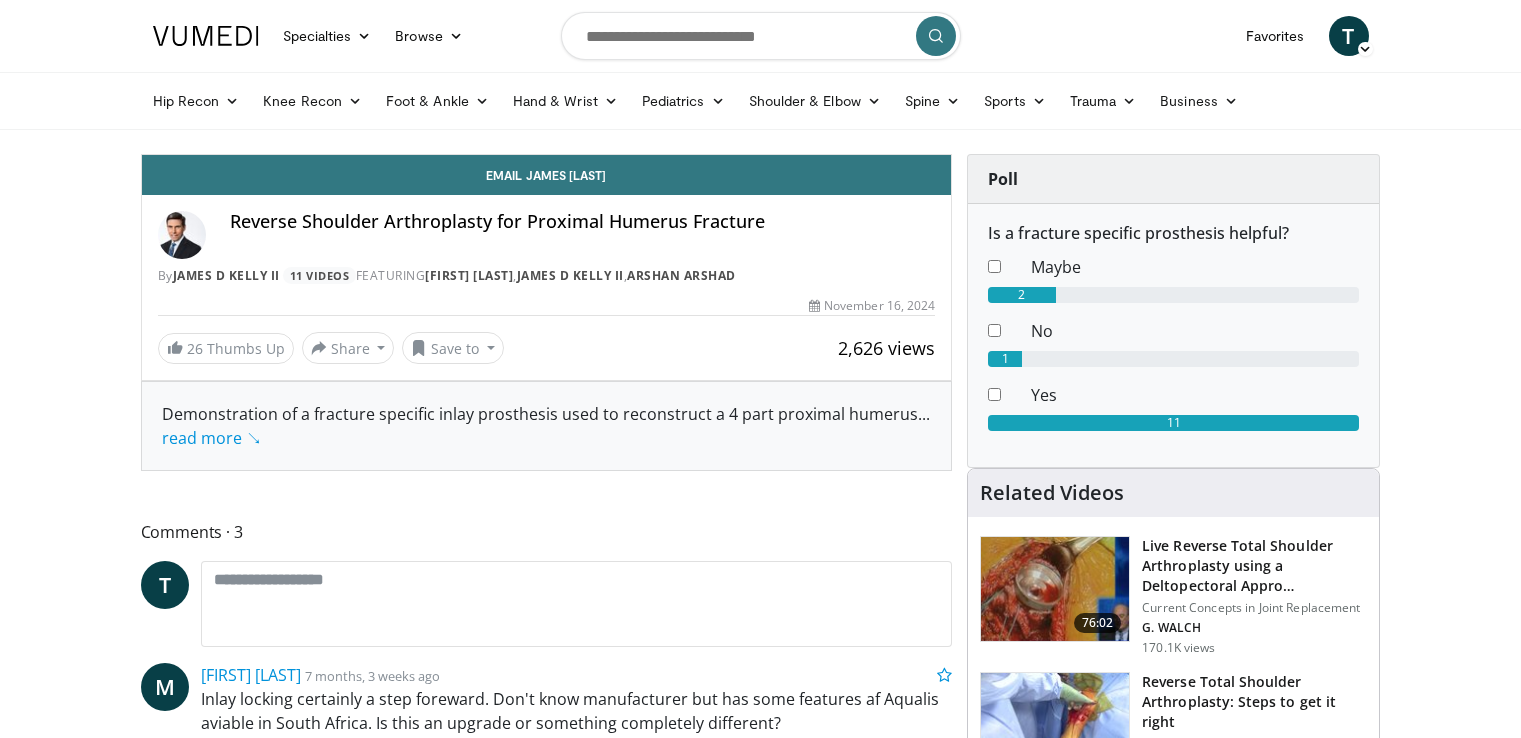 scroll, scrollTop: 0, scrollLeft: 0, axis: both 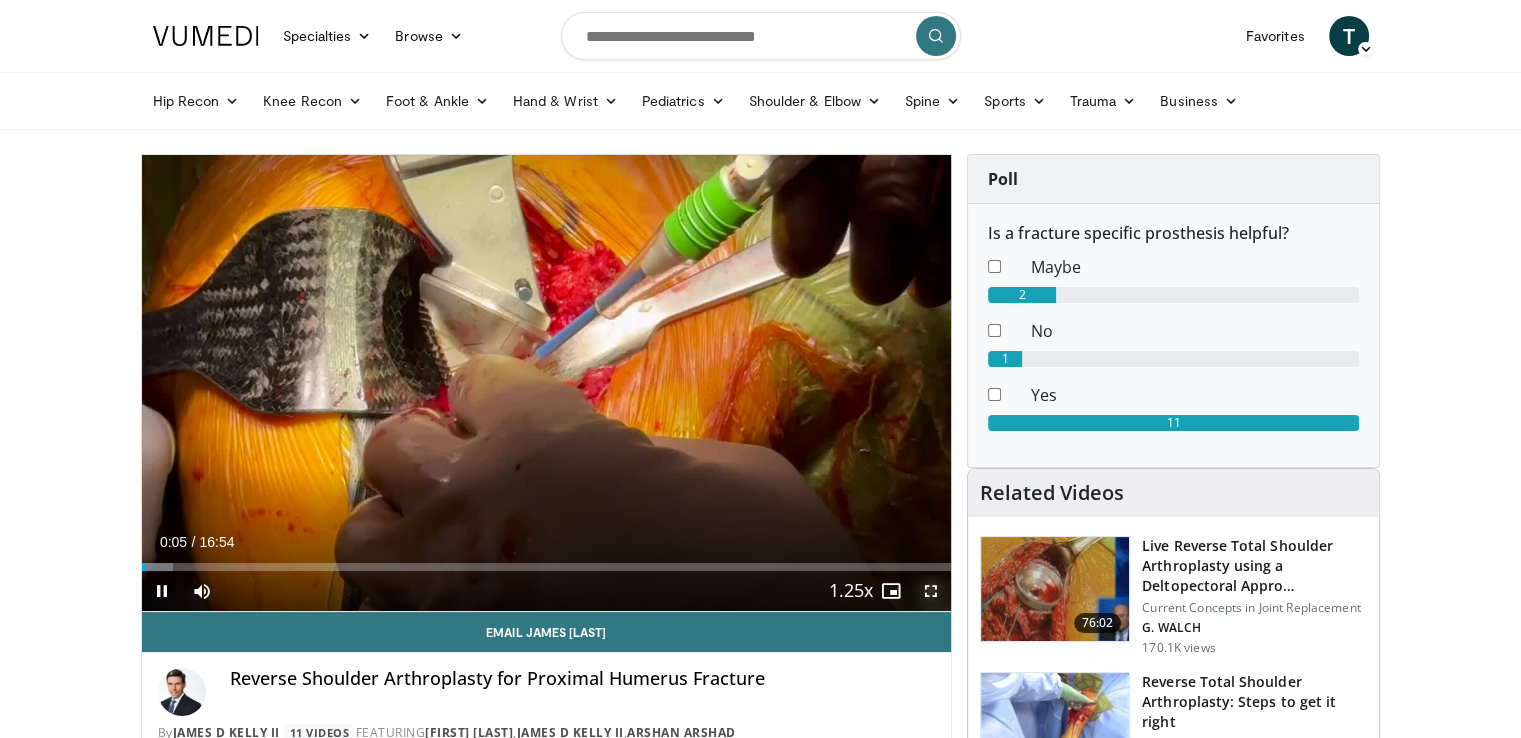 click at bounding box center (931, 591) 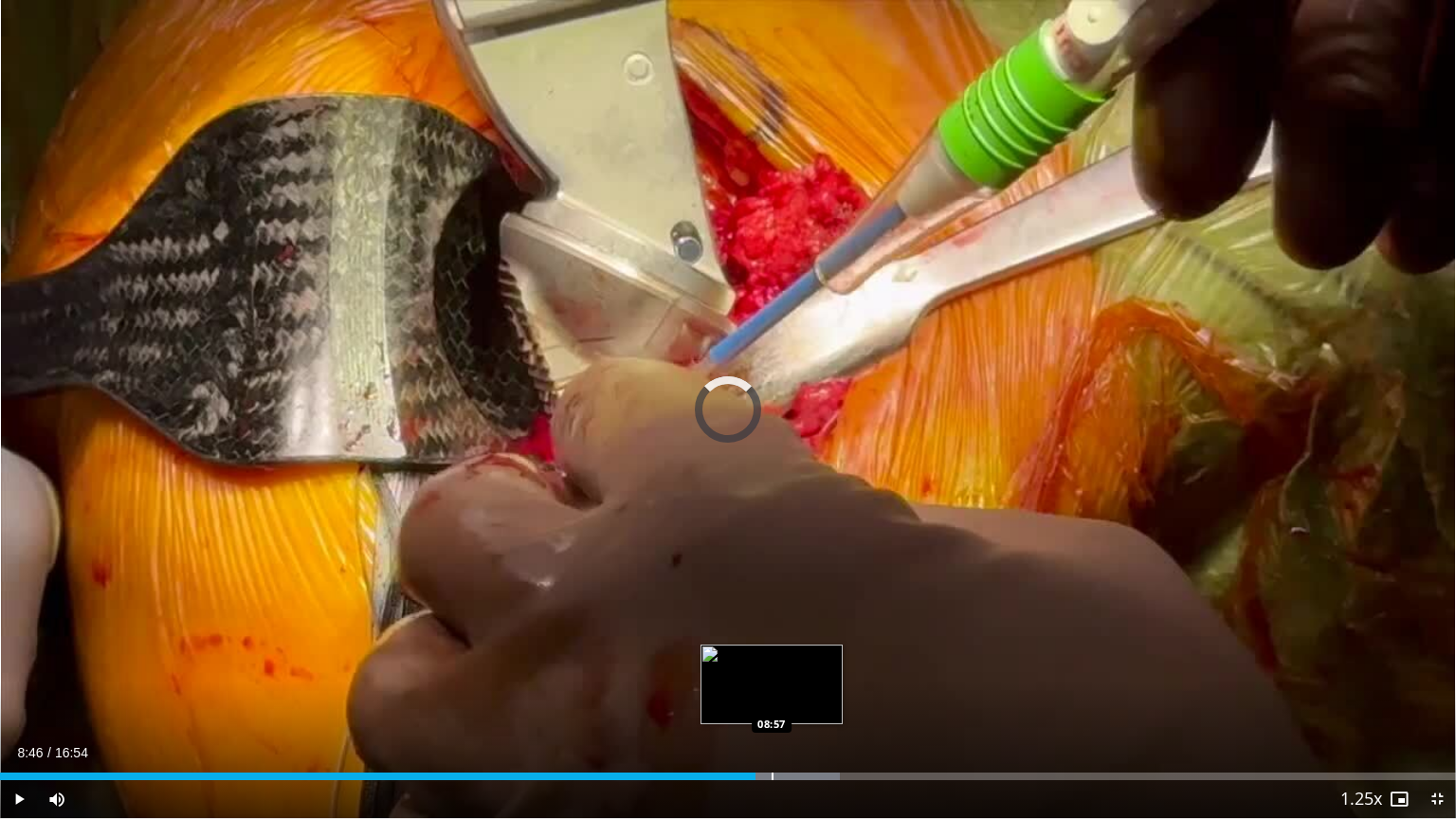 click at bounding box center [773, 776] 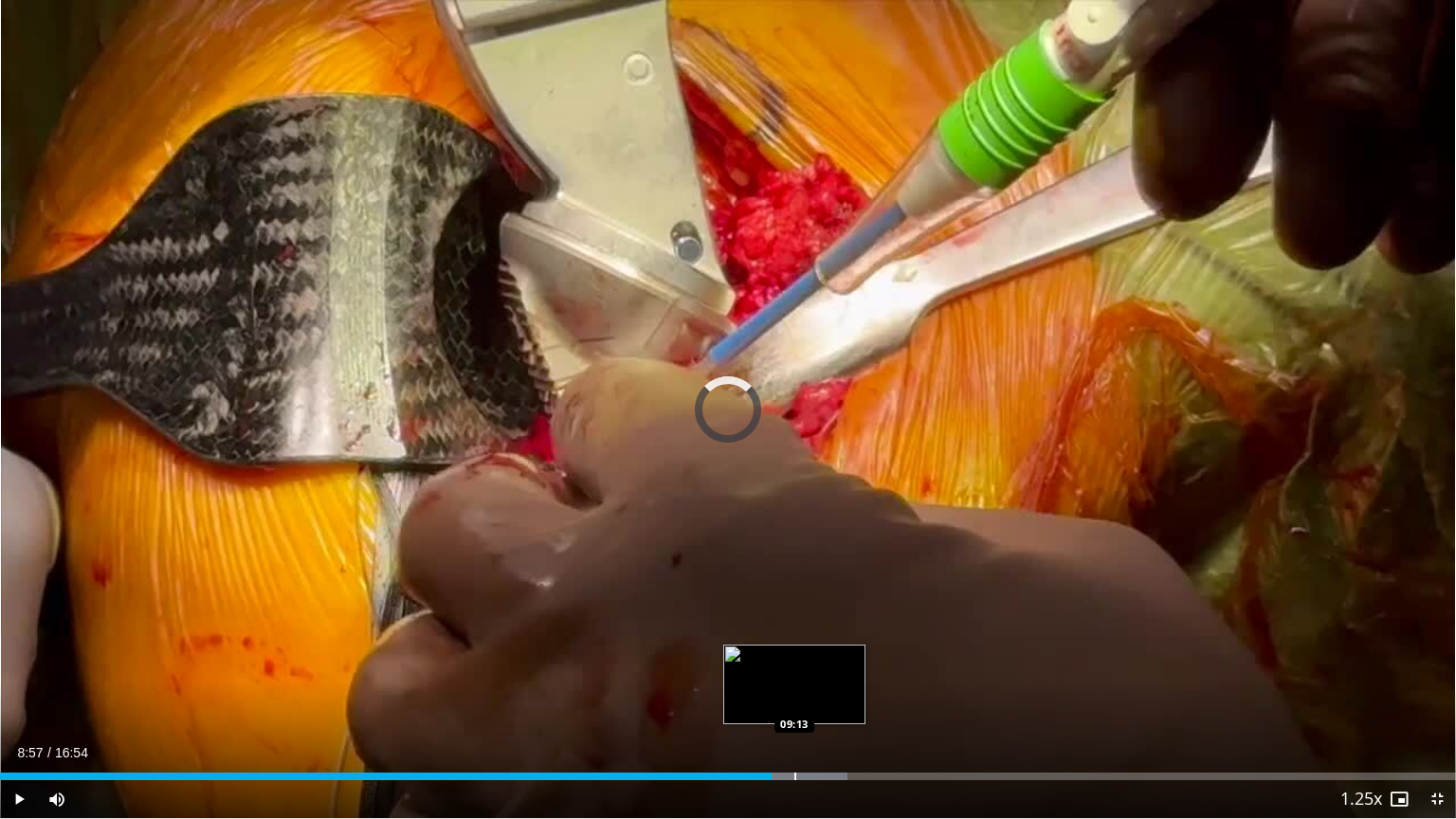 click on "Loaded :  58.21% 09:13 09:13" at bounding box center (728, 771) 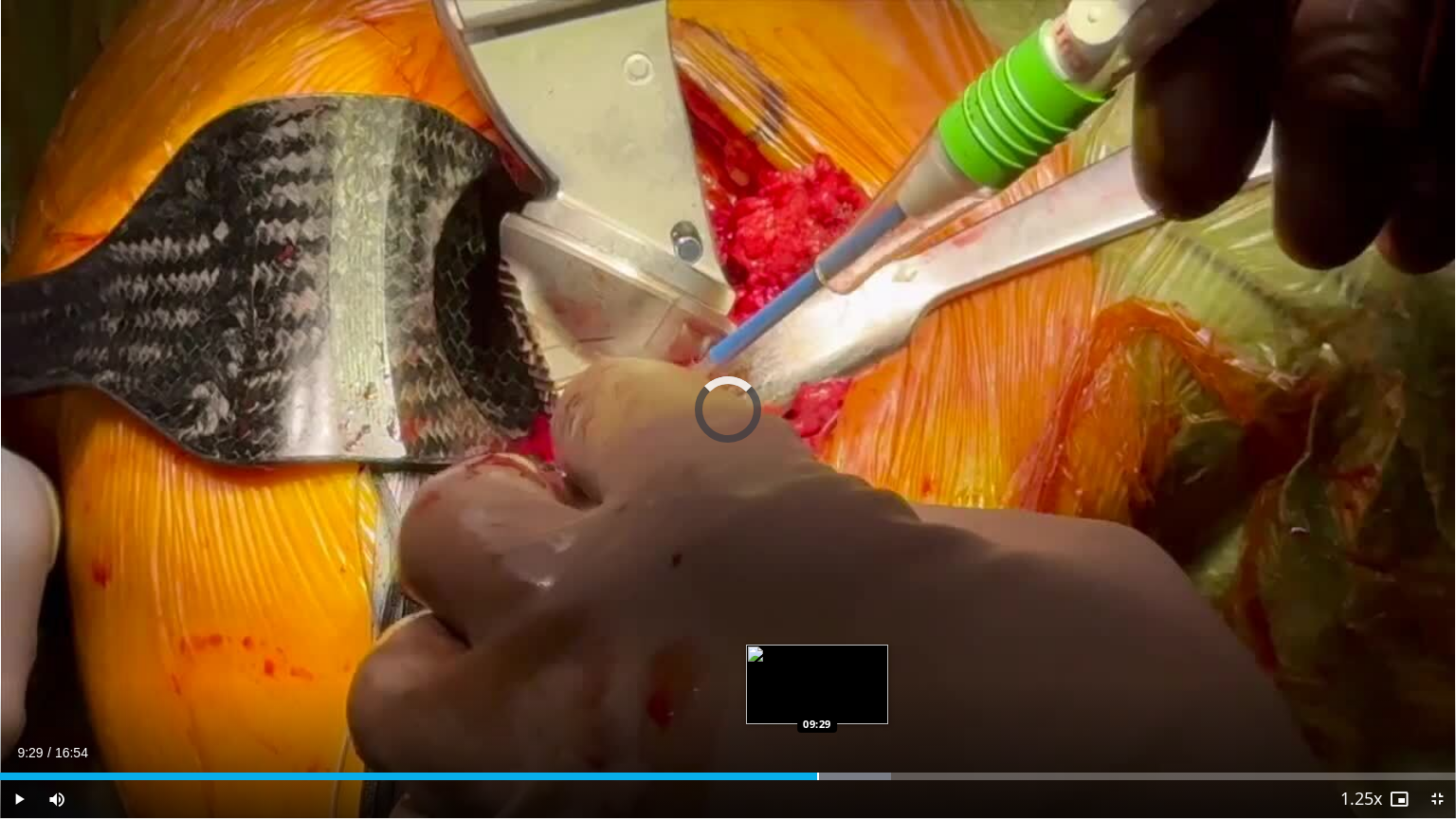 click at bounding box center (818, 776) 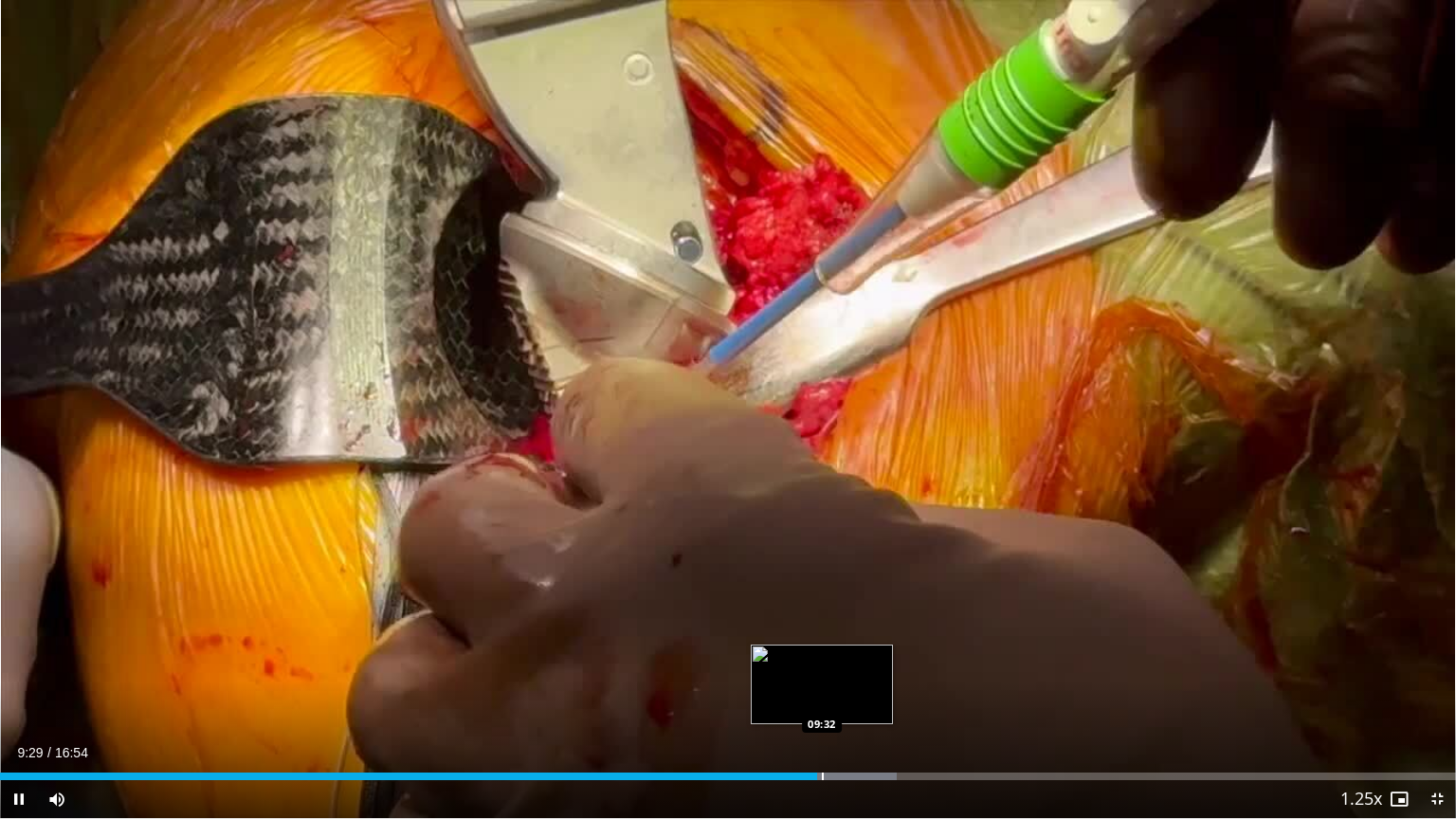 click at bounding box center (823, 776) 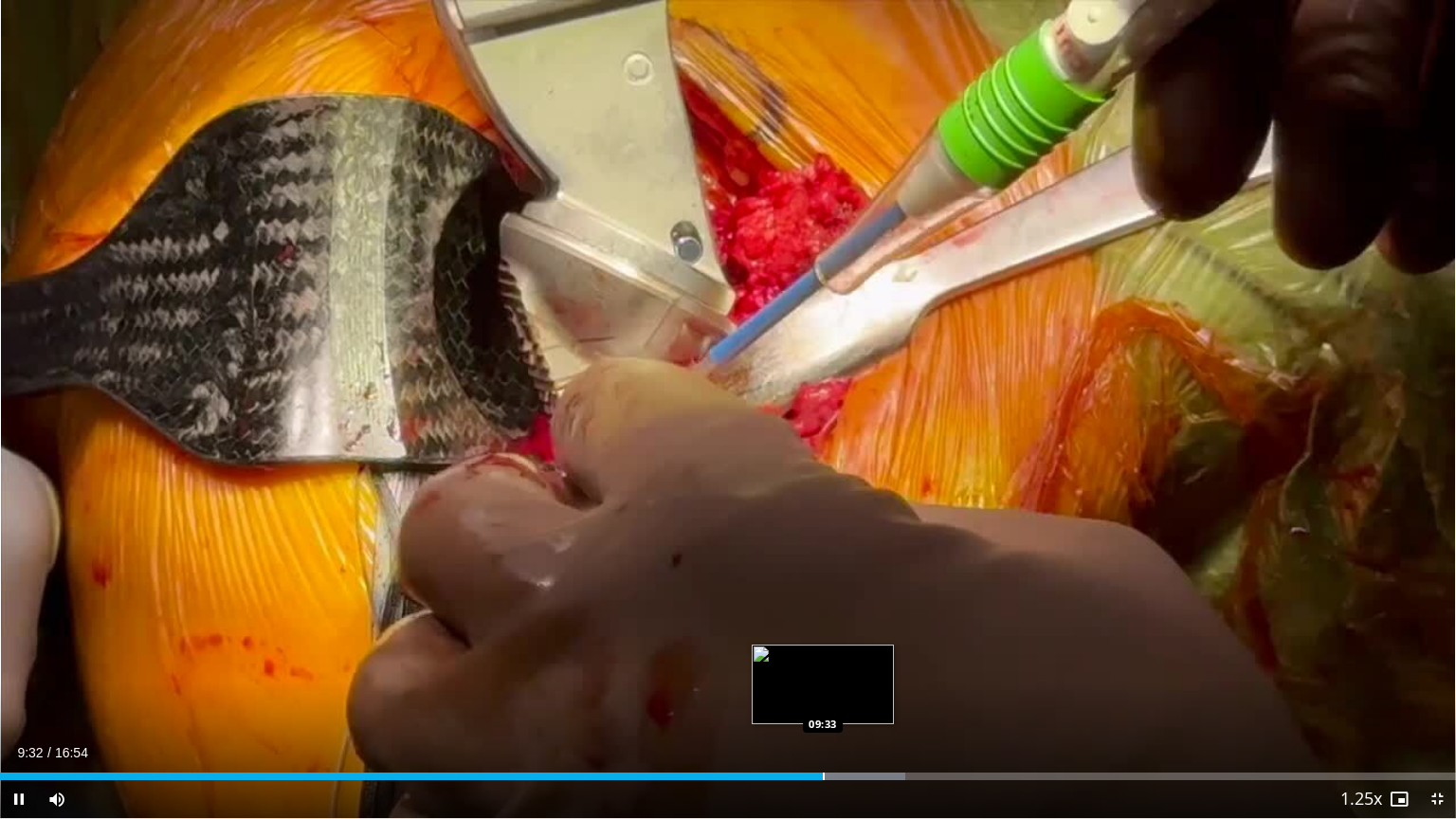 drag, startPoint x: 823, startPoint y: 775, endPoint x: 835, endPoint y: 775, distance: 12 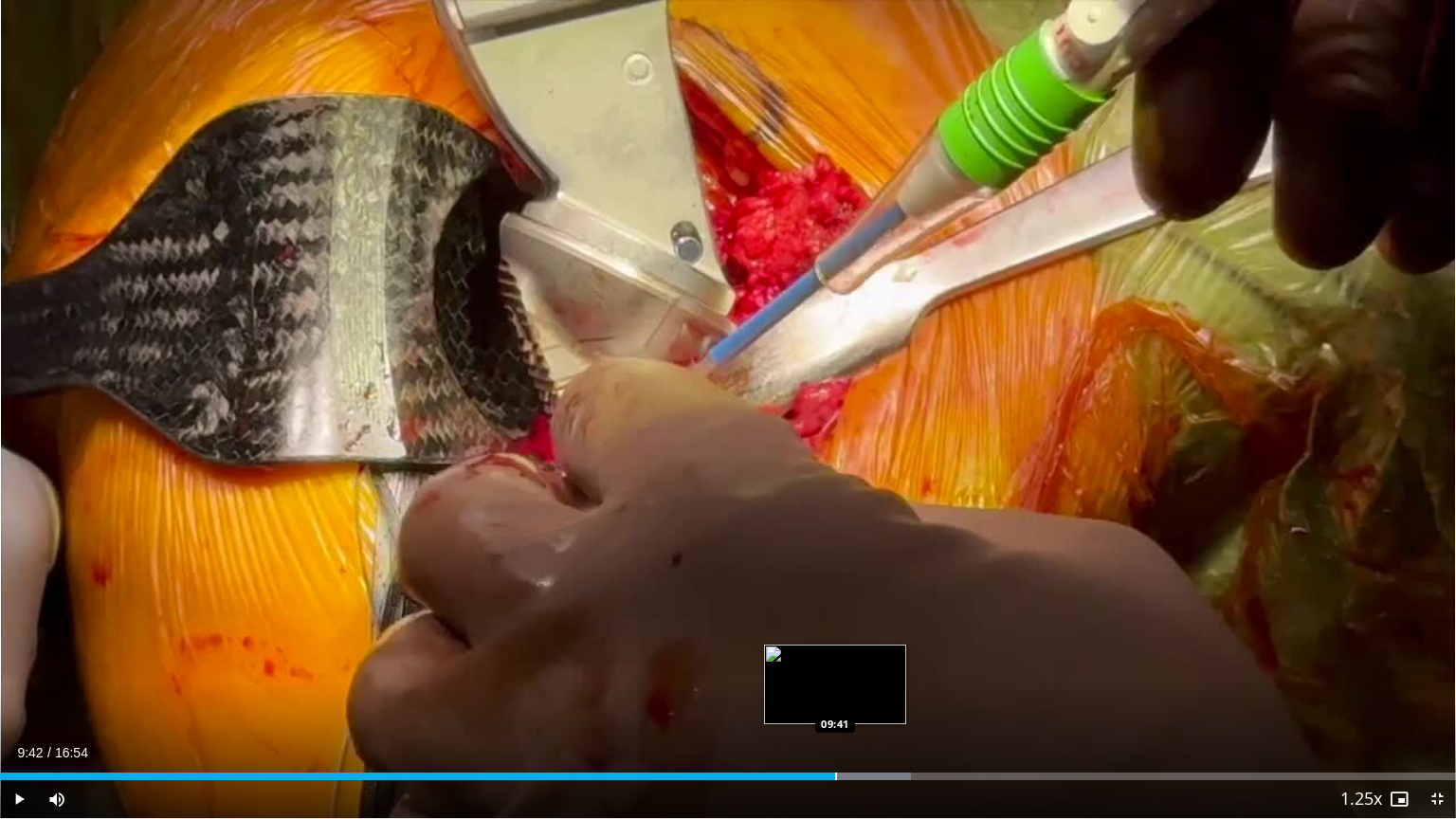 click at bounding box center (836, 776) 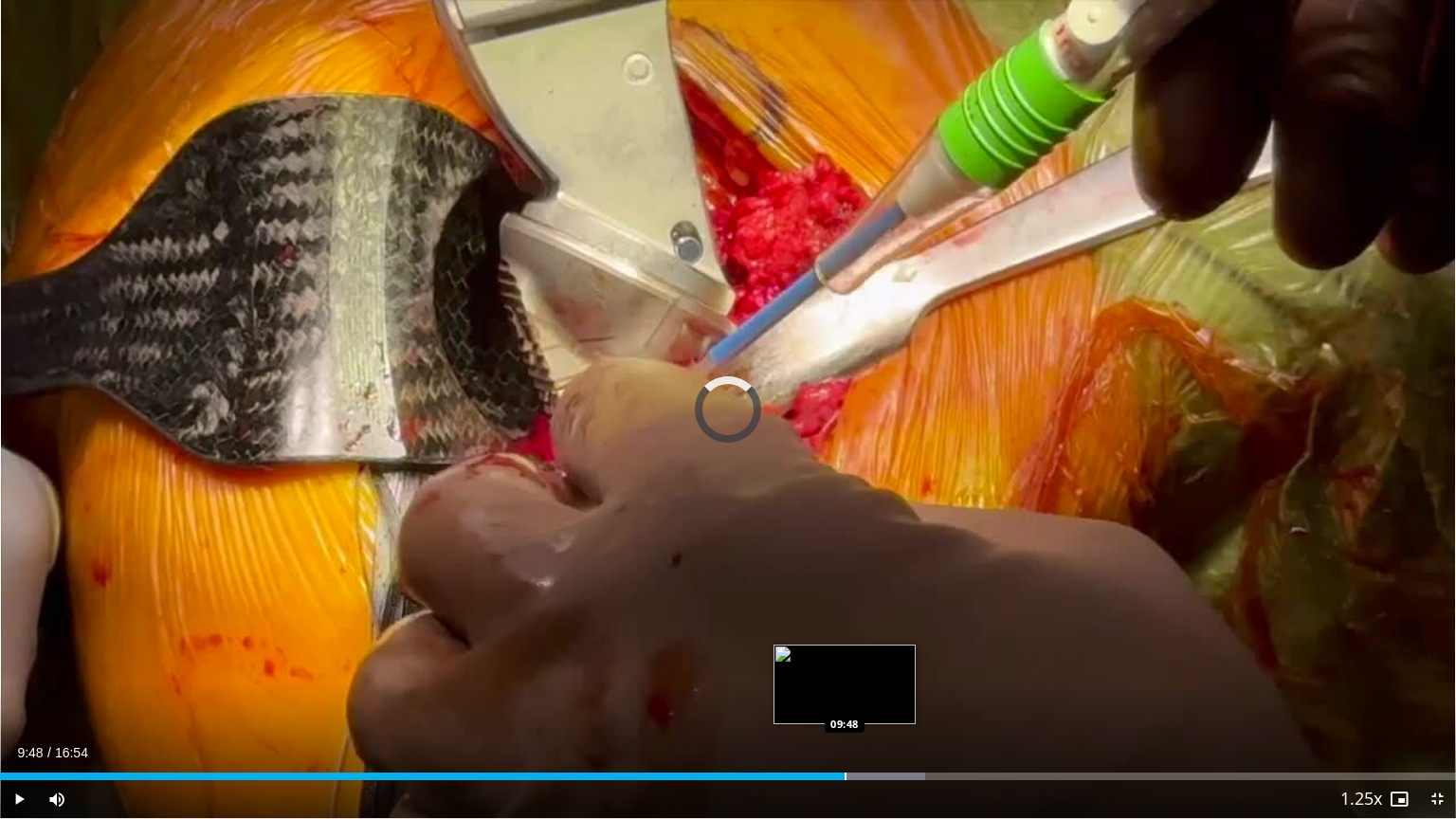 drag, startPoint x: 845, startPoint y: 776, endPoint x: 860, endPoint y: 777, distance: 15.0333 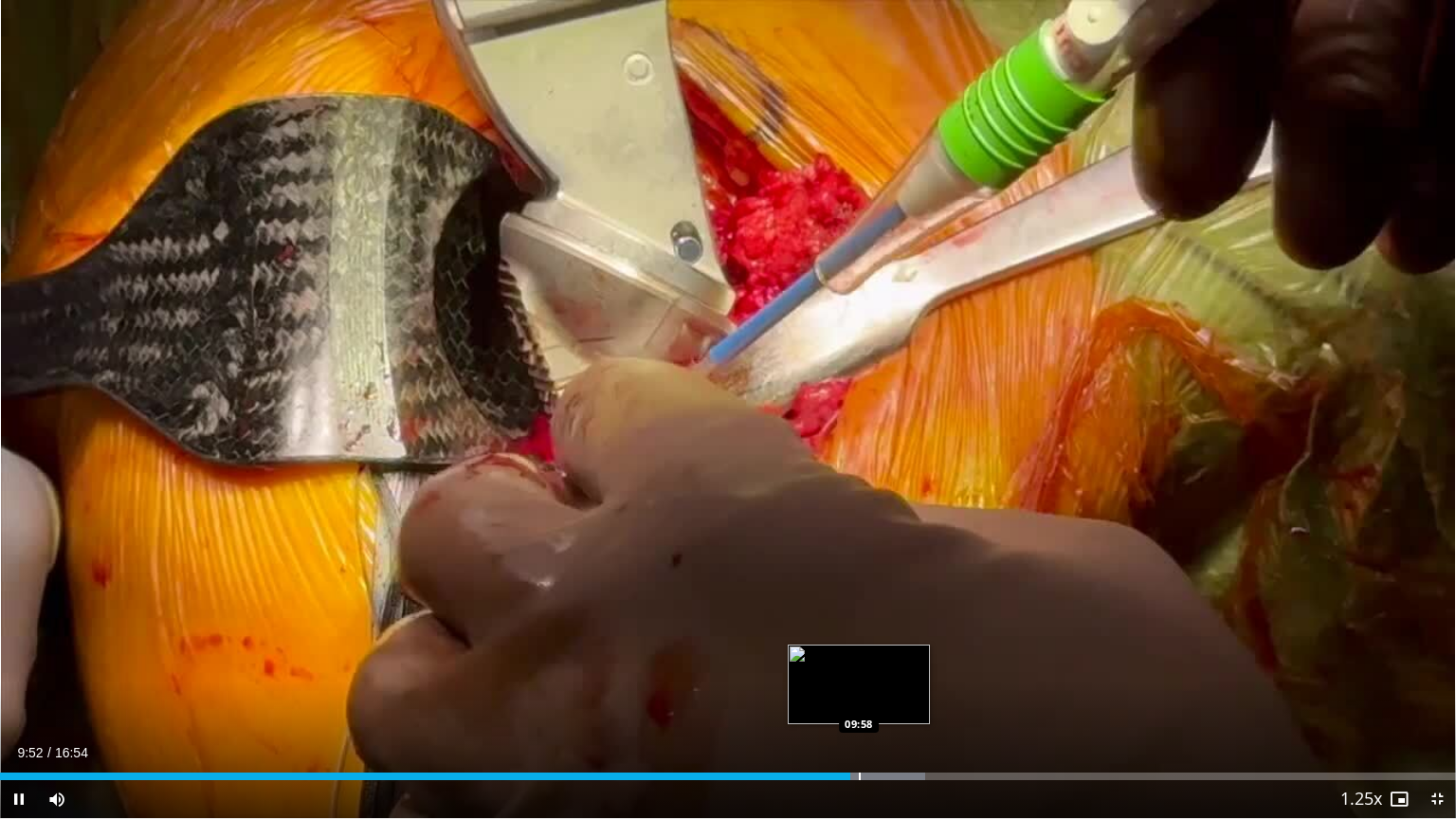 click at bounding box center [860, 776] 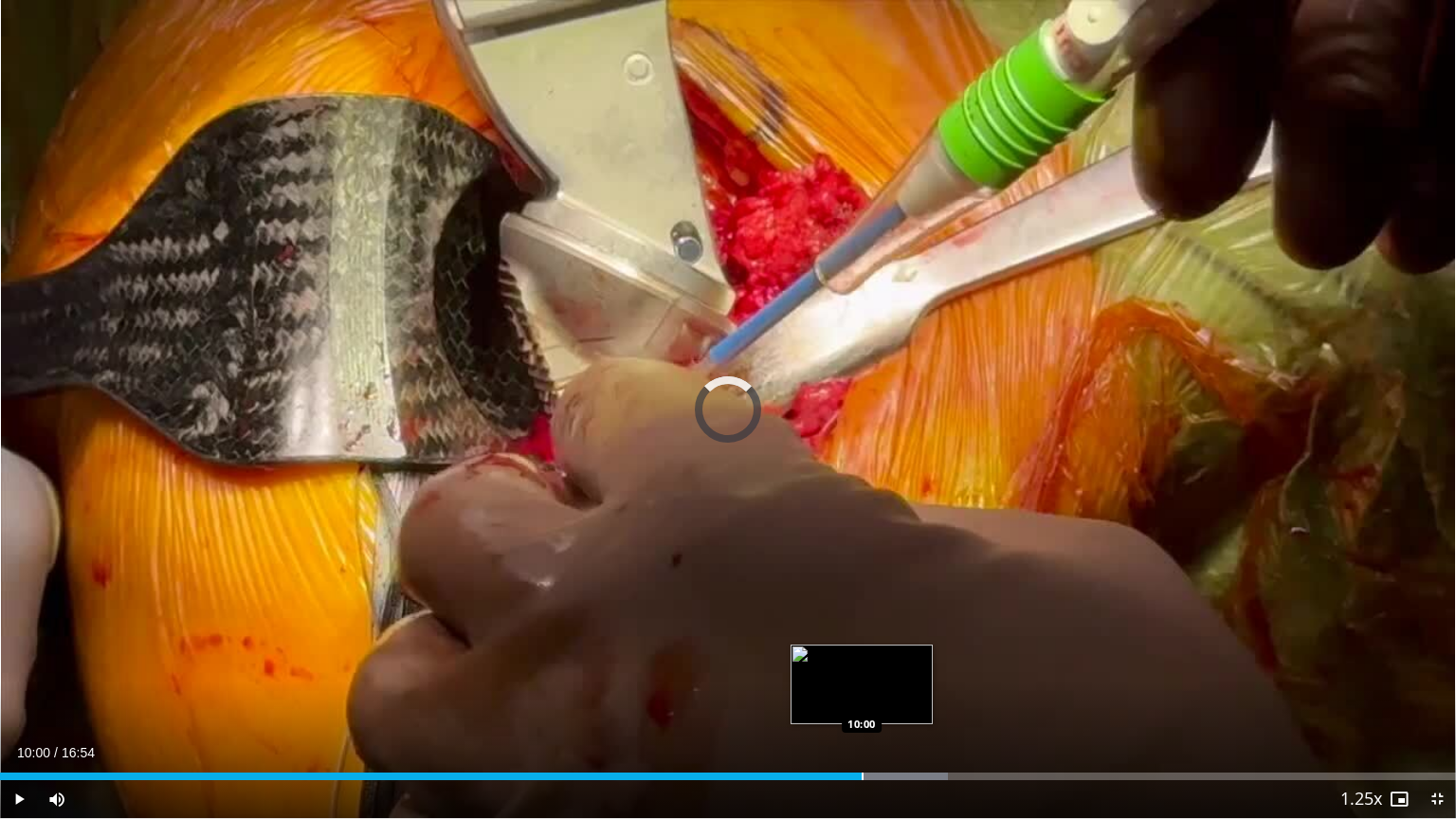 drag, startPoint x: 861, startPoint y: 778, endPoint x: 875, endPoint y: 778, distance: 14 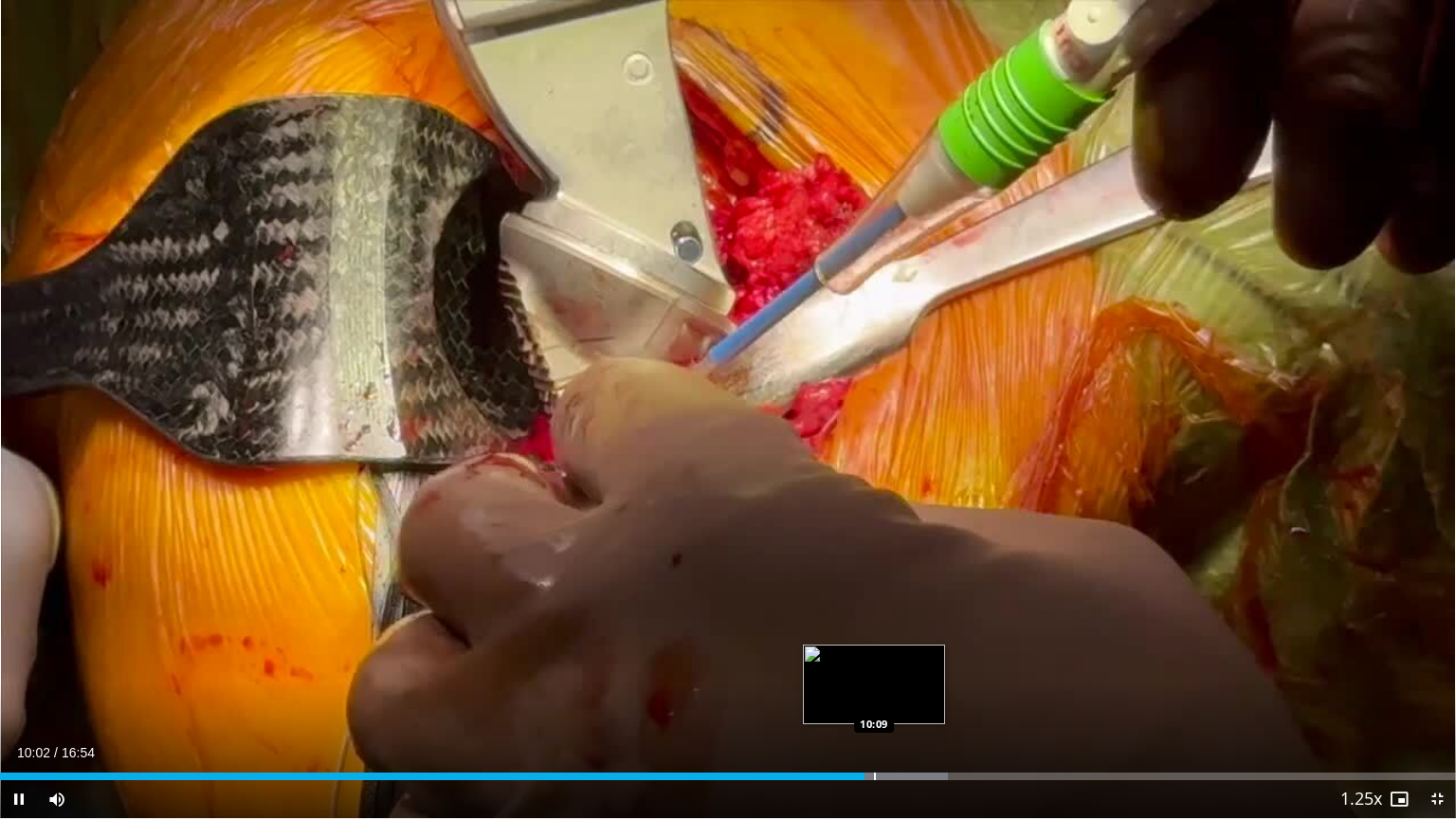 drag, startPoint x: 875, startPoint y: 778, endPoint x: 887, endPoint y: 779, distance: 12.041595 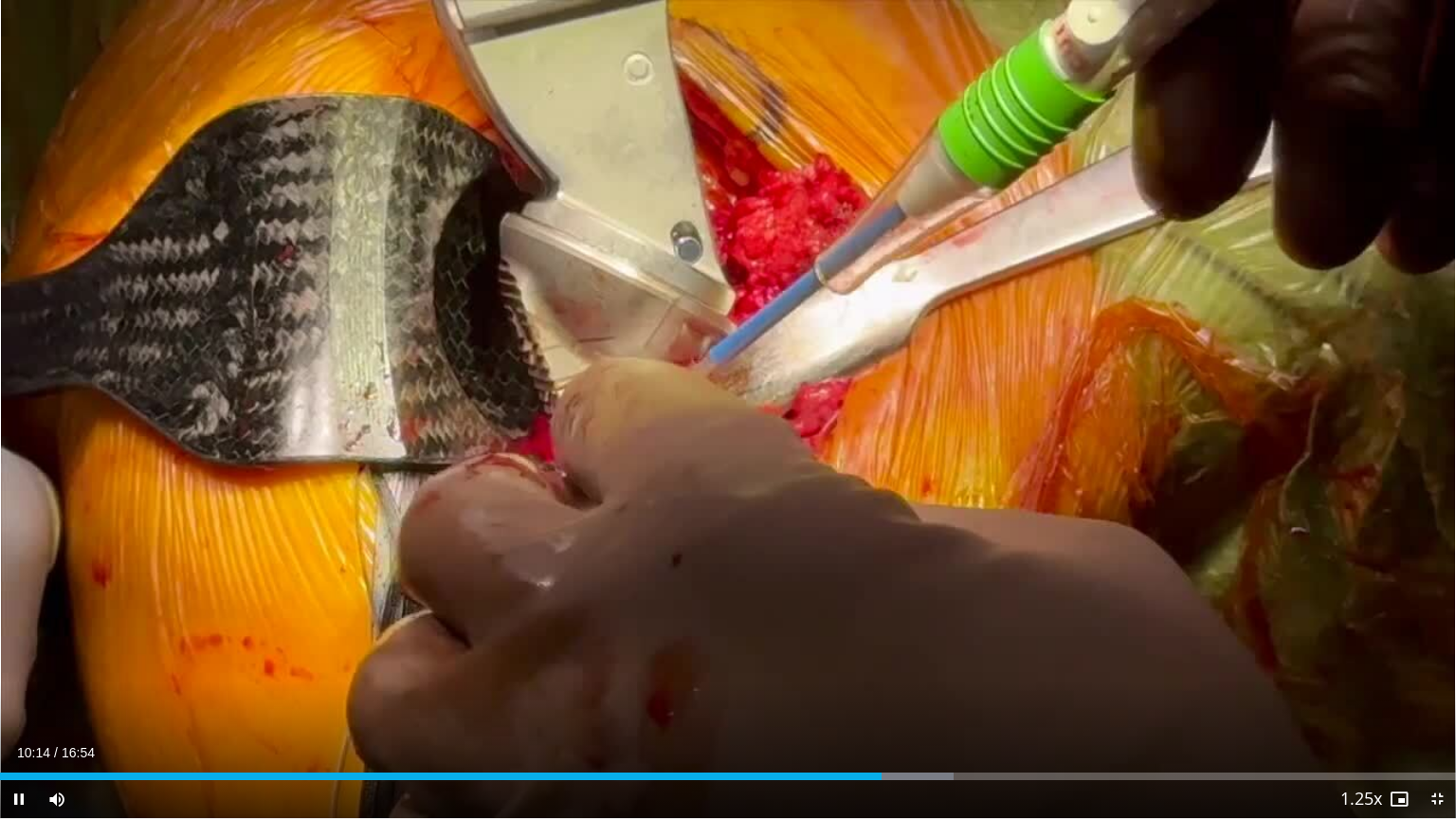 click on "Current Time  10:14 / Duration  16:54 Pause Skip Backward Skip Forward Mute Loaded :  65.50% 10:14 10:18 Stream Type  LIVE Seek to live, currently behind live LIVE   1.25x Playback Rate 0.5x 0.75x 1x 1.25x , selected 1.5x 1.75x 2x Chapters Chapters Descriptions descriptions off , selected Captions captions settings , opens captions settings dialog captions off , selected Audio Track en (Main) , selected Exit Fullscreen Enable picture-in-picture mode" at bounding box center [728, 799] 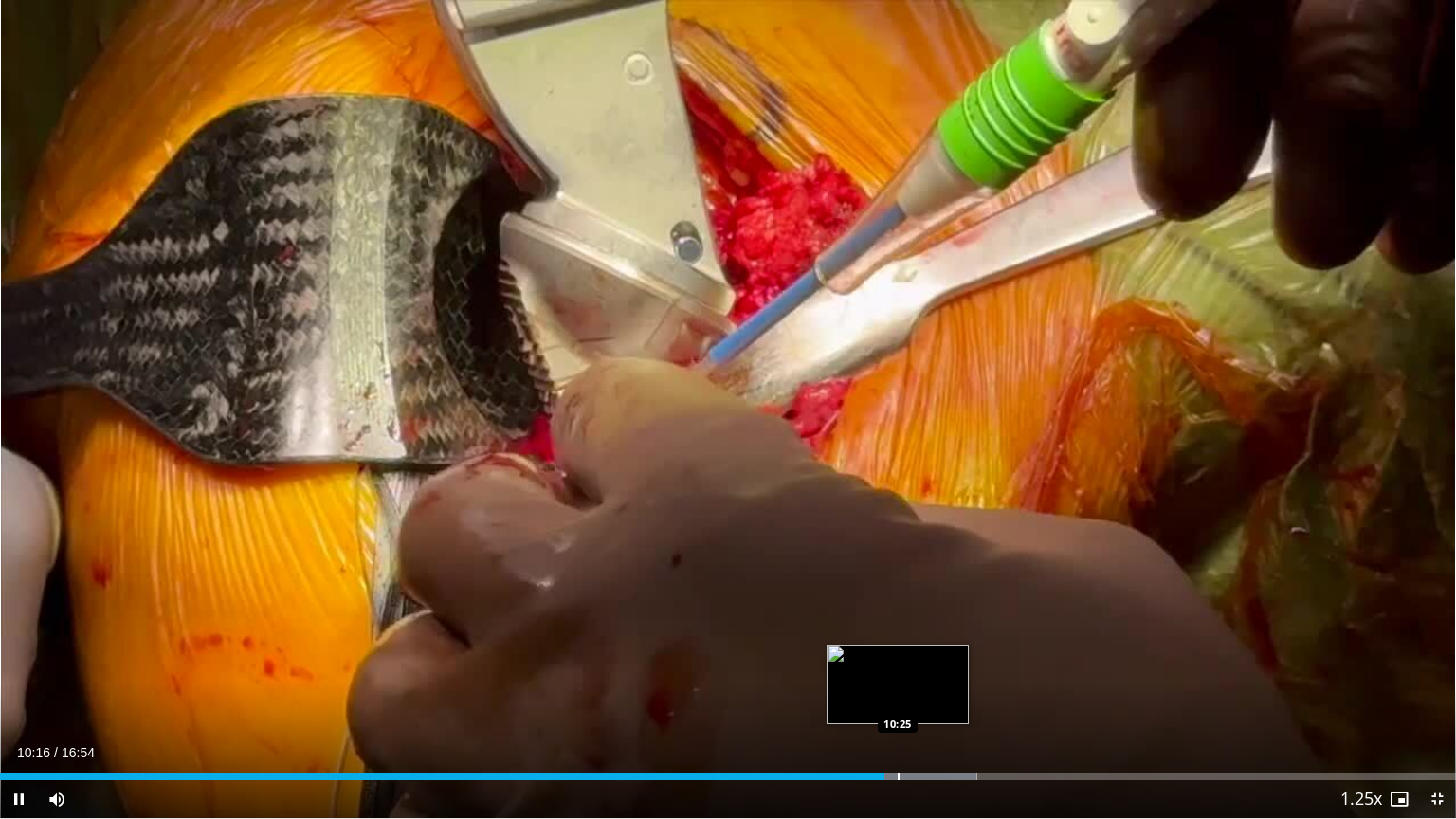 click at bounding box center (899, 776) 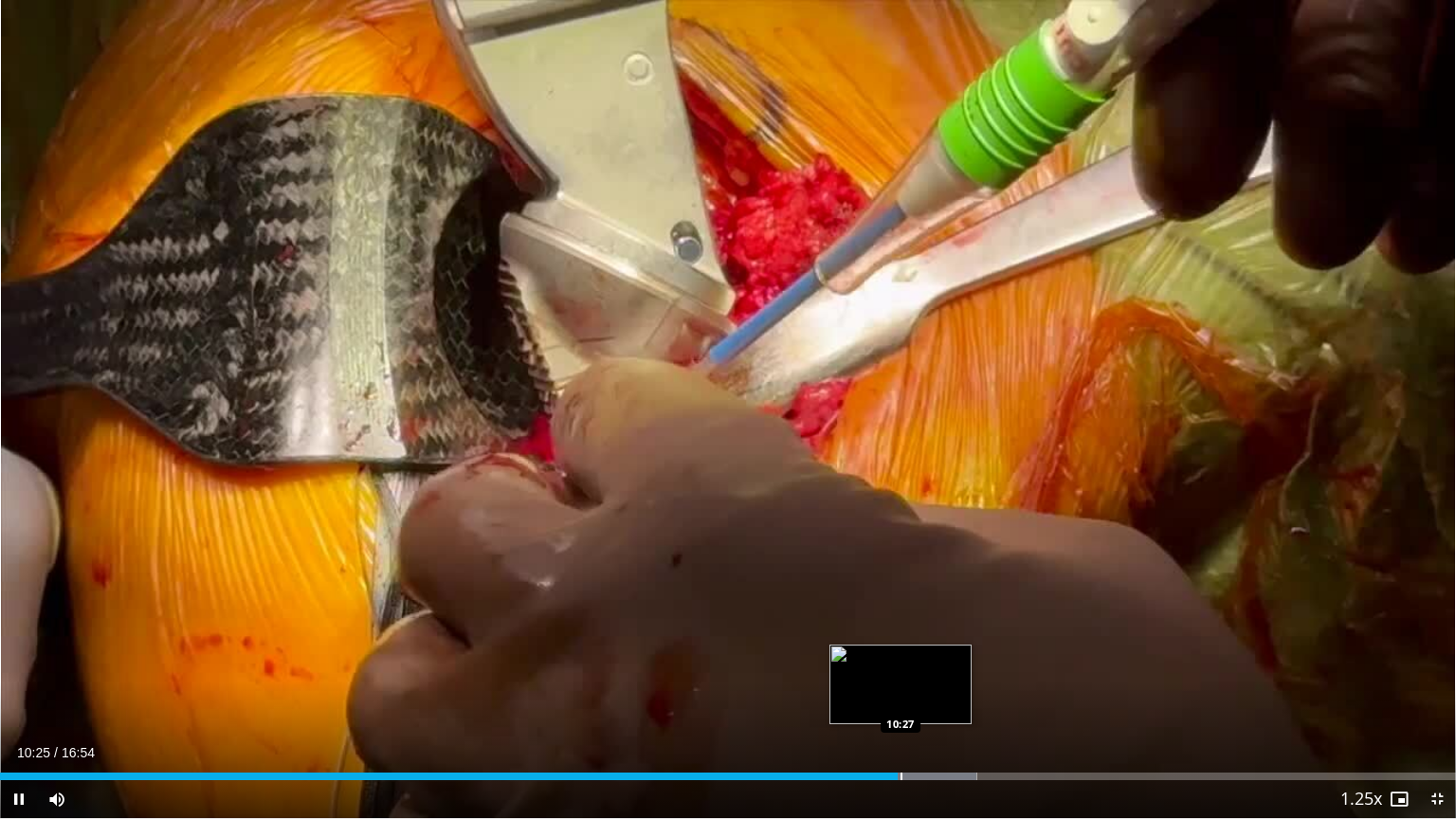 click at bounding box center (901, 776) 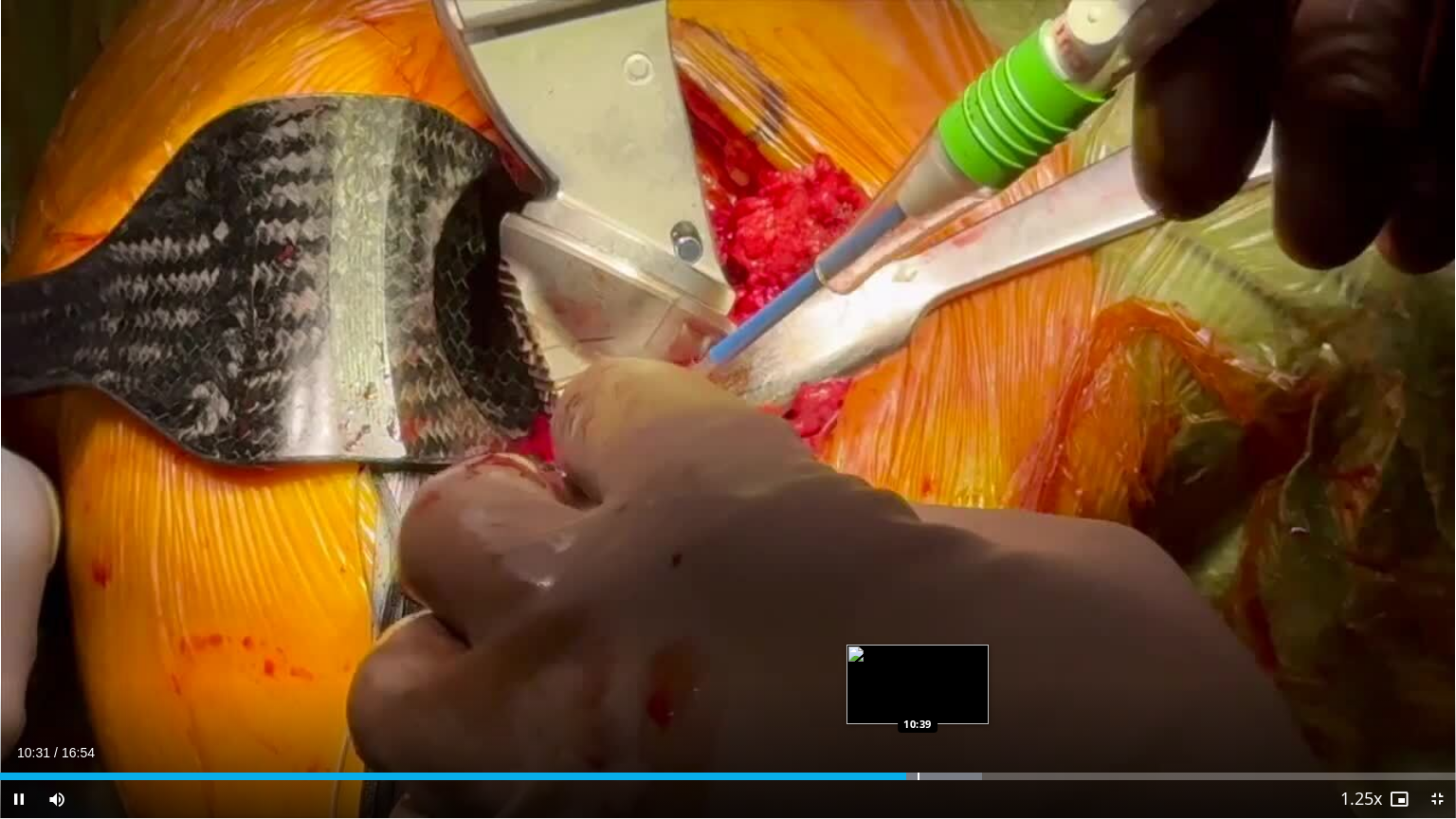 click at bounding box center [919, 776] 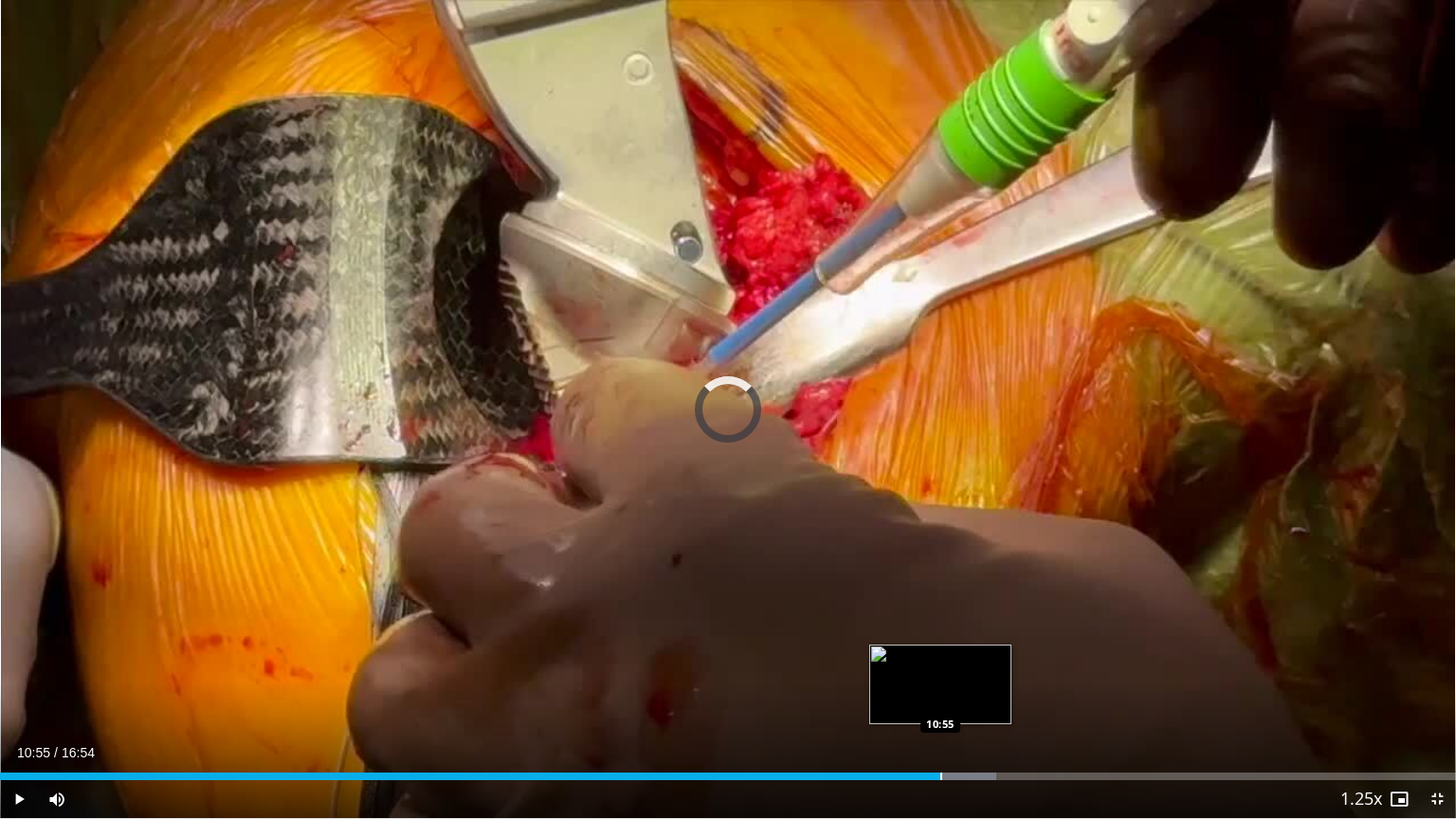 click on "Loaded :  68.44% 10:55 10:55" at bounding box center [728, 776] 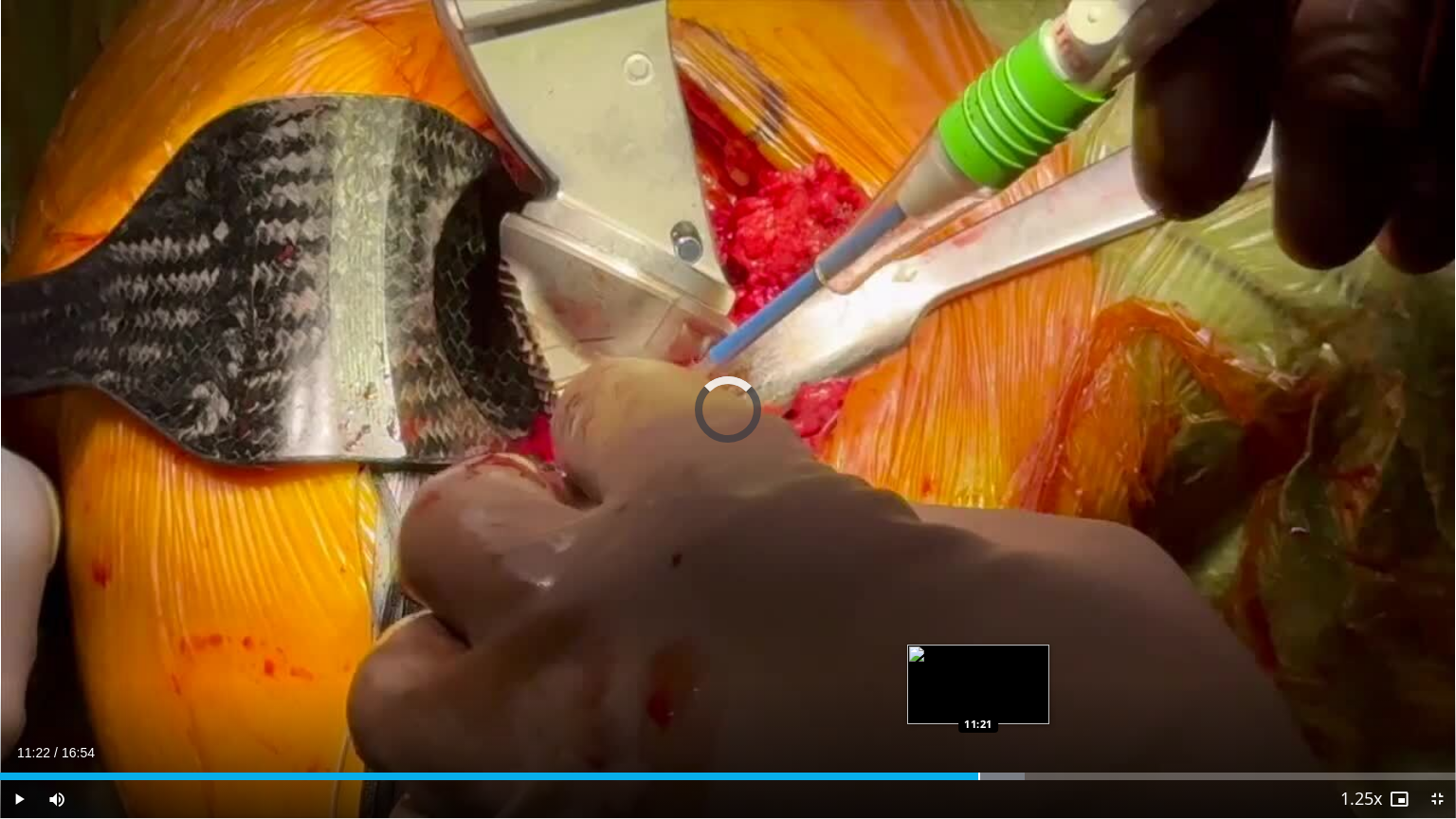 click at bounding box center [979, 776] 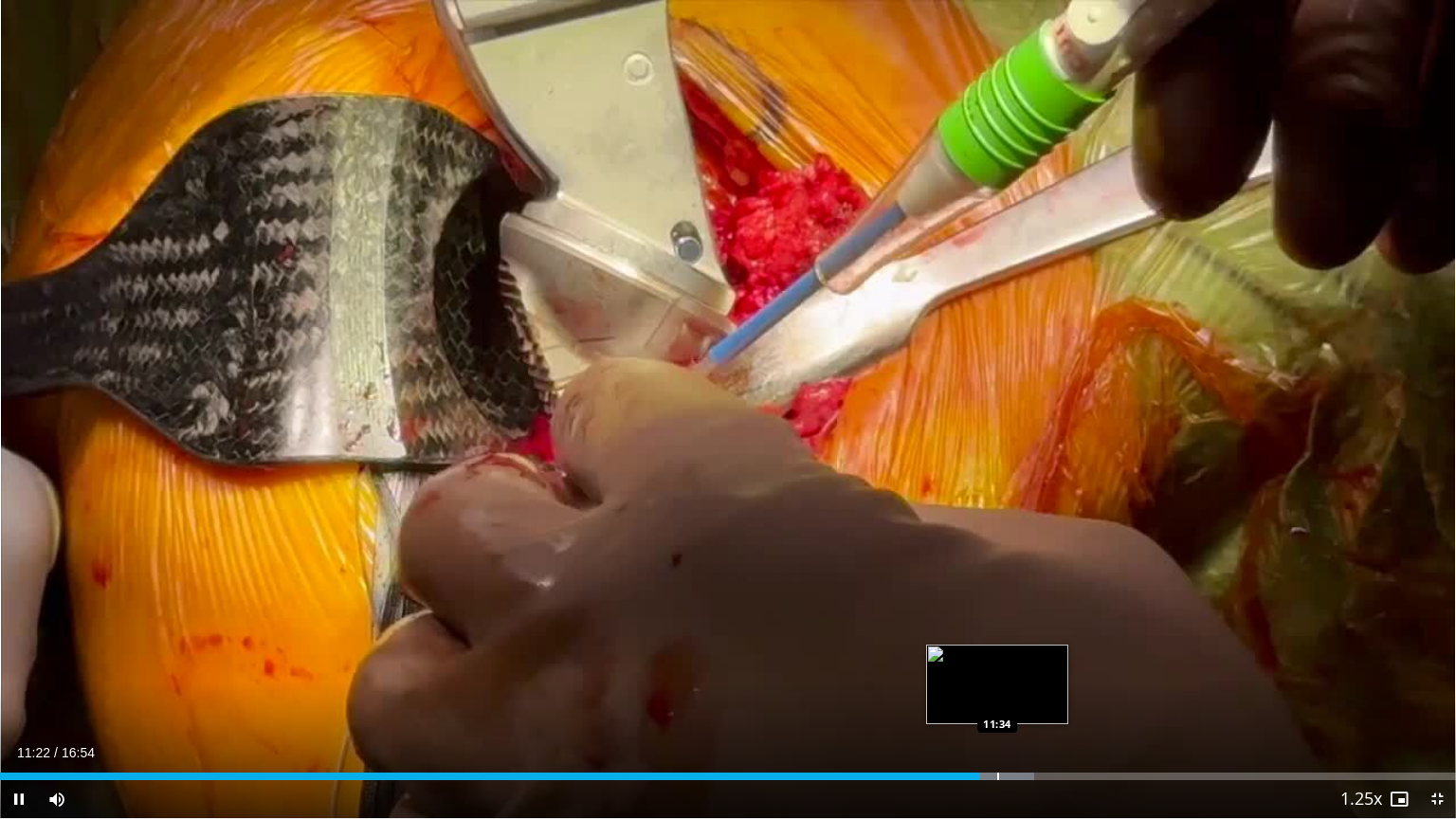 click at bounding box center (998, 776) 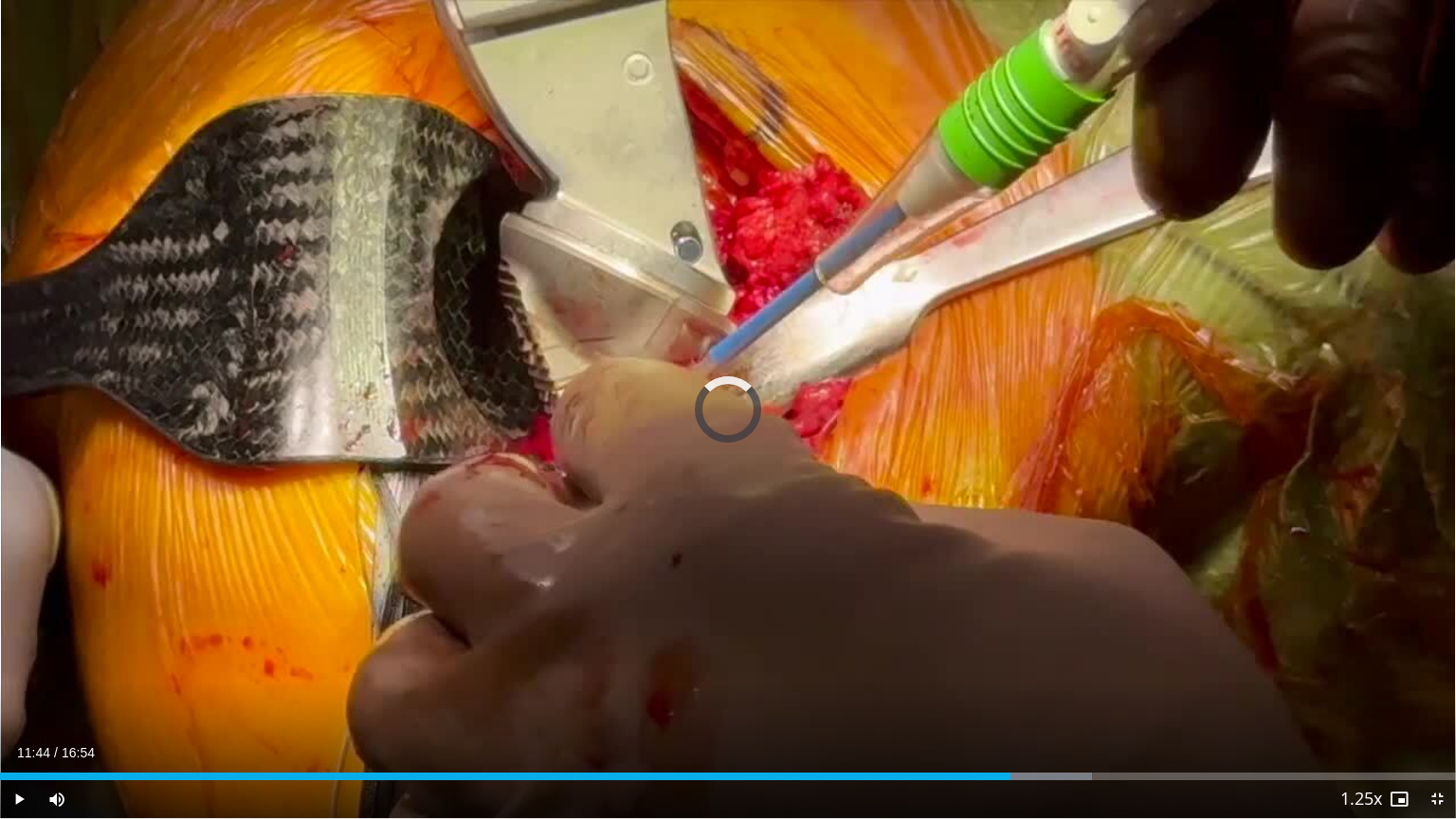 drag, startPoint x: 1010, startPoint y: 772, endPoint x: 1028, endPoint y: 773, distance: 18.027756 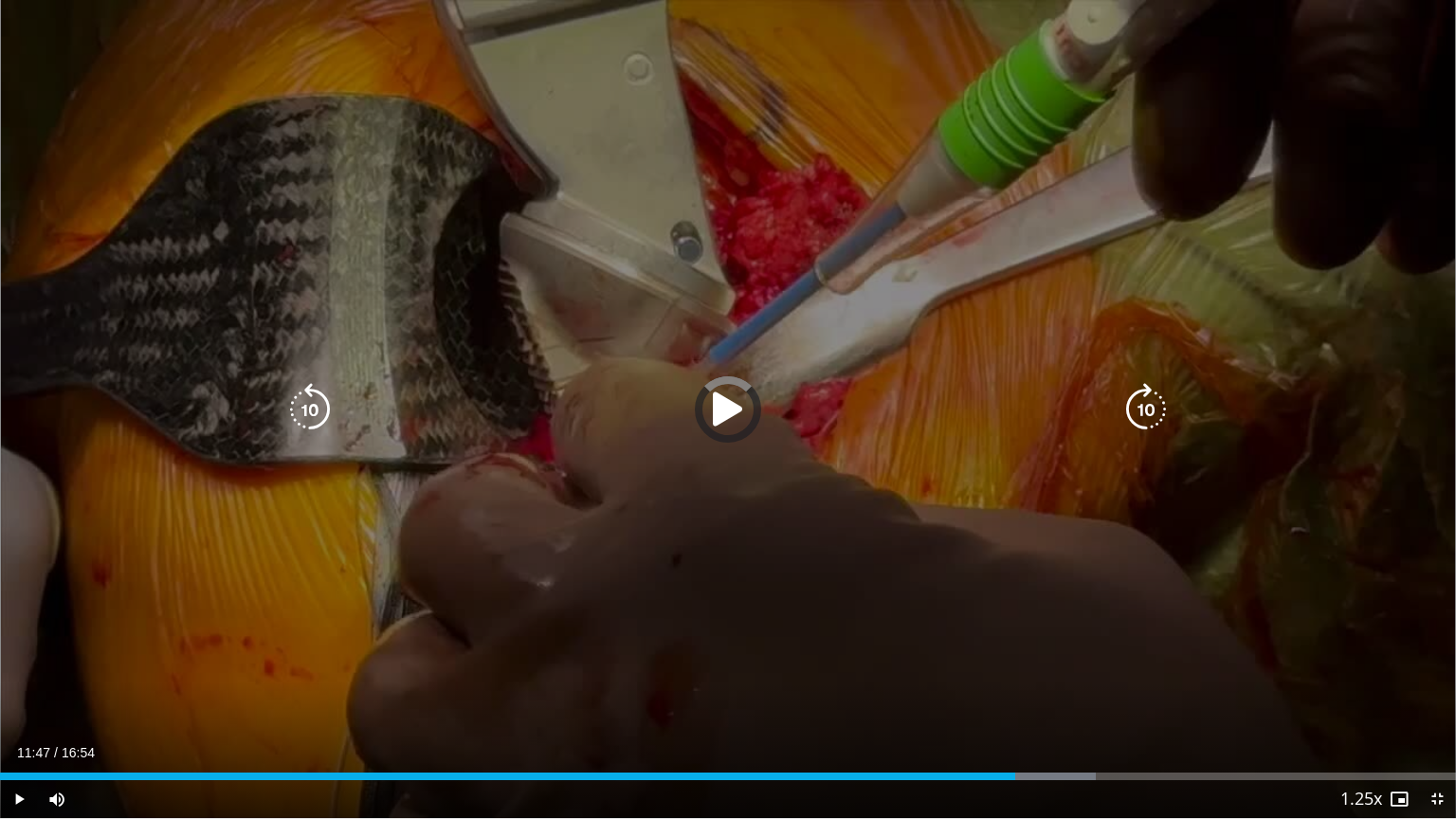 click at bounding box center (1030, 776) 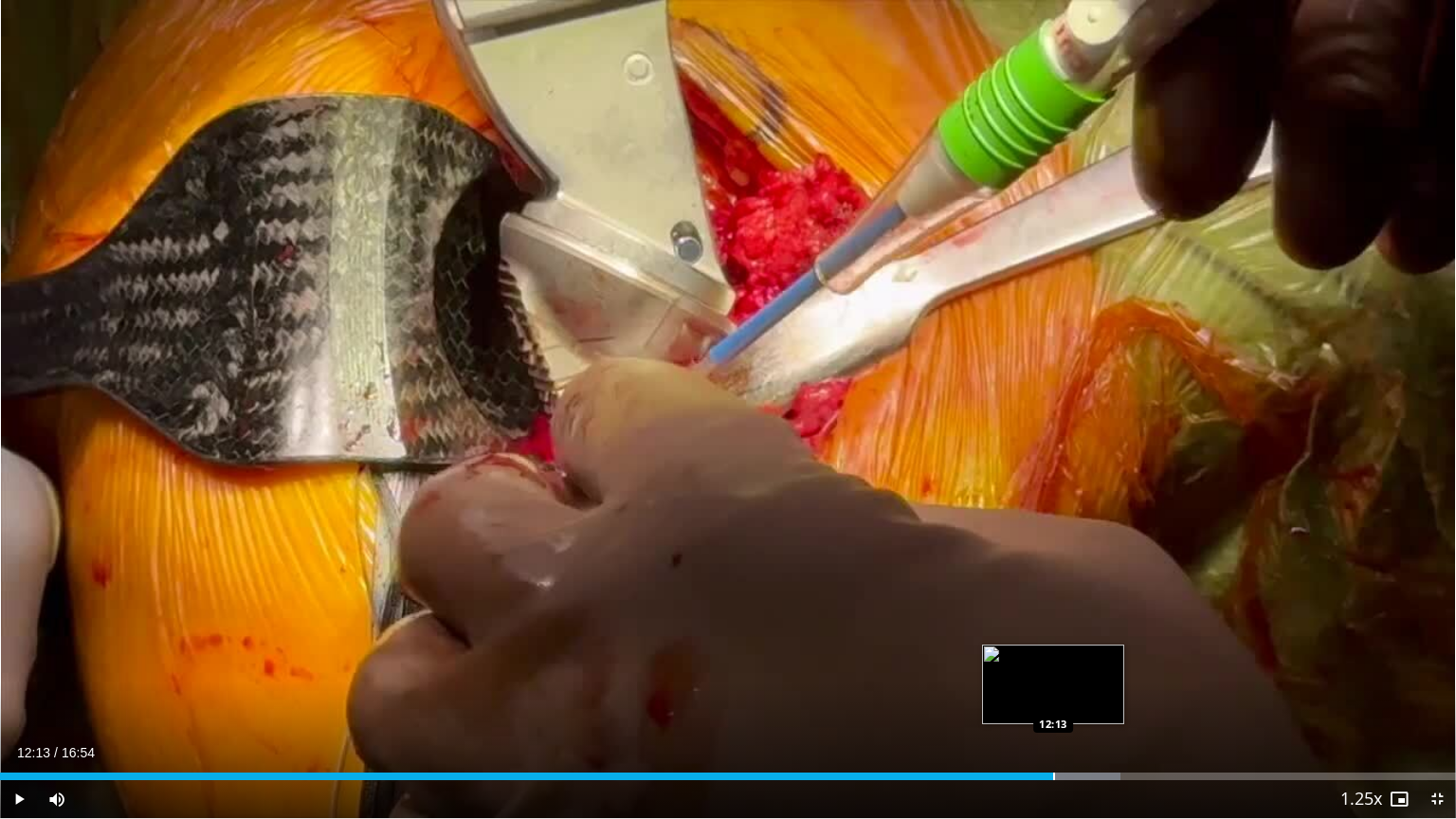 click at bounding box center [1054, 776] 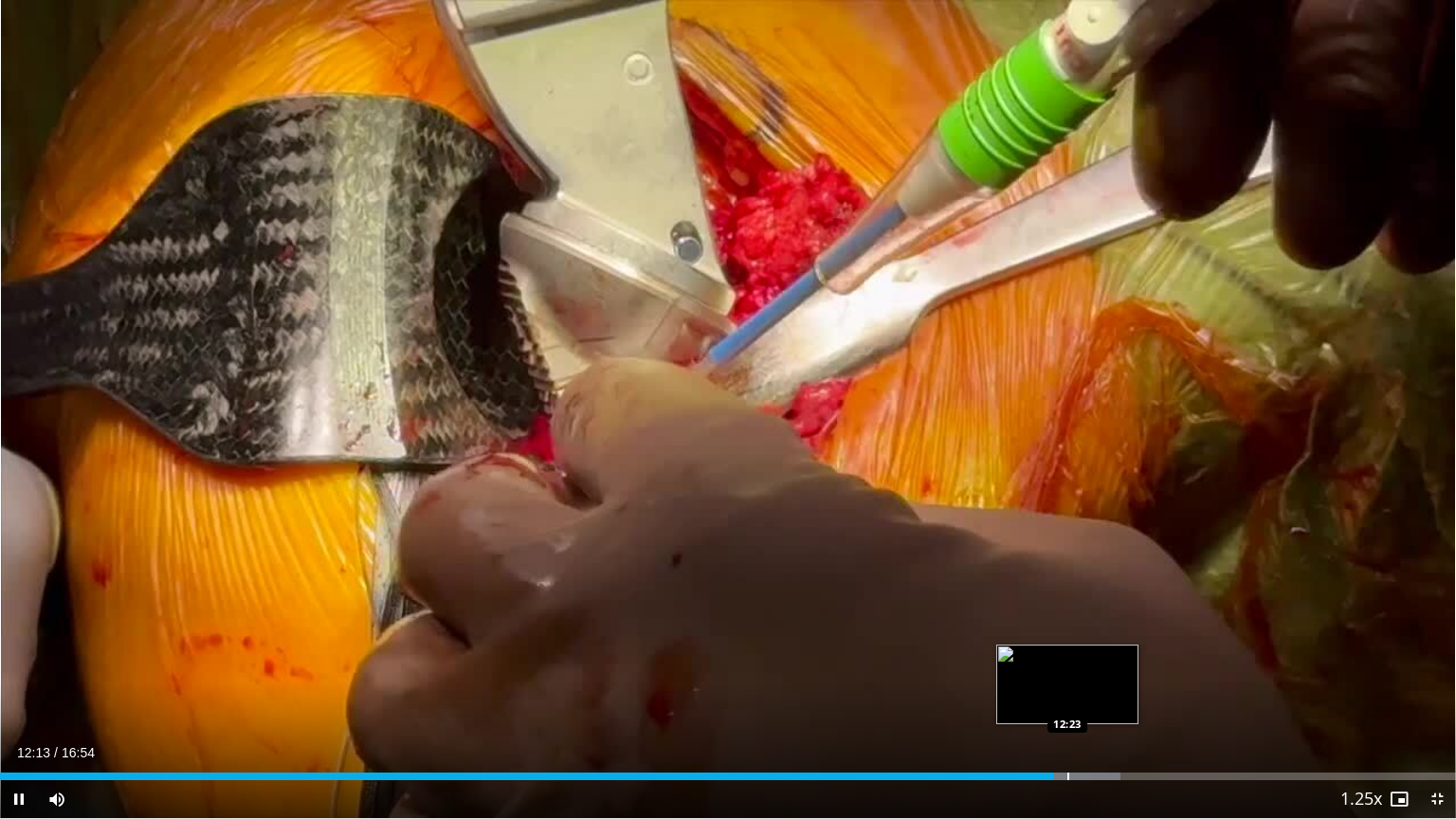 click at bounding box center [1068, 776] 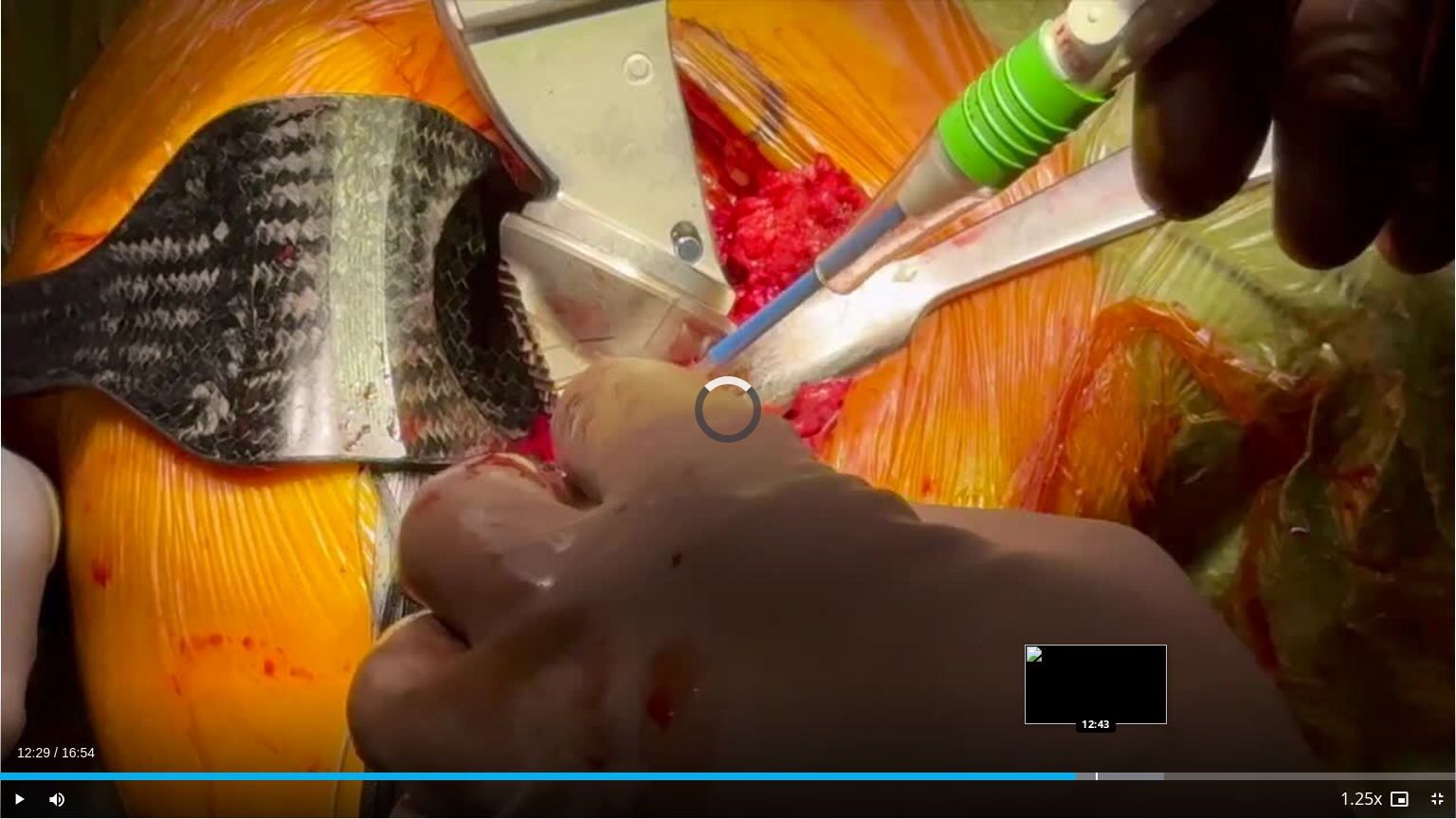 click on "Loaded :  79.92% 12:29 12:43" at bounding box center [728, 771] 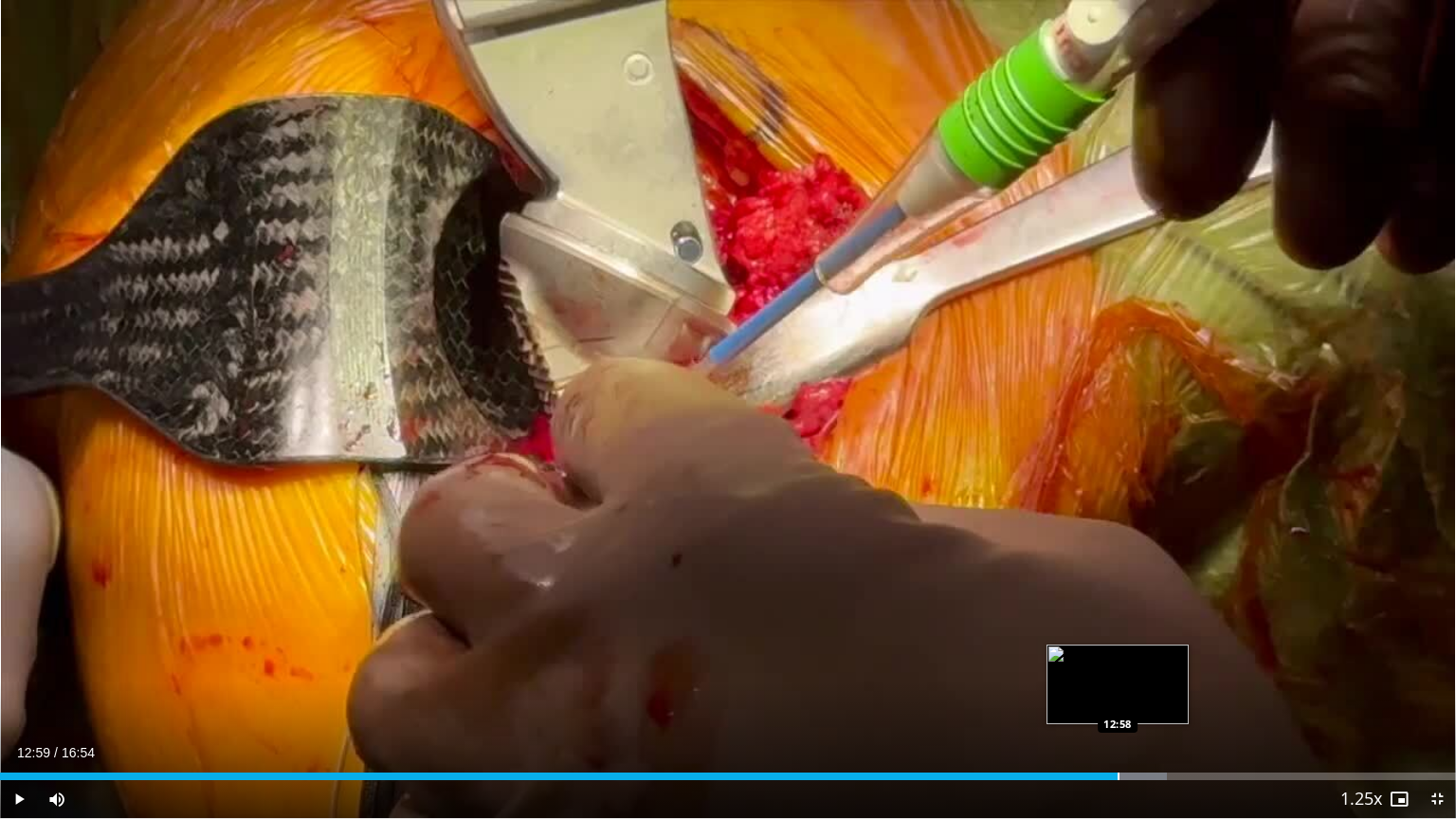 click at bounding box center [1119, 776] 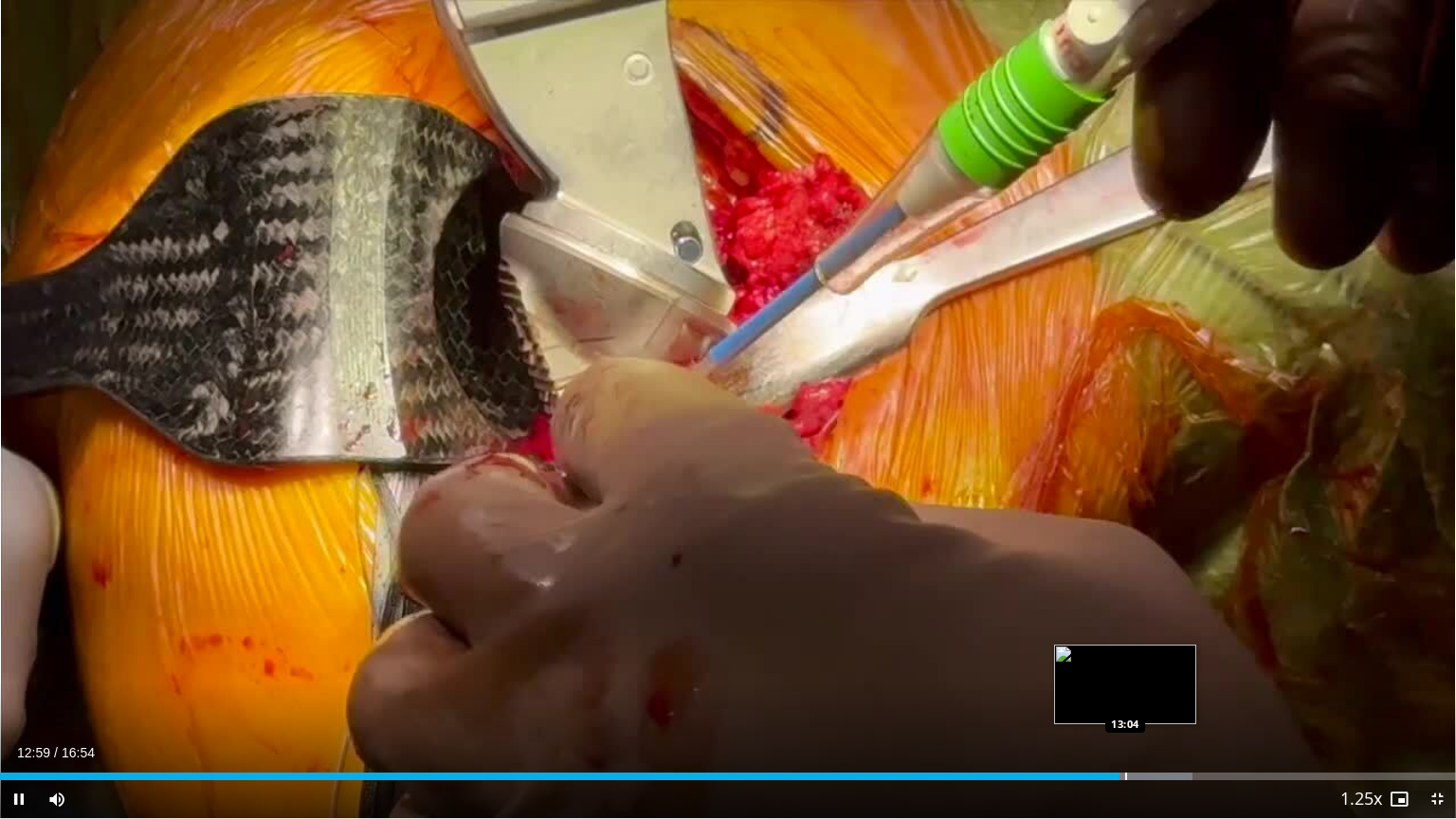 drag, startPoint x: 1128, startPoint y: 774, endPoint x: 1142, endPoint y: 777, distance: 14.317821 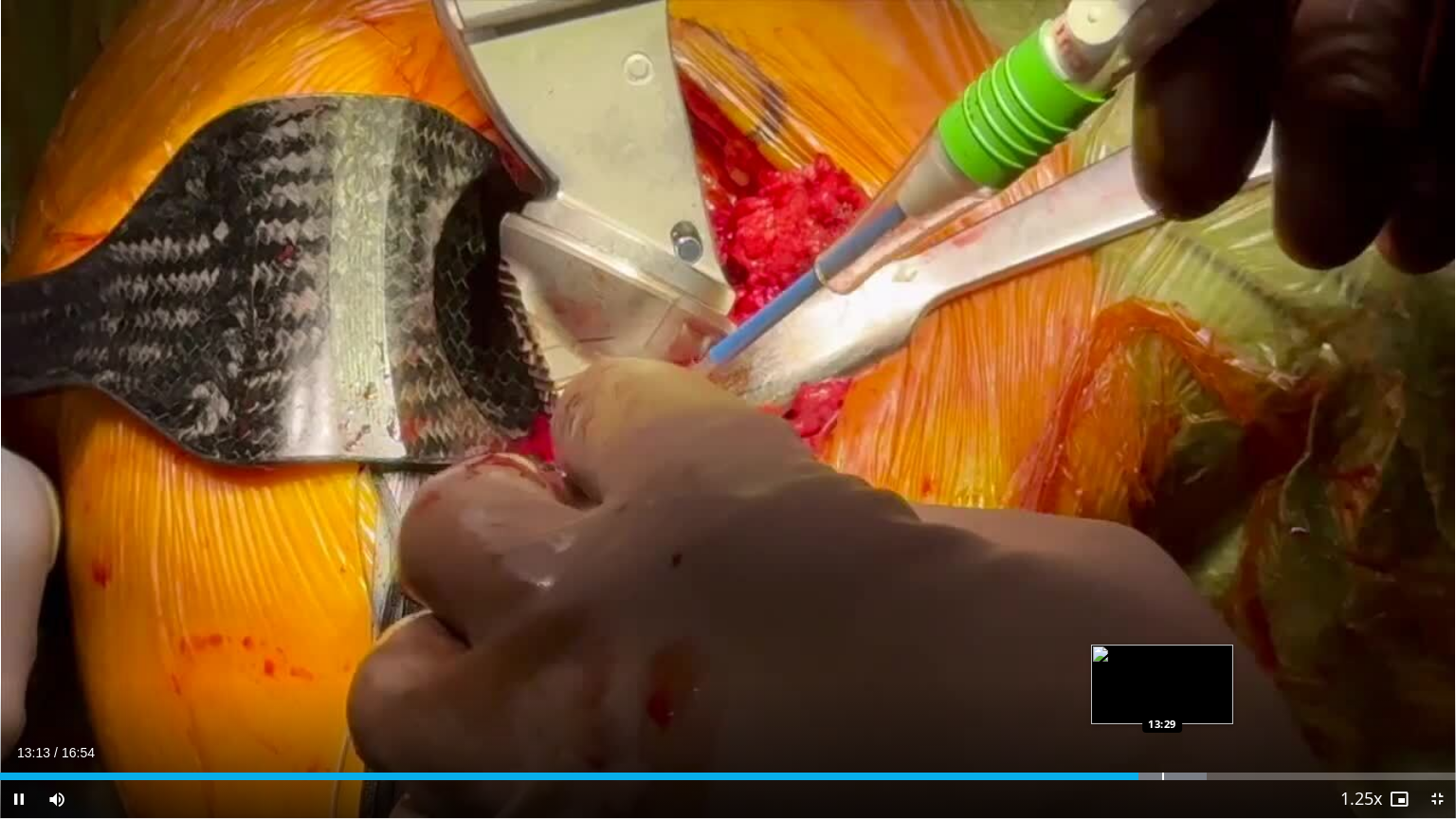 click at bounding box center (1163, 776) 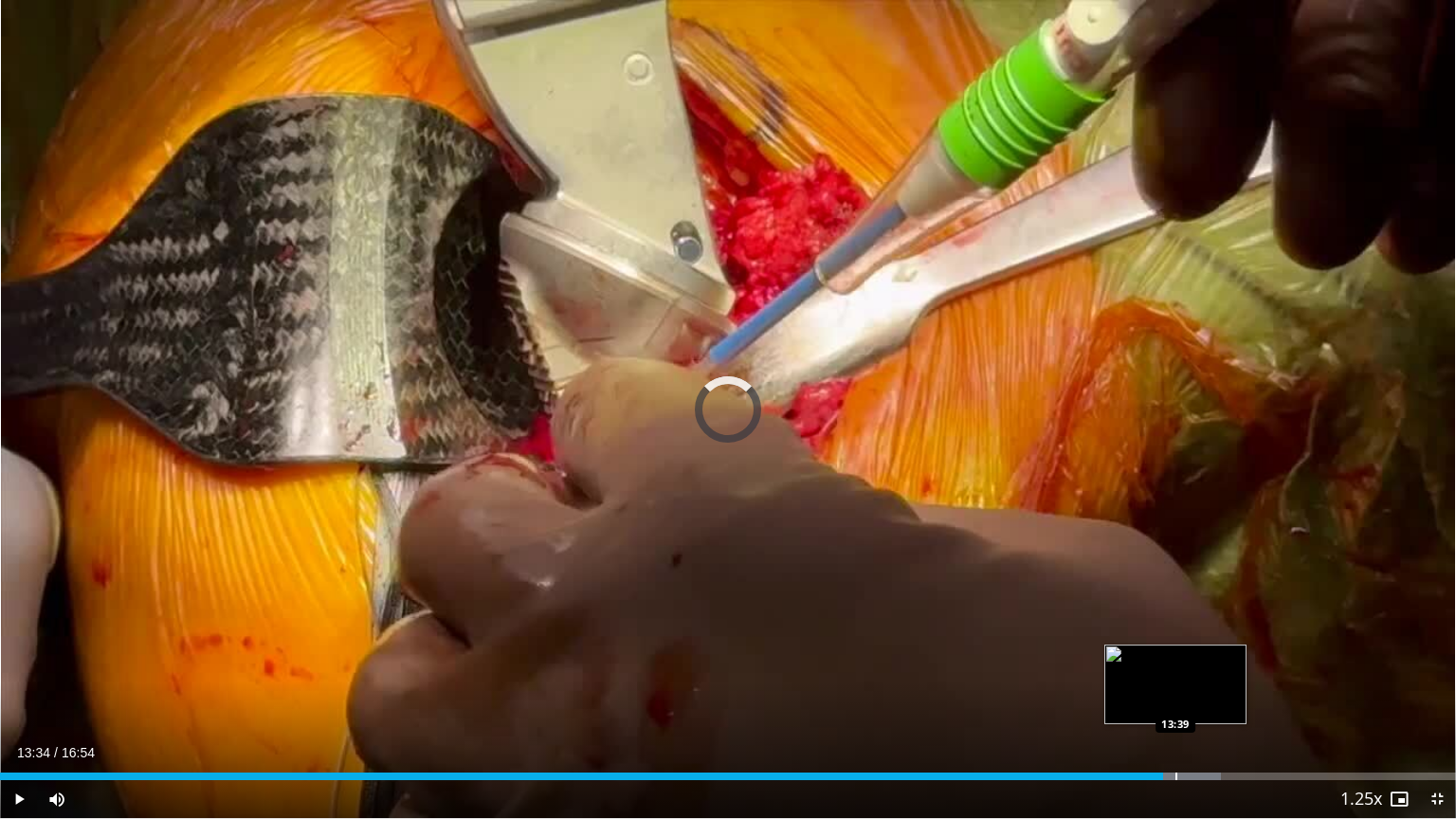 drag, startPoint x: 1168, startPoint y: 777, endPoint x: 1184, endPoint y: 777, distance: 16 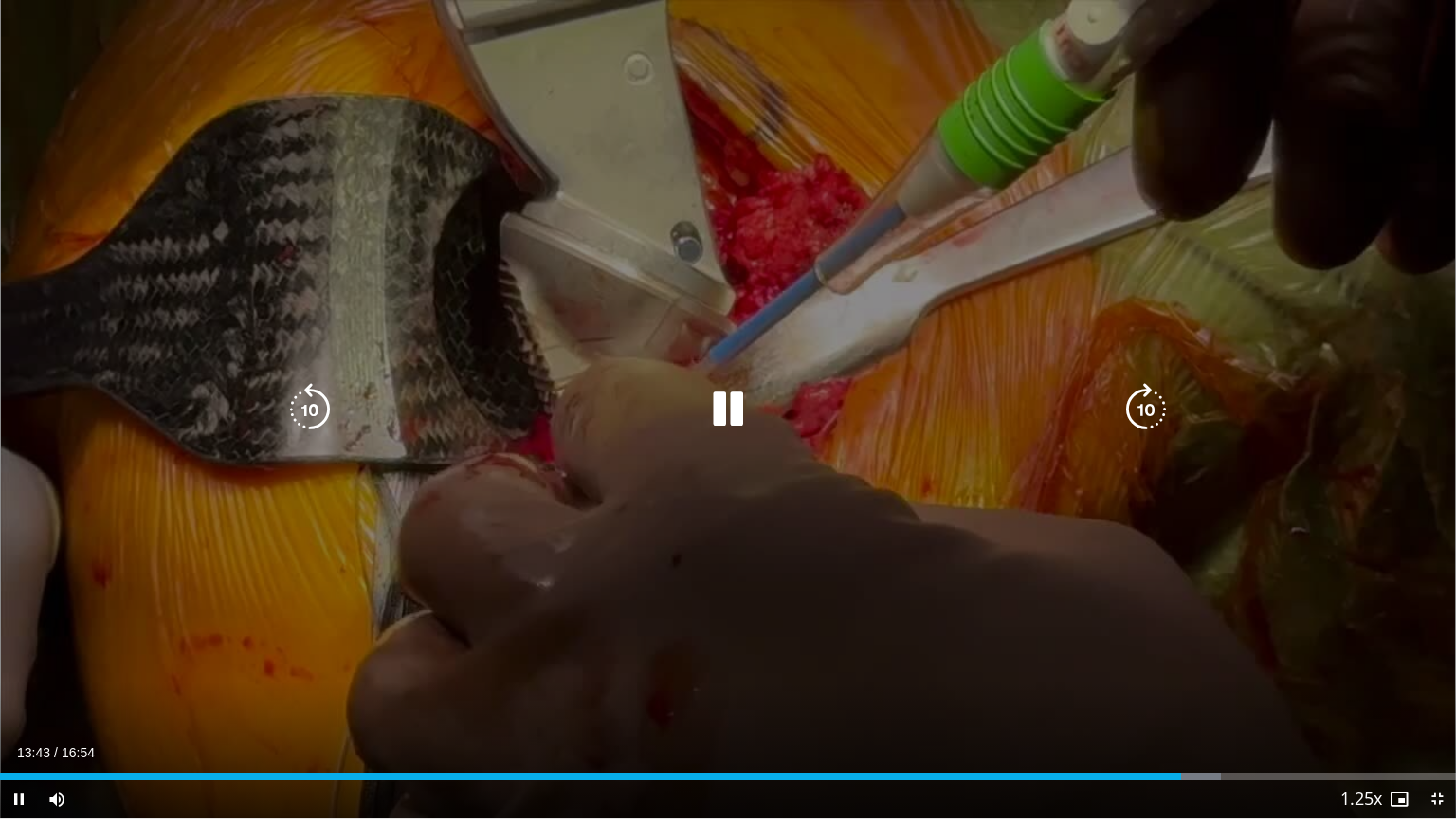 click at bounding box center [0, 0] 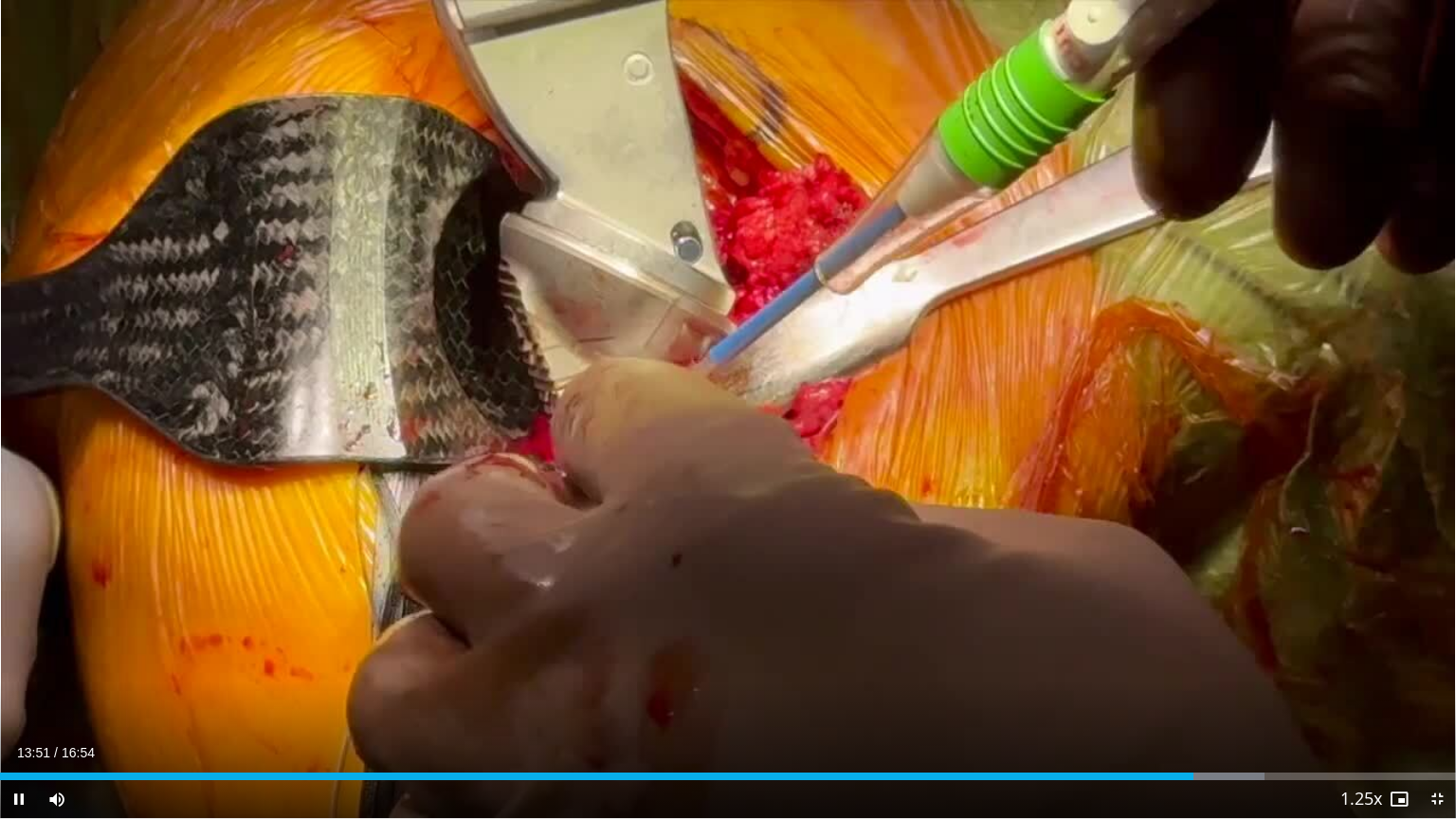 click on "Current Time  13:51 / Duration  16:54 Pause Skip Backward Skip Forward Mute Loaded :  86.82% 13:51 13:56 Stream Type  LIVE Seek to live, currently behind live LIVE   1.25x Playback Rate 0.5x 0.75x 1x 1.25x , selected 1.5x 1.75x 2x Chapters Chapters Descriptions descriptions off , selected Captions captions settings , opens captions settings dialog captions off , selected Audio Track en (Main) , selected Exit Fullscreen Enable picture-in-picture mode" at bounding box center (728, 799) 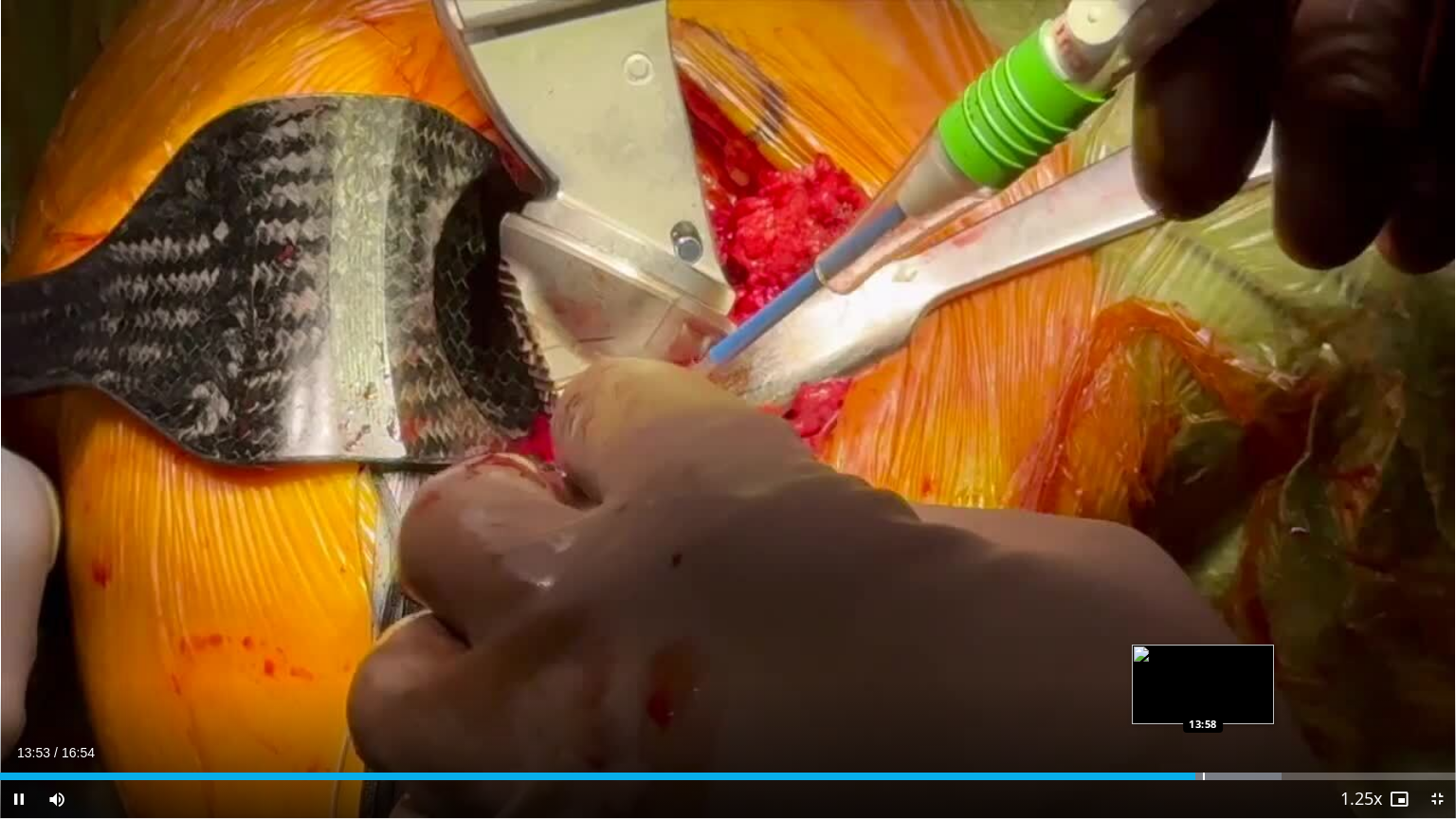 click on "Loaded :  87.99% 13:53 13:58" at bounding box center [728, 771] 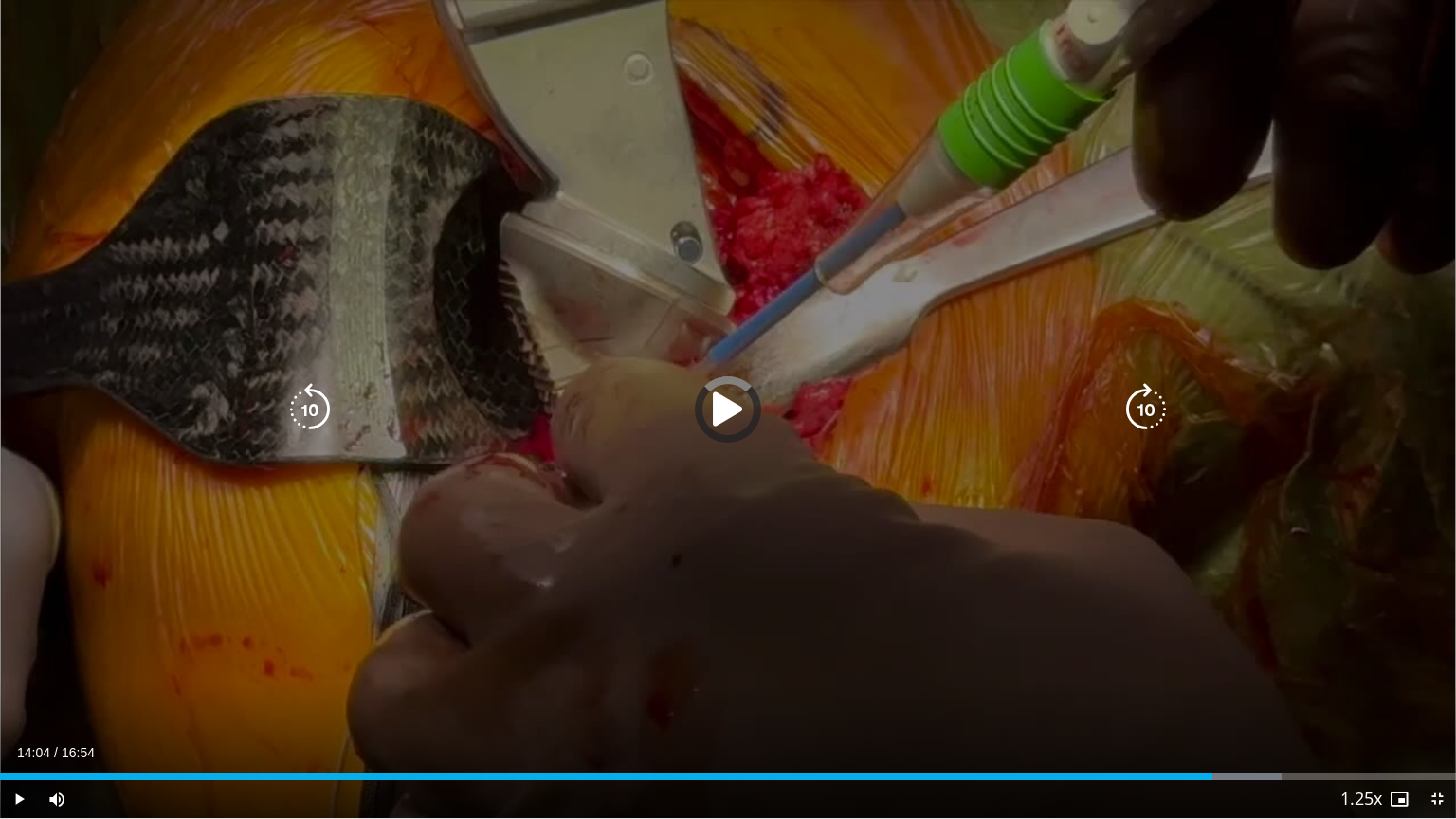 click at bounding box center (1216, 776) 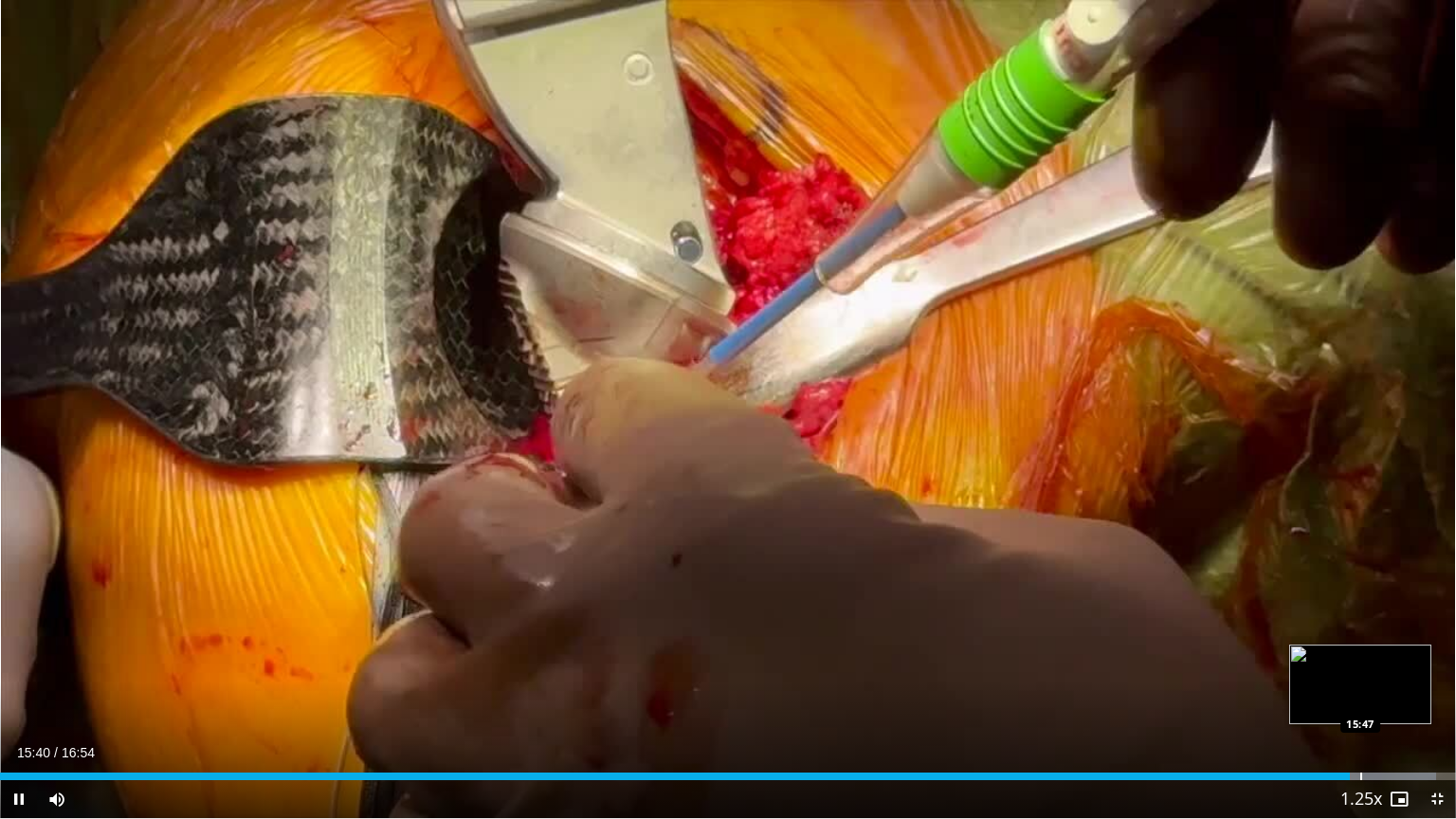 click at bounding box center (1361, 776) 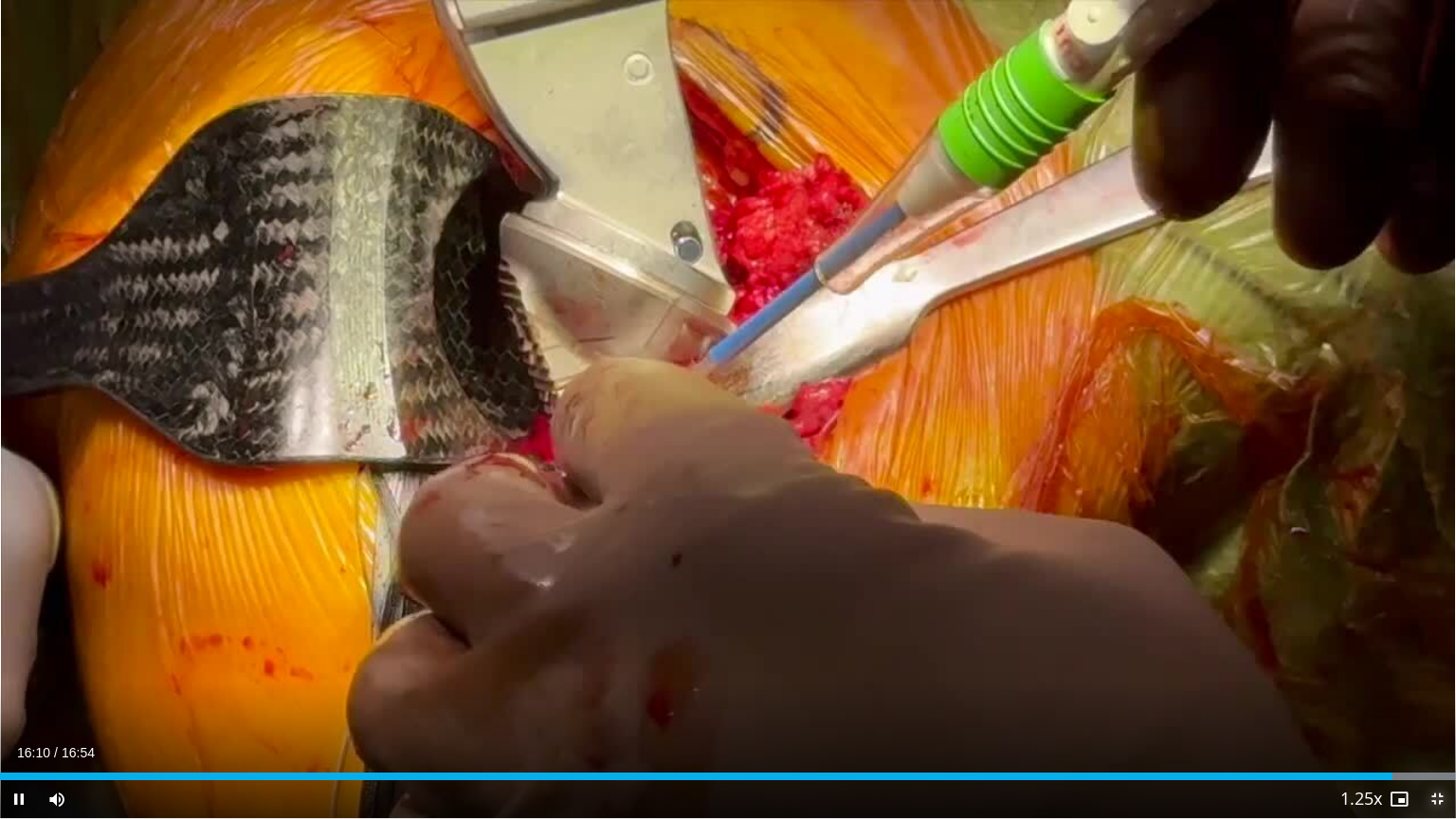 click at bounding box center [1437, 799] 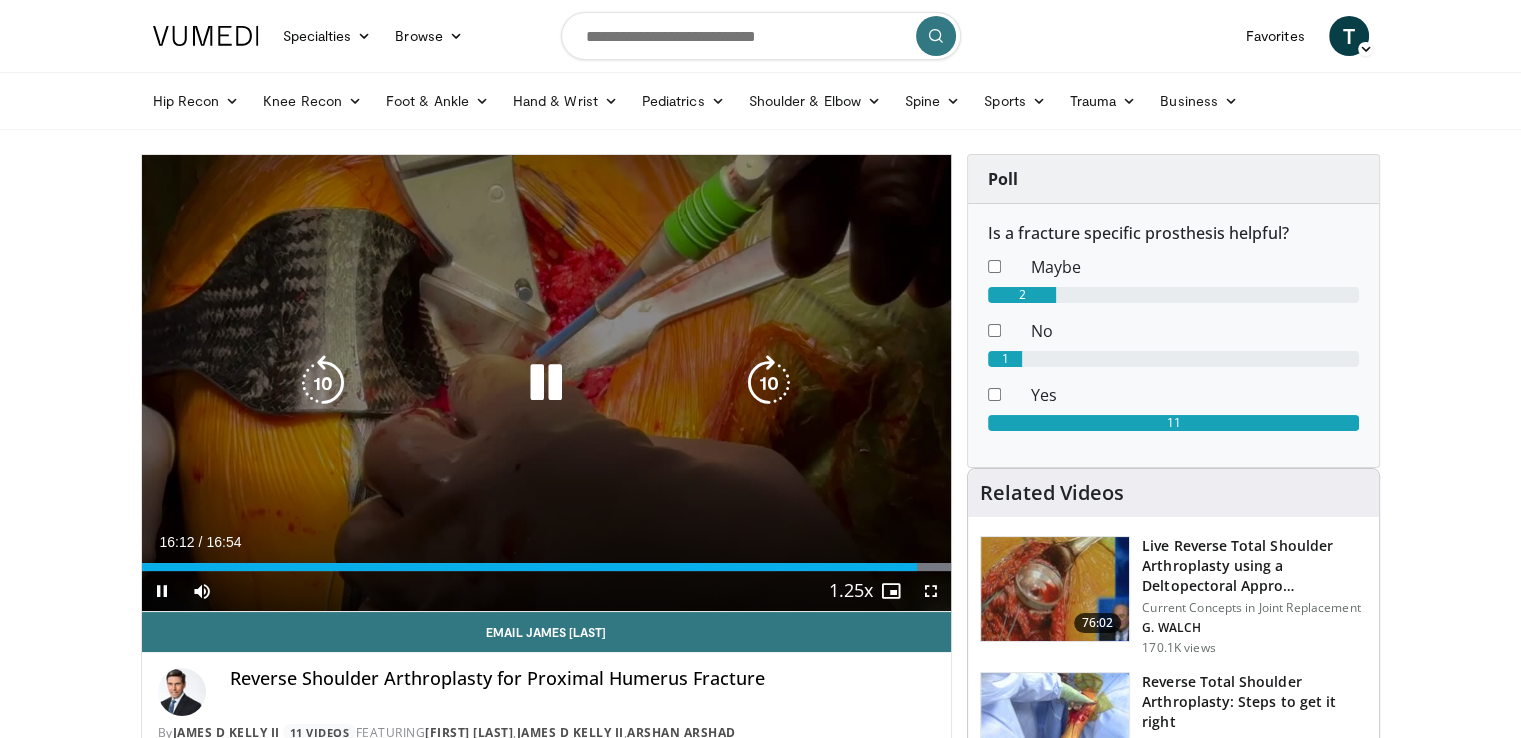 click at bounding box center [546, 383] 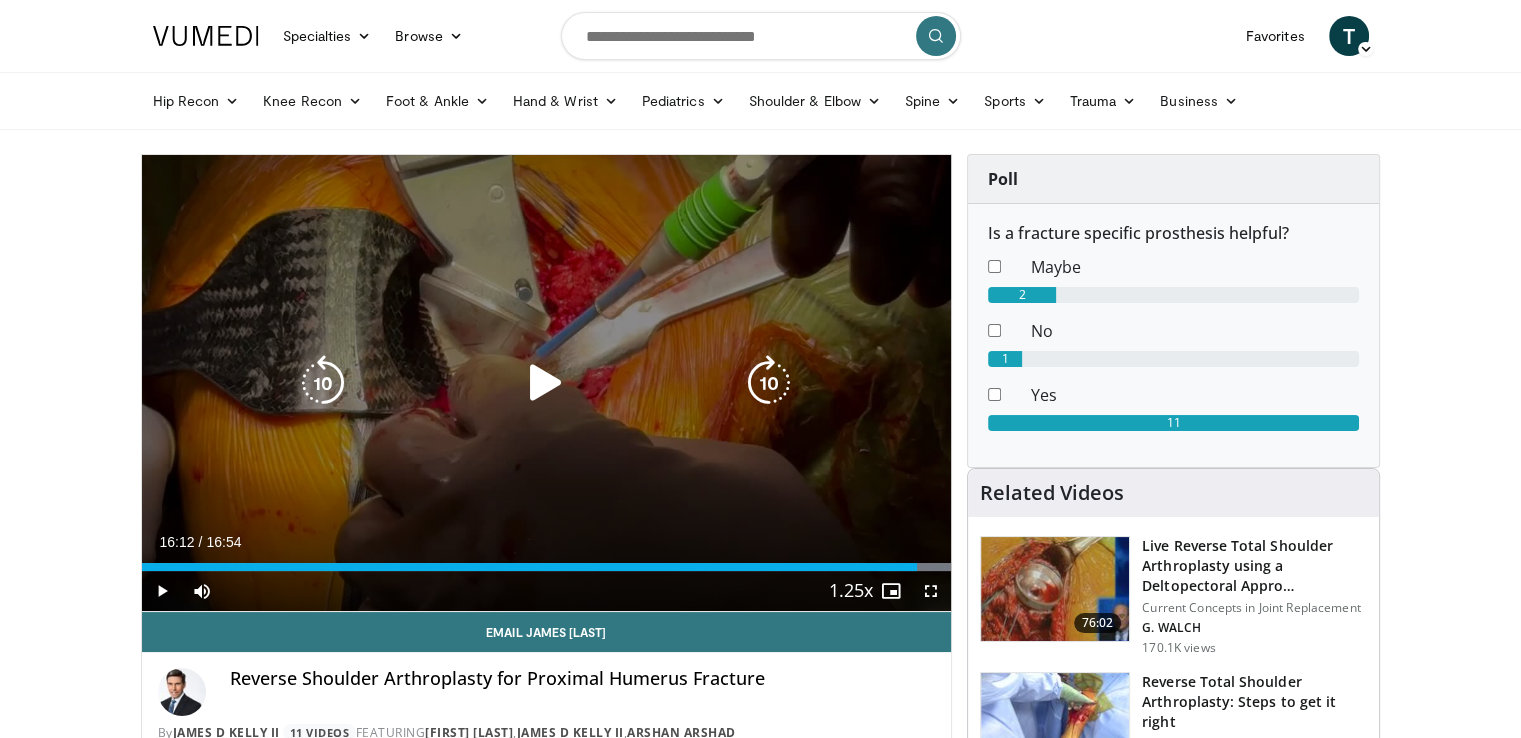 click at bounding box center [546, 383] 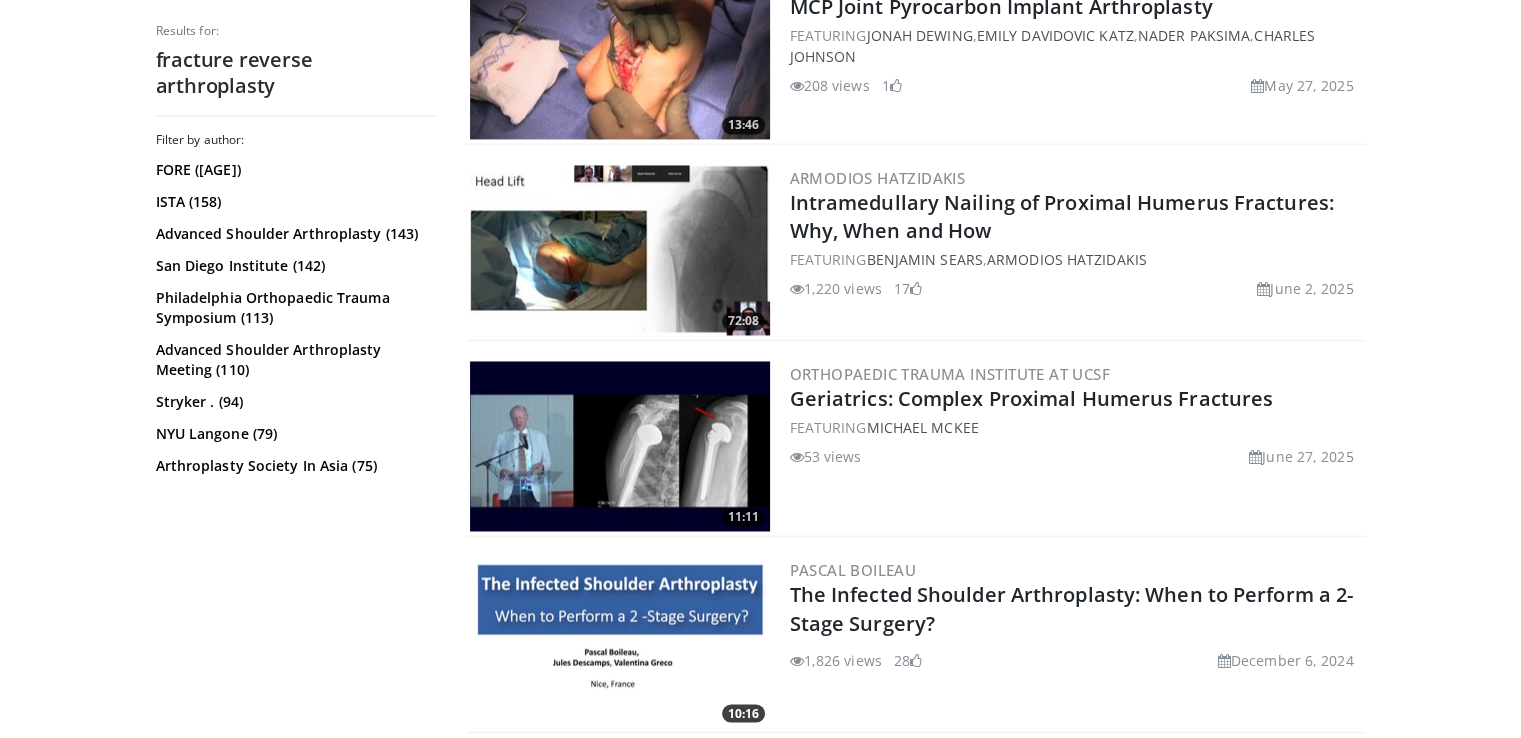 scroll, scrollTop: 3200, scrollLeft: 0, axis: vertical 